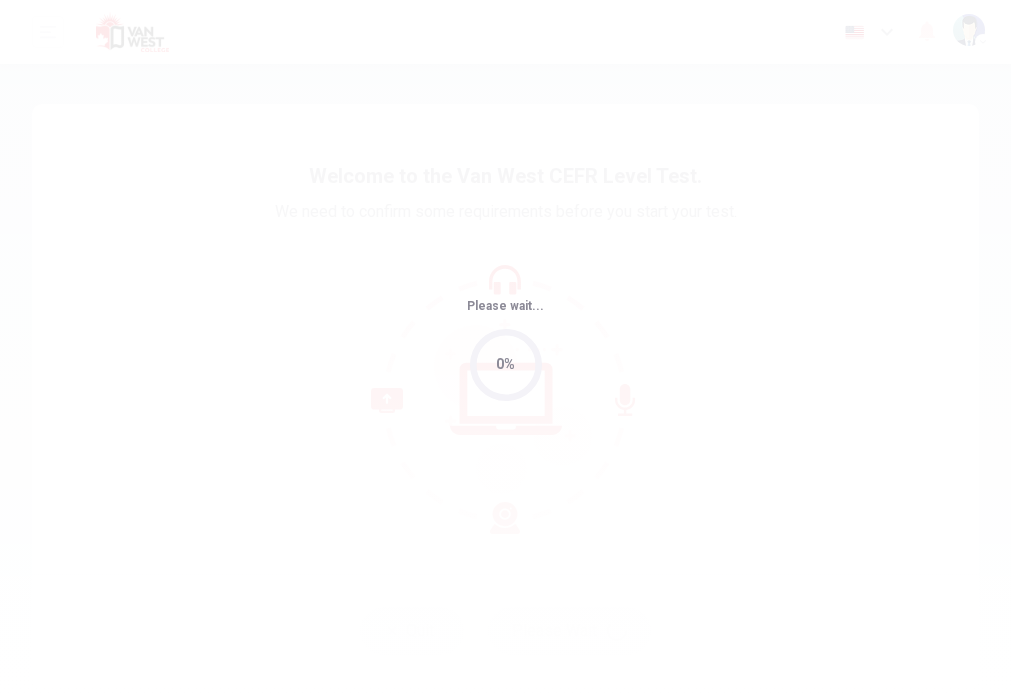 scroll, scrollTop: 0, scrollLeft: 0, axis: both 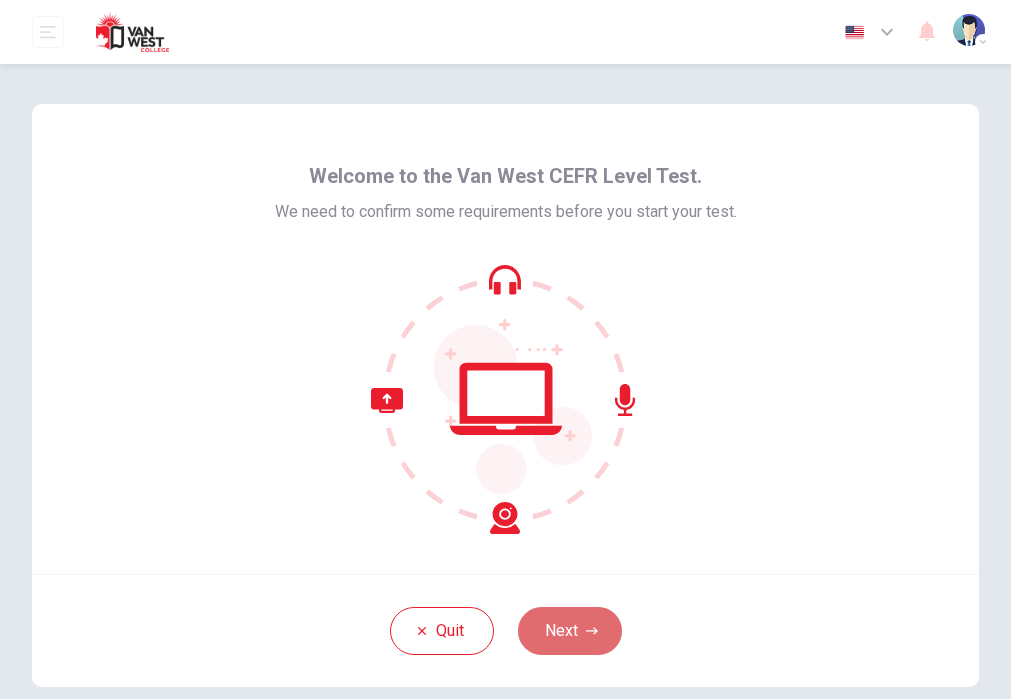 click on "Next" at bounding box center (570, 631) 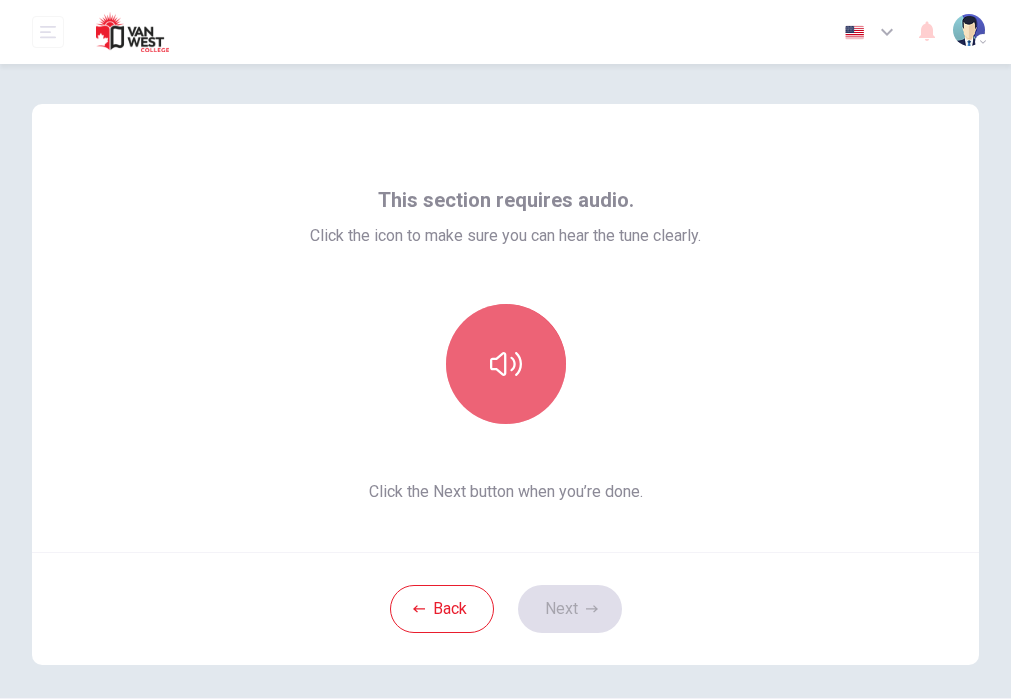 click at bounding box center [506, 364] 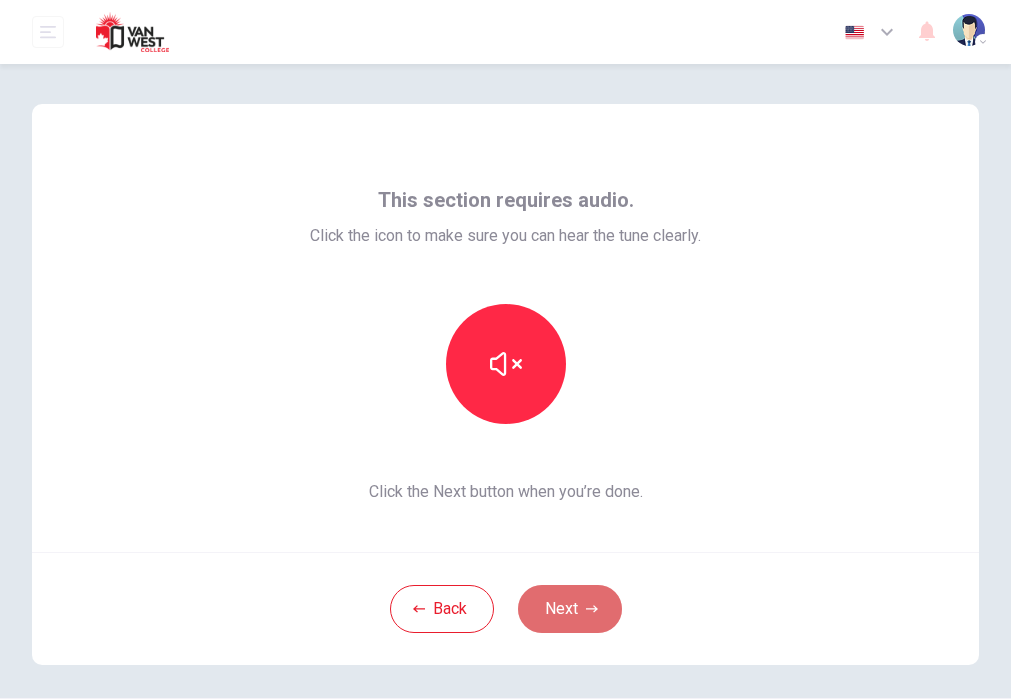 click on "Next" at bounding box center [570, 609] 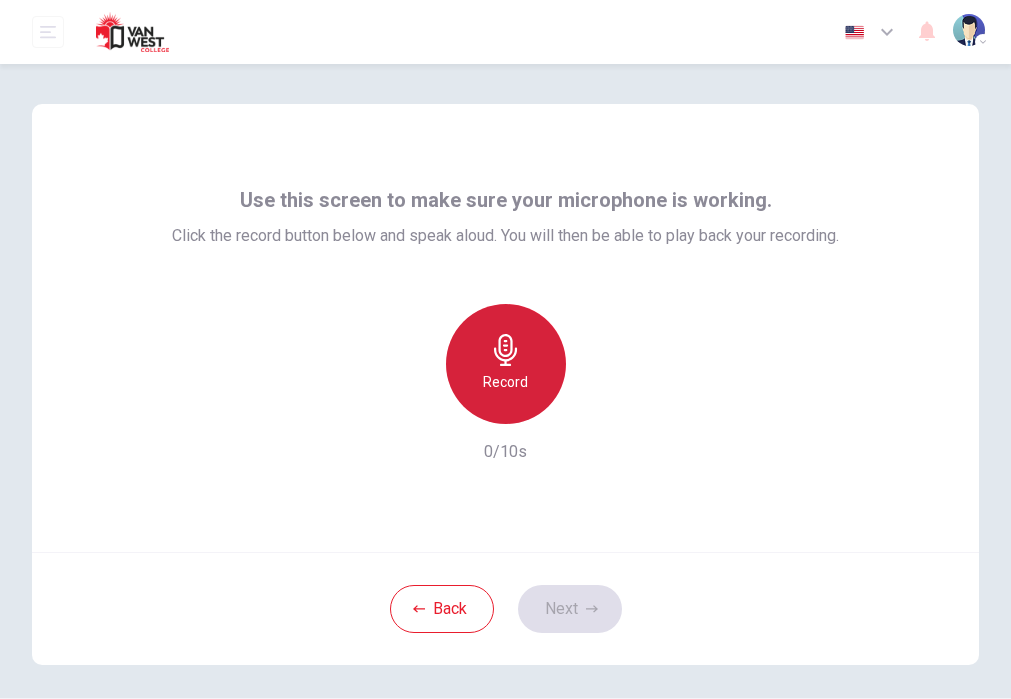 click on "Record" at bounding box center (506, 364) 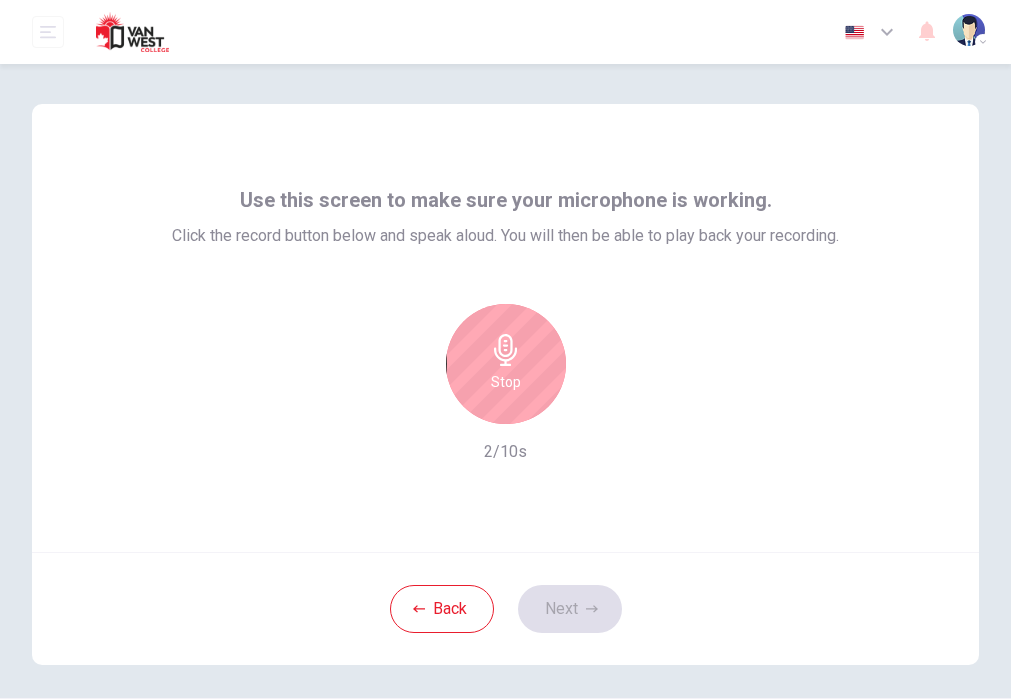 click on "Stop" at bounding box center (506, 364) 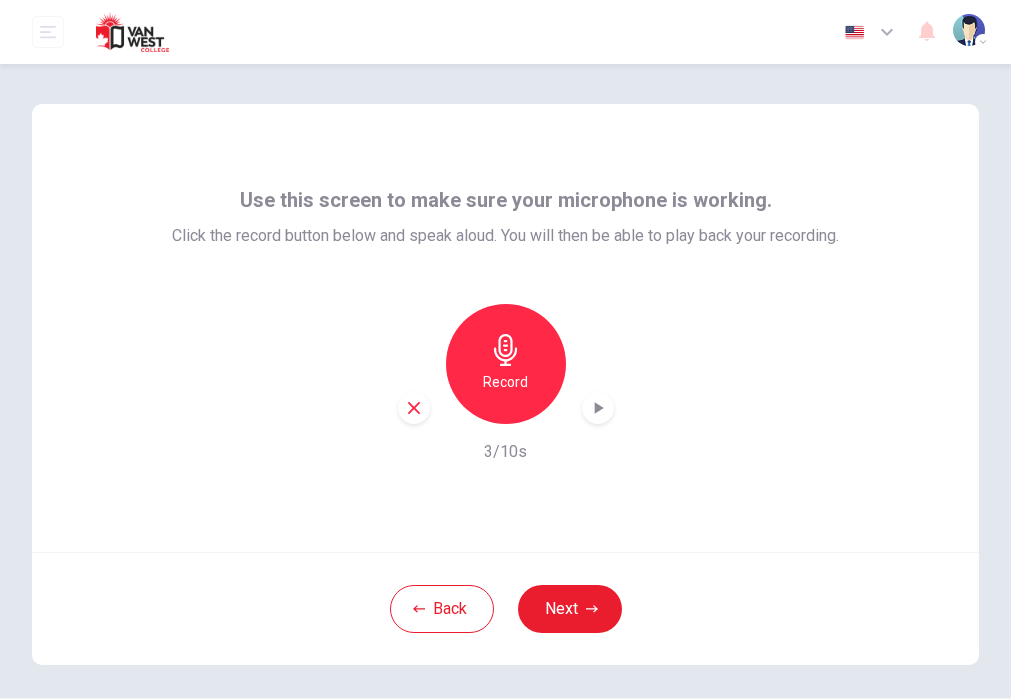 click at bounding box center (414, 408) 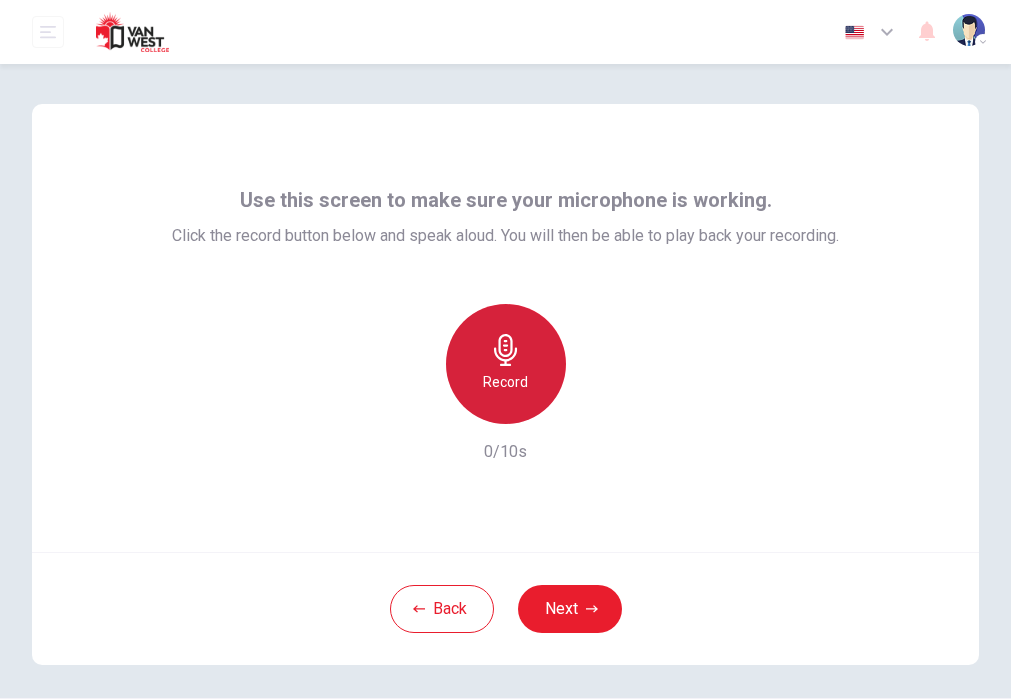 click on "Record" at bounding box center [505, 382] 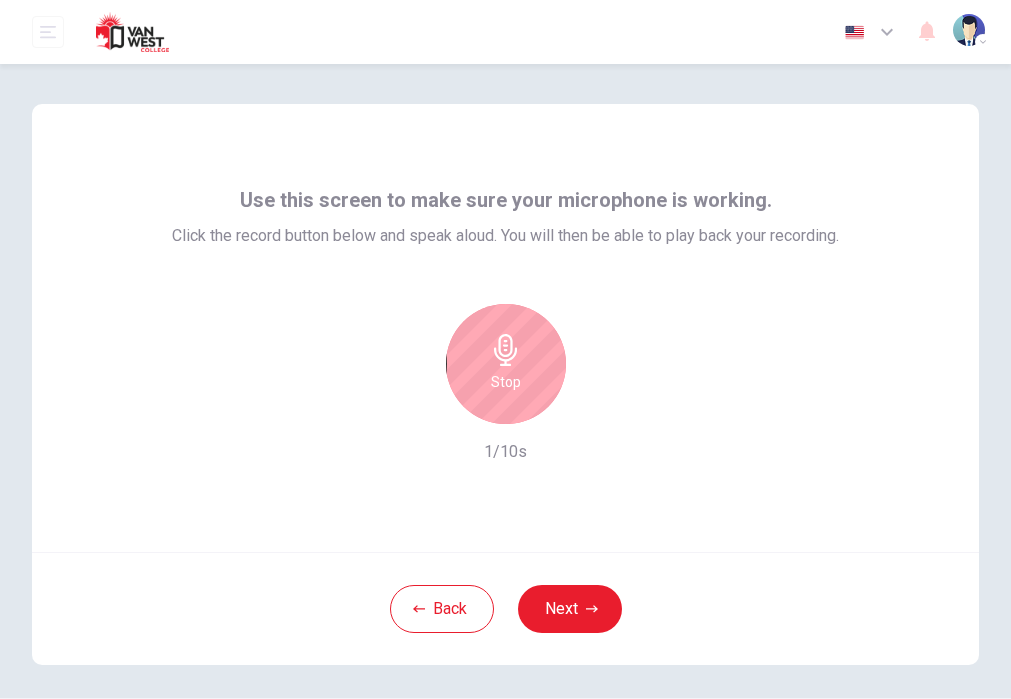 click on "Stop" at bounding box center (506, 382) 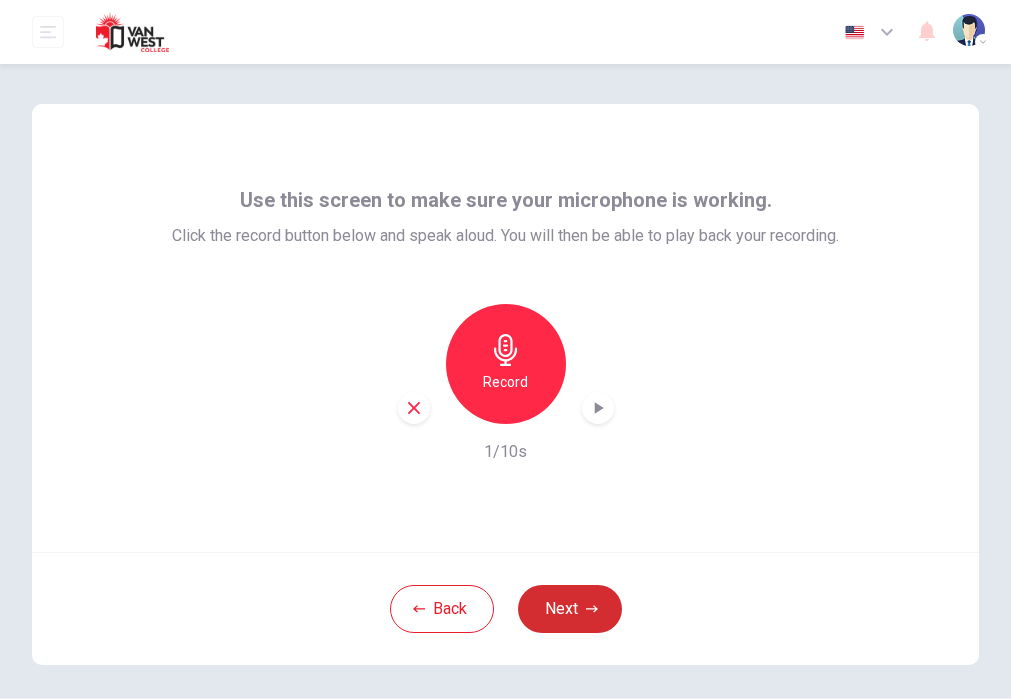 click on "Next" at bounding box center (570, 609) 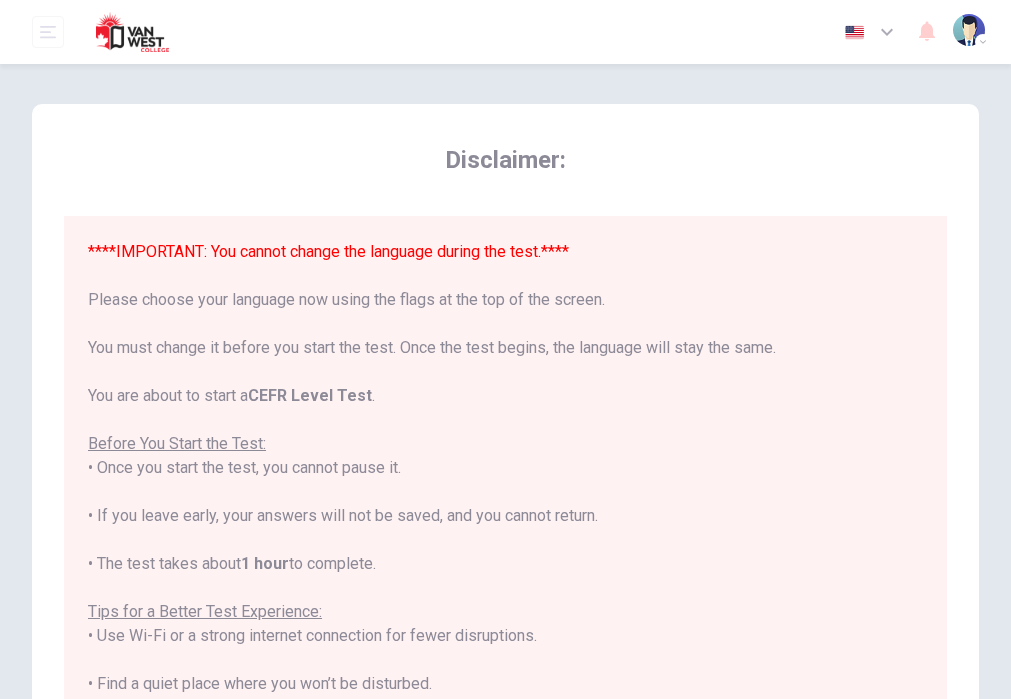 scroll, scrollTop: 147, scrollLeft: 0, axis: vertical 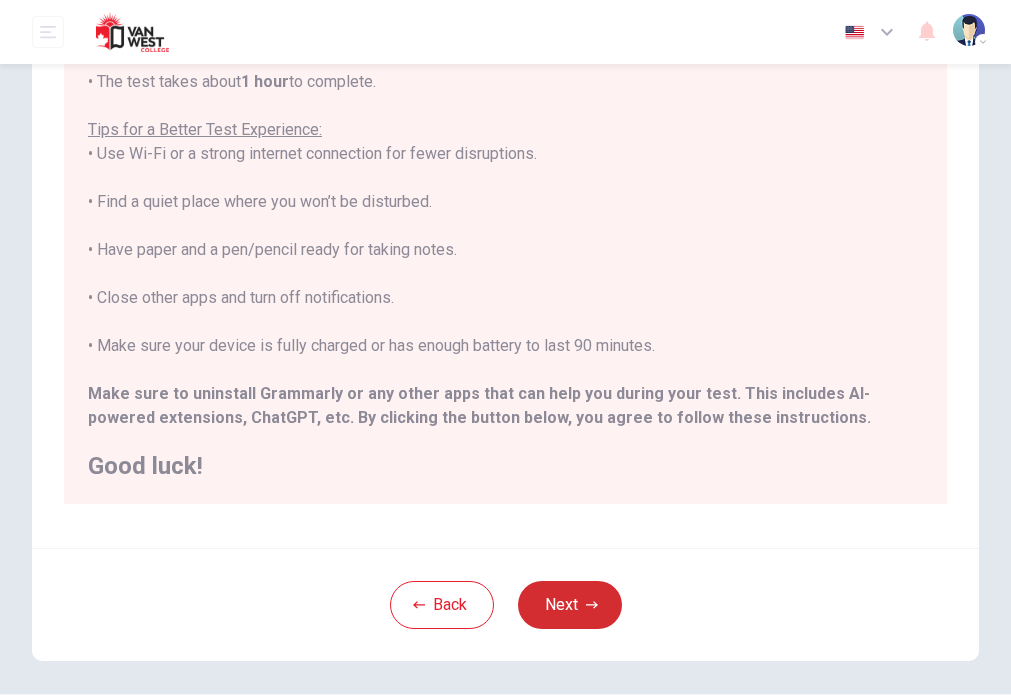 click on "Next" at bounding box center [570, 605] 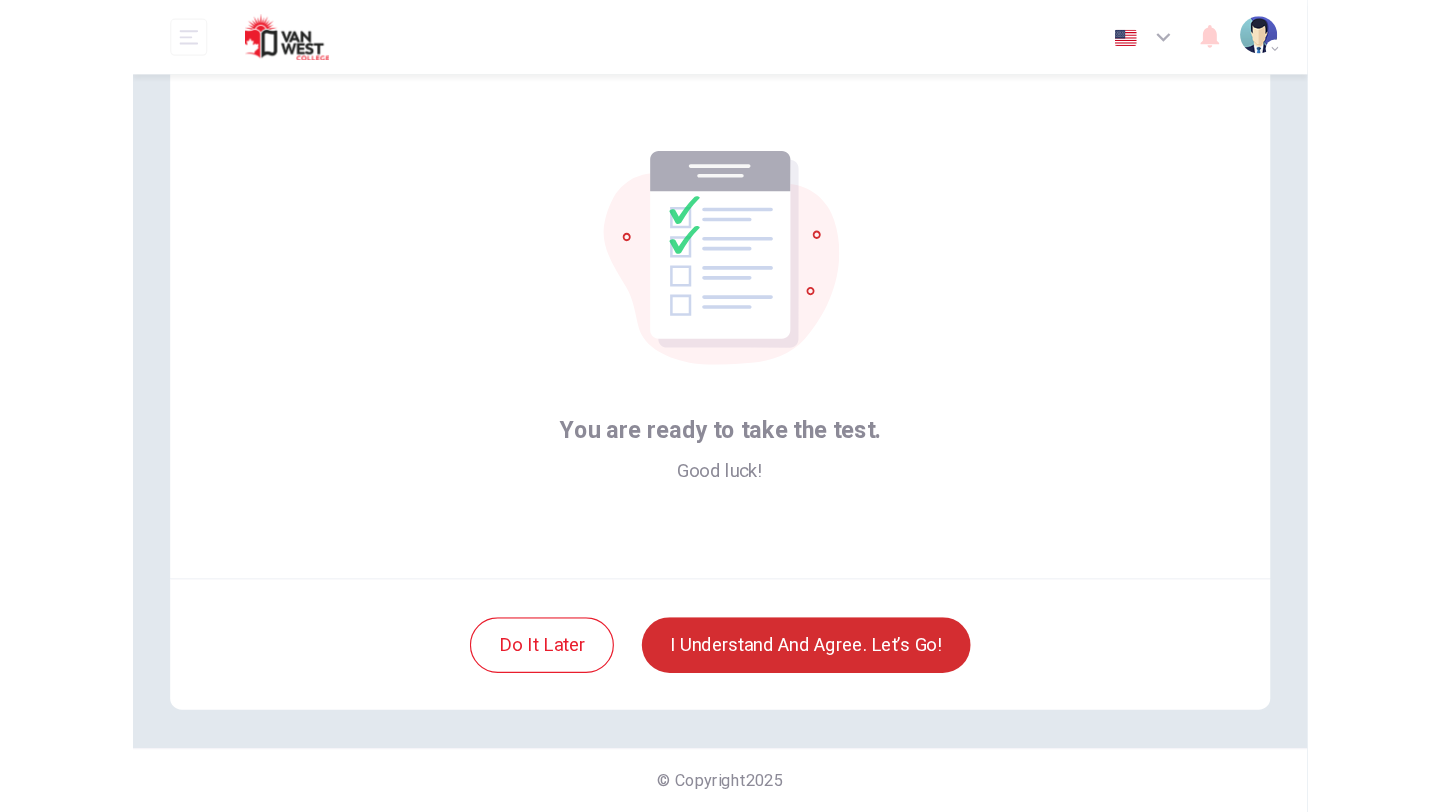 scroll, scrollTop: 54, scrollLeft: 0, axis: vertical 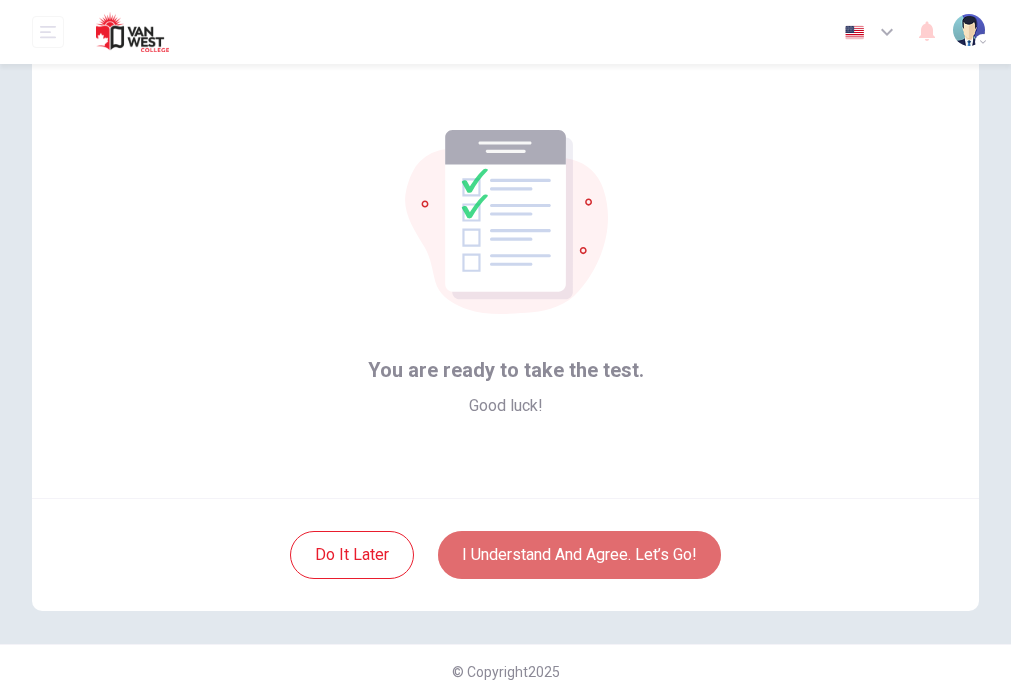 click on "I understand and agree. Let’s go!" at bounding box center (579, 555) 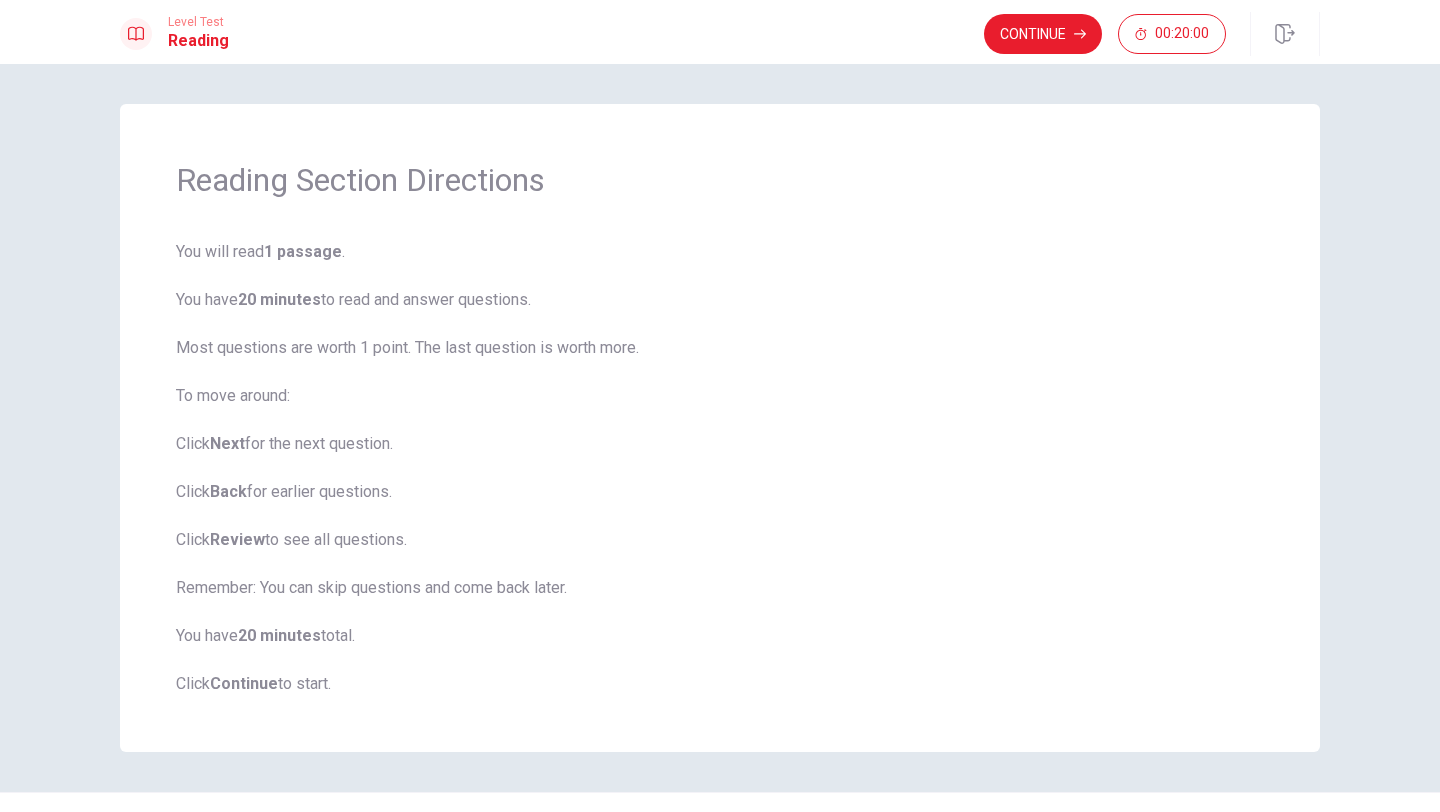 scroll, scrollTop: 44, scrollLeft: 0, axis: vertical 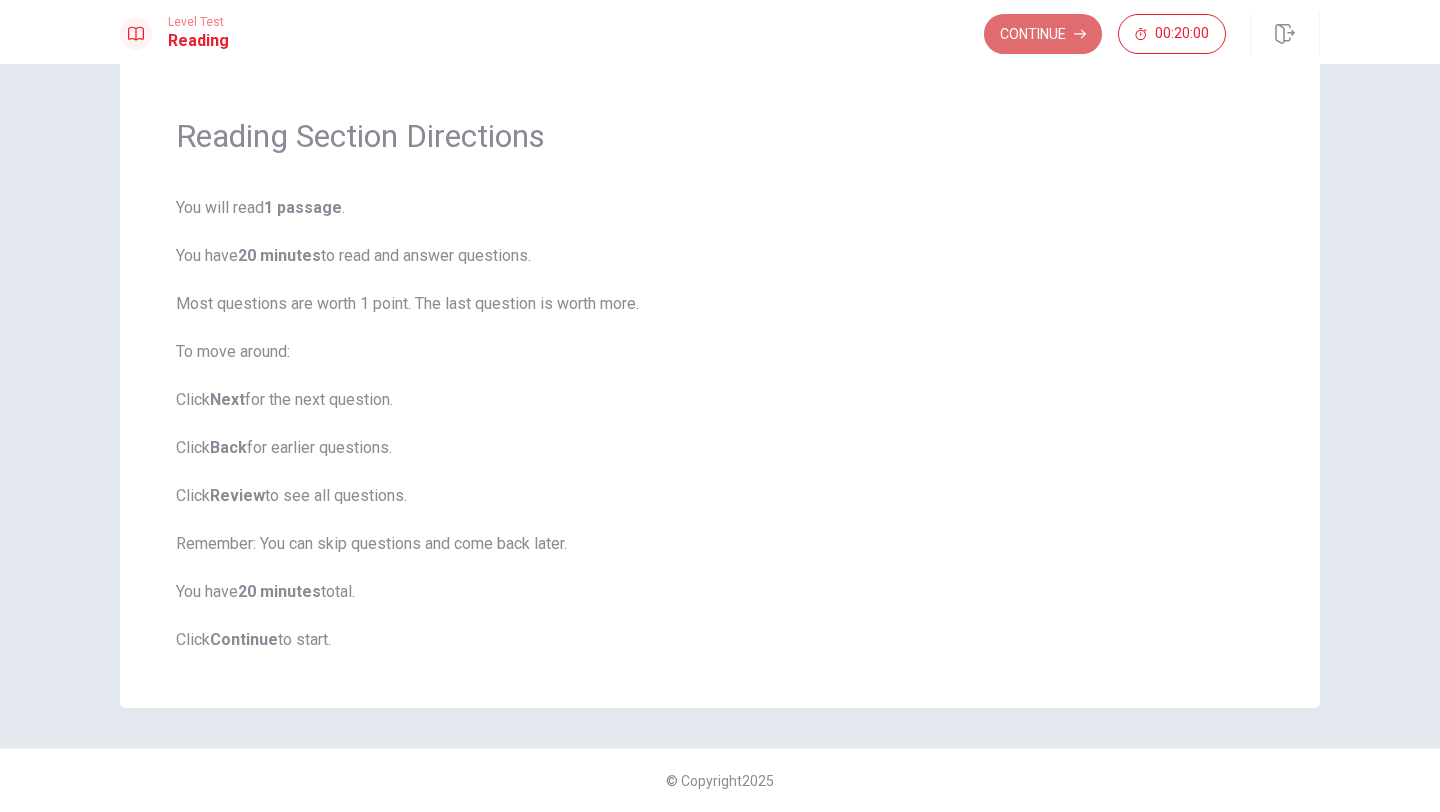 click on "Continue" at bounding box center (1043, 34) 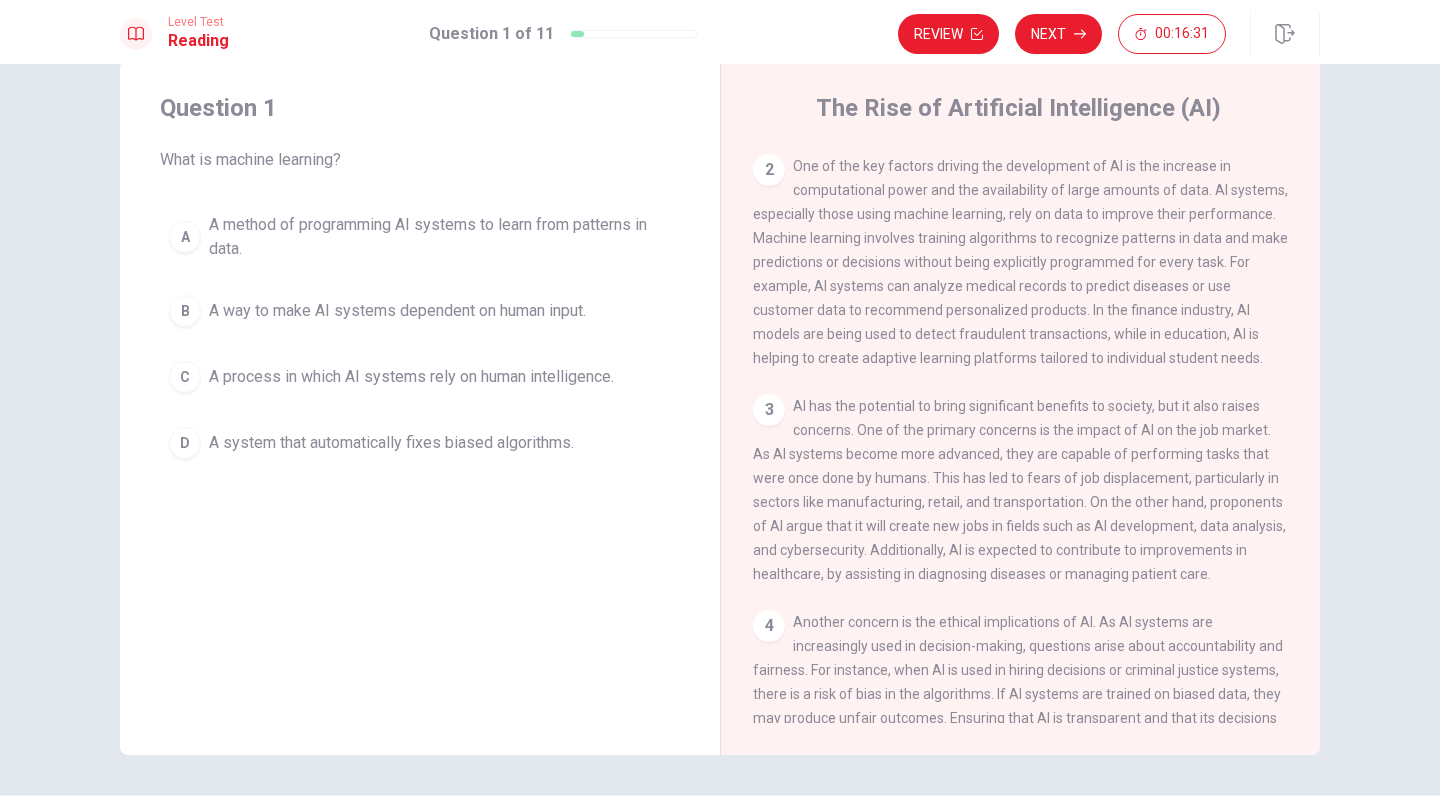 scroll, scrollTop: 204, scrollLeft: 0, axis: vertical 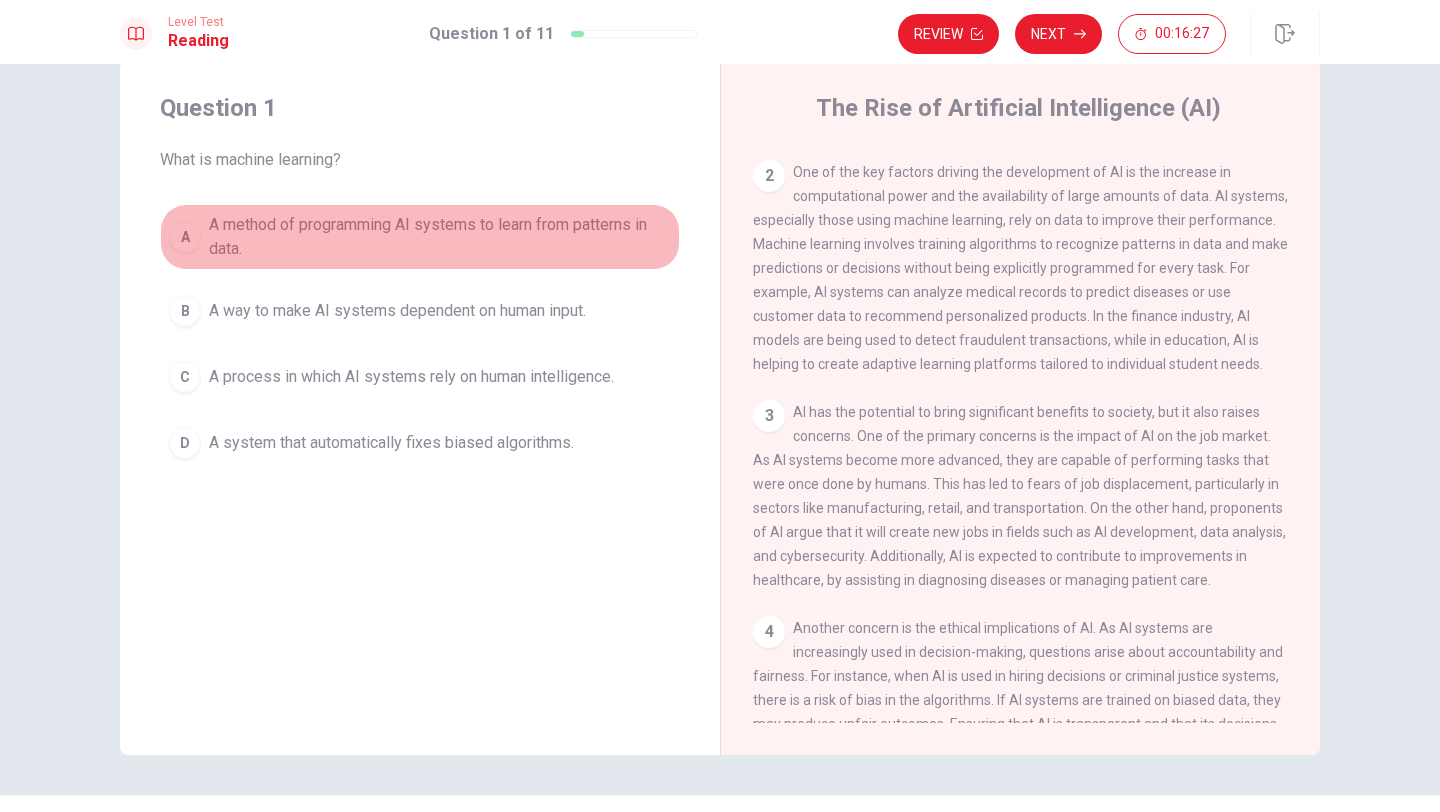 click on "A" at bounding box center [185, 237] 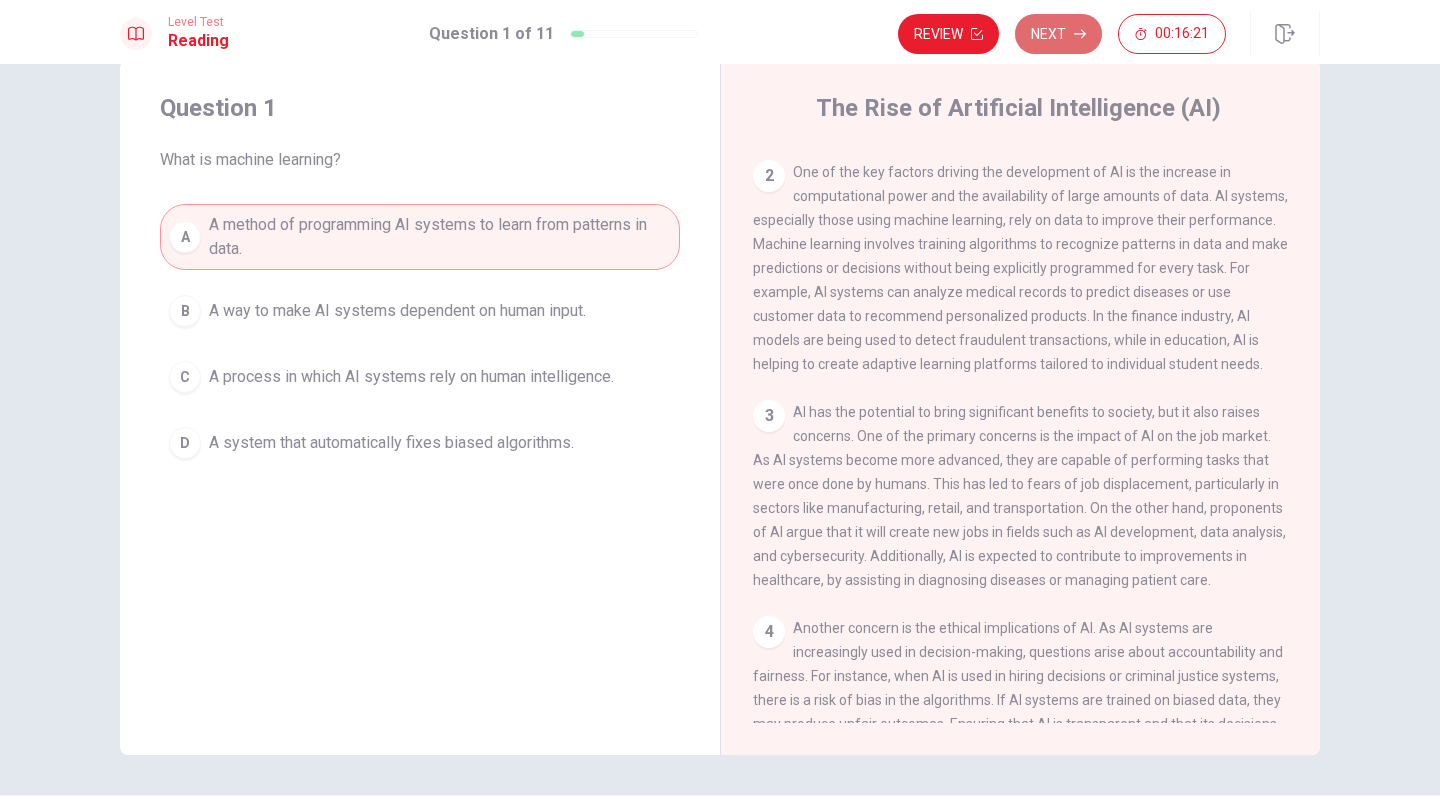 click on "Next" at bounding box center [1058, 34] 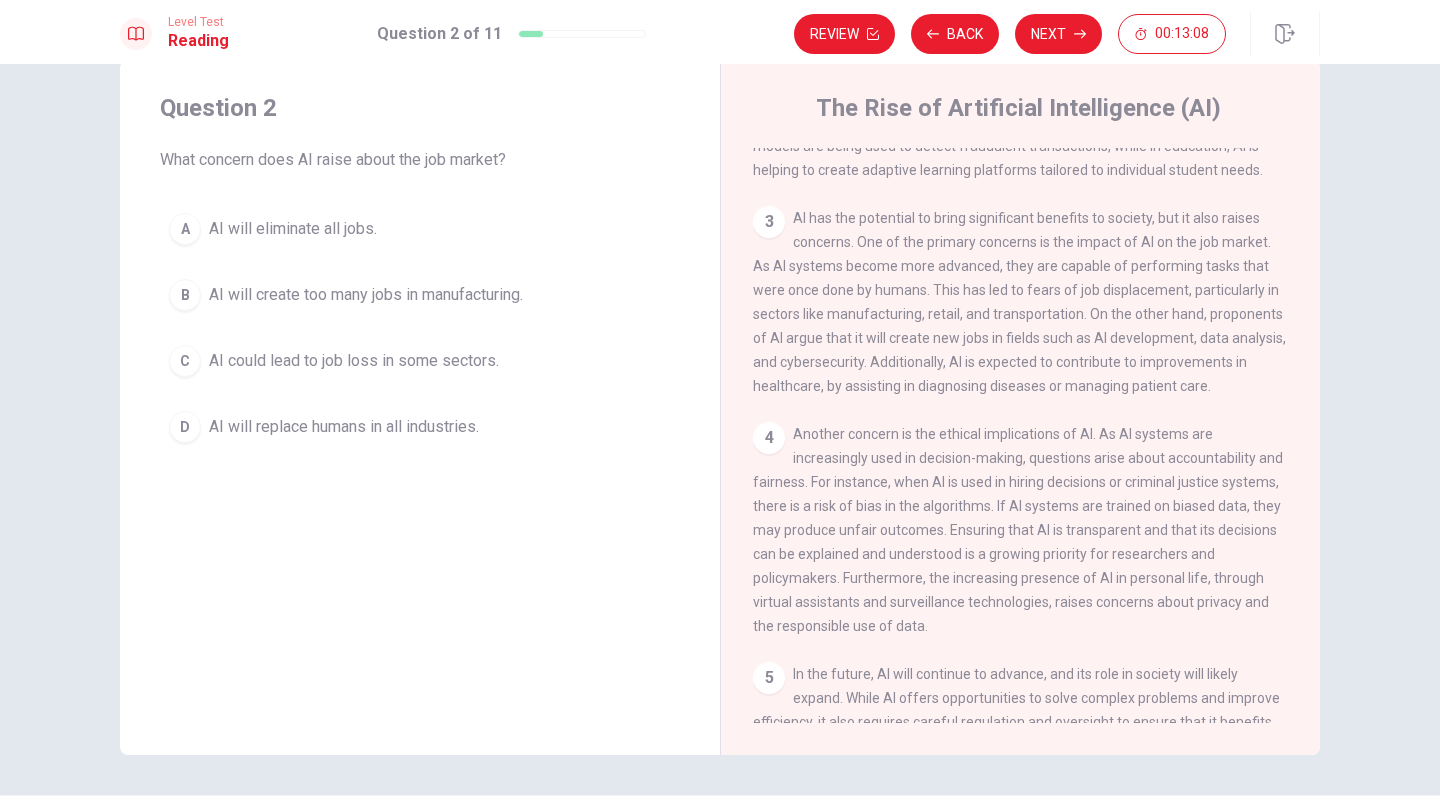 scroll, scrollTop: 394, scrollLeft: 0, axis: vertical 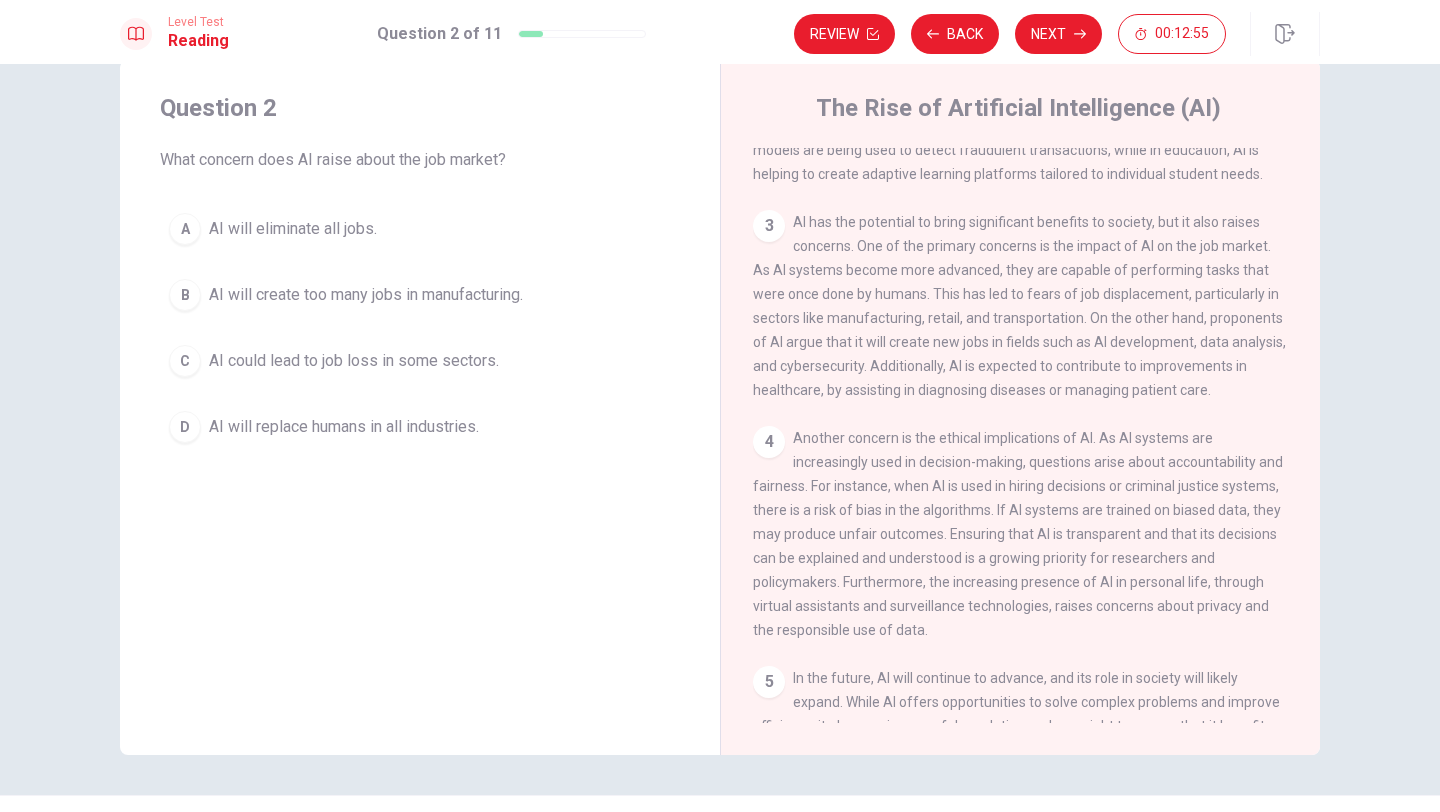 click on "AI will create too many jobs in manufacturing." at bounding box center (293, 229) 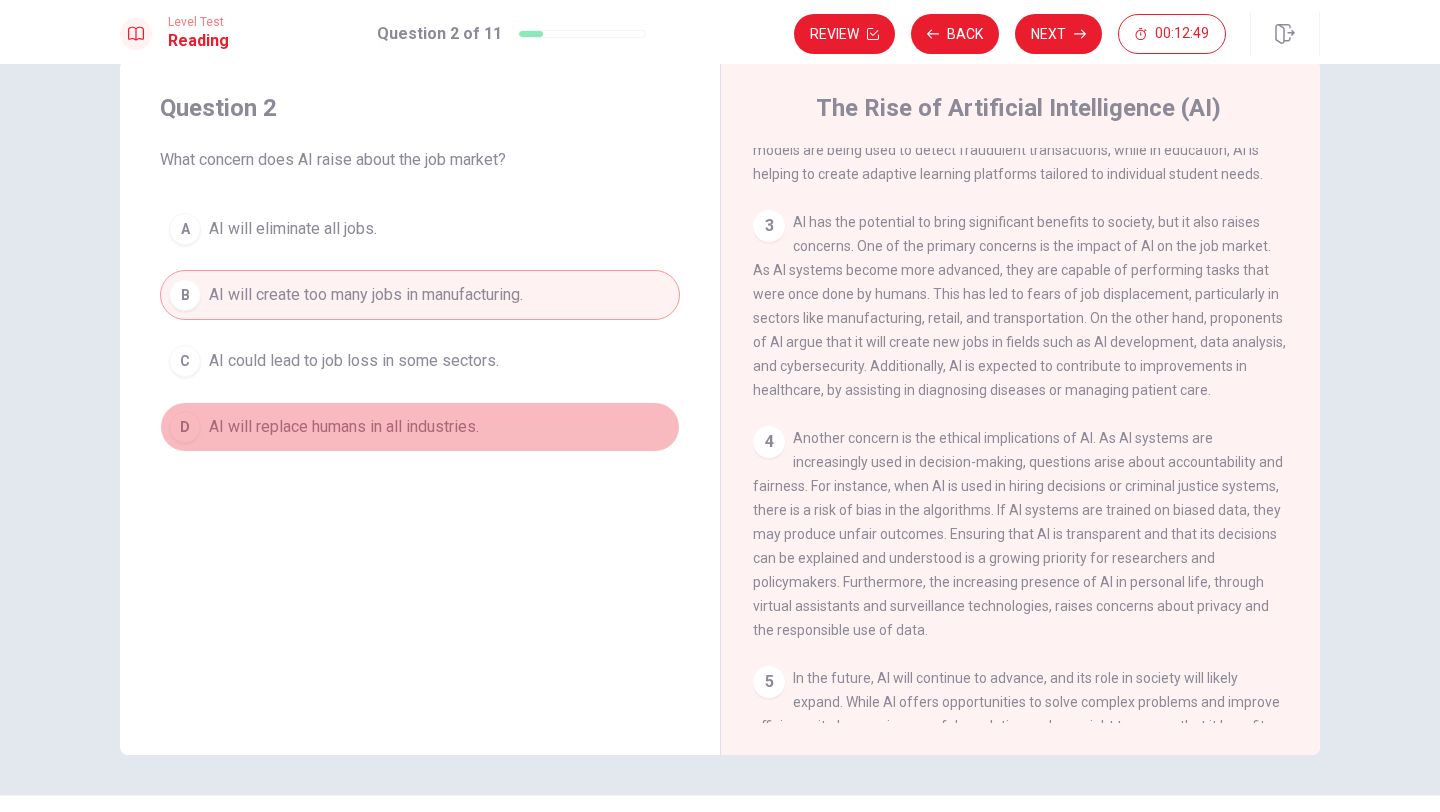click on "AI will replace humans in all industries." at bounding box center [293, 229] 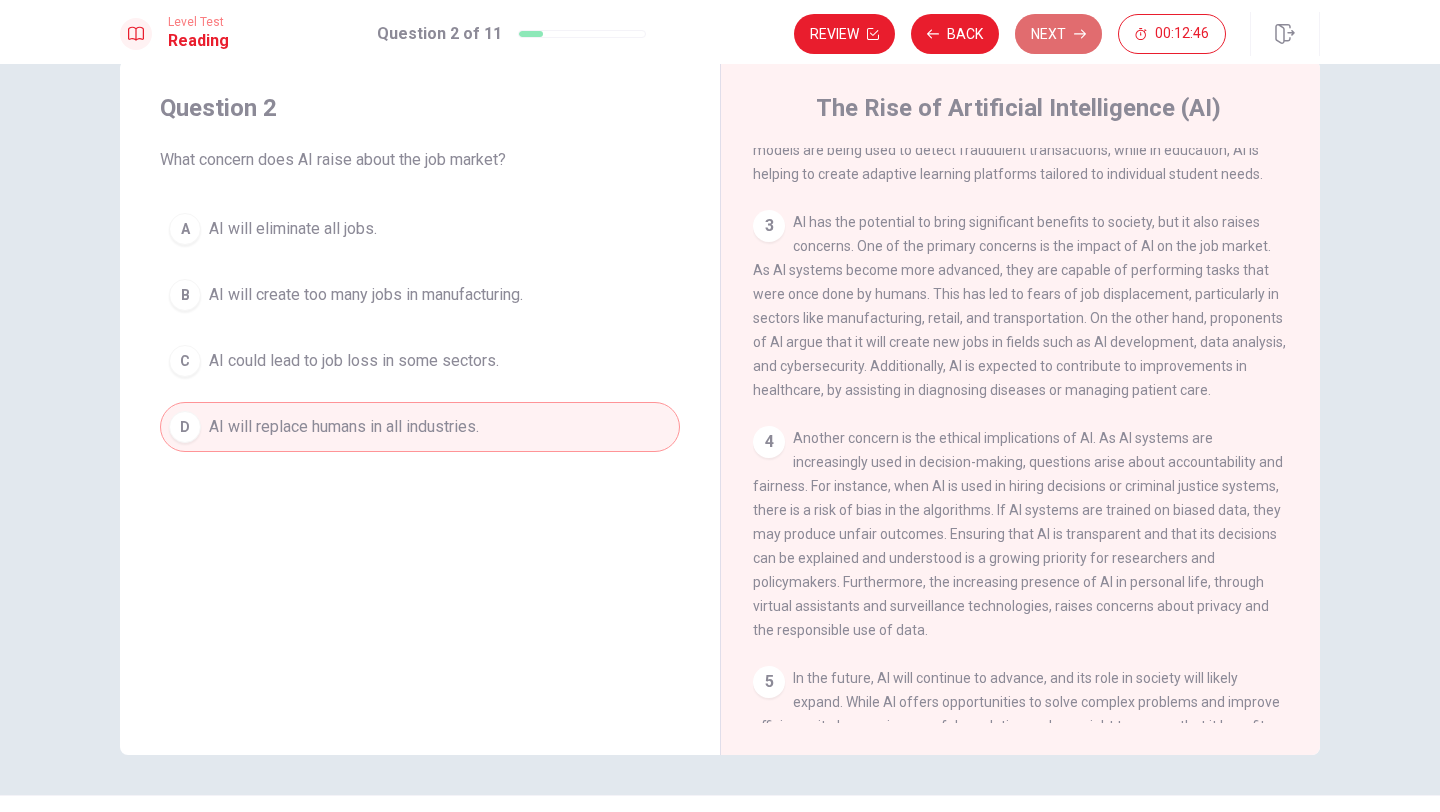 click on "Next" at bounding box center (1058, 34) 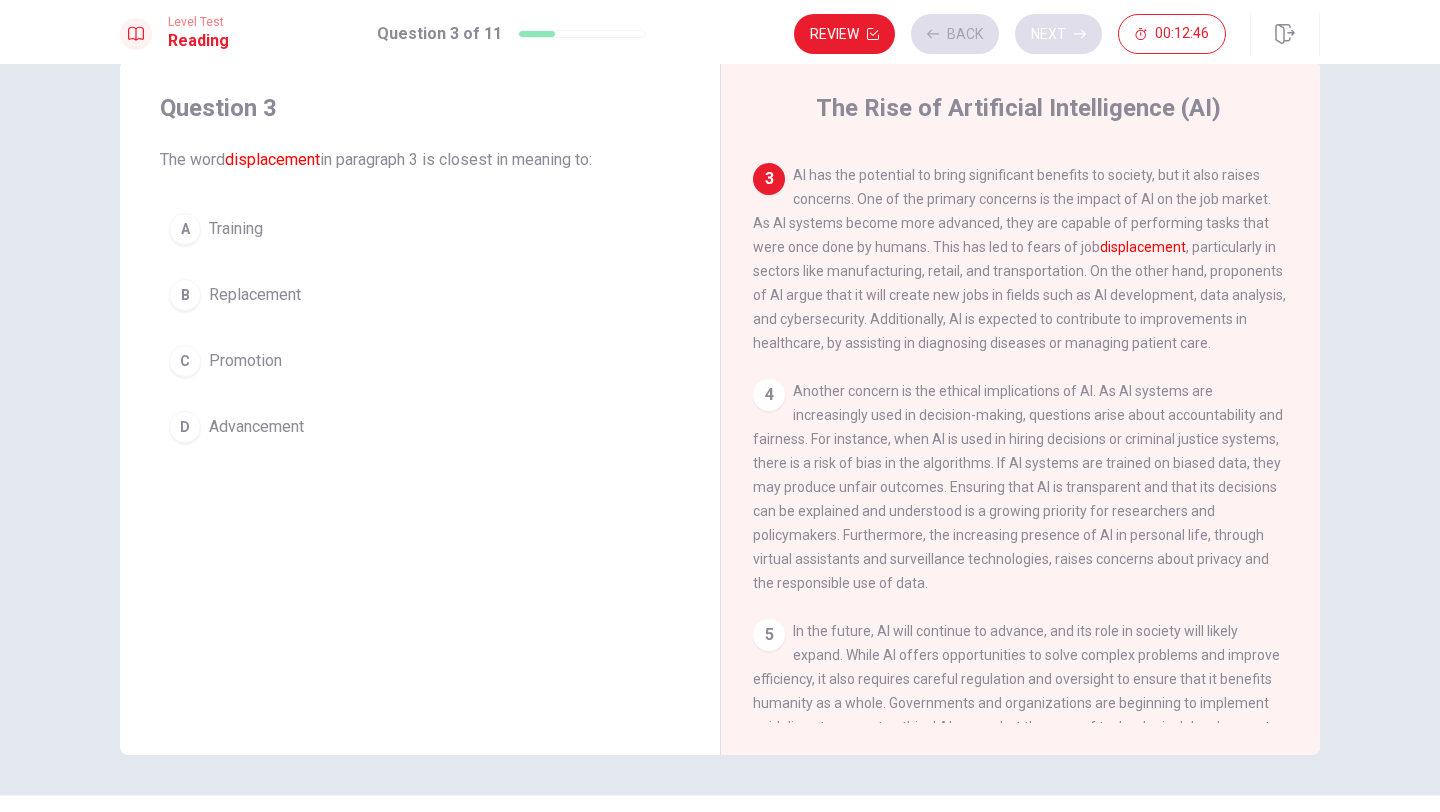 scroll, scrollTop: 473, scrollLeft: 0, axis: vertical 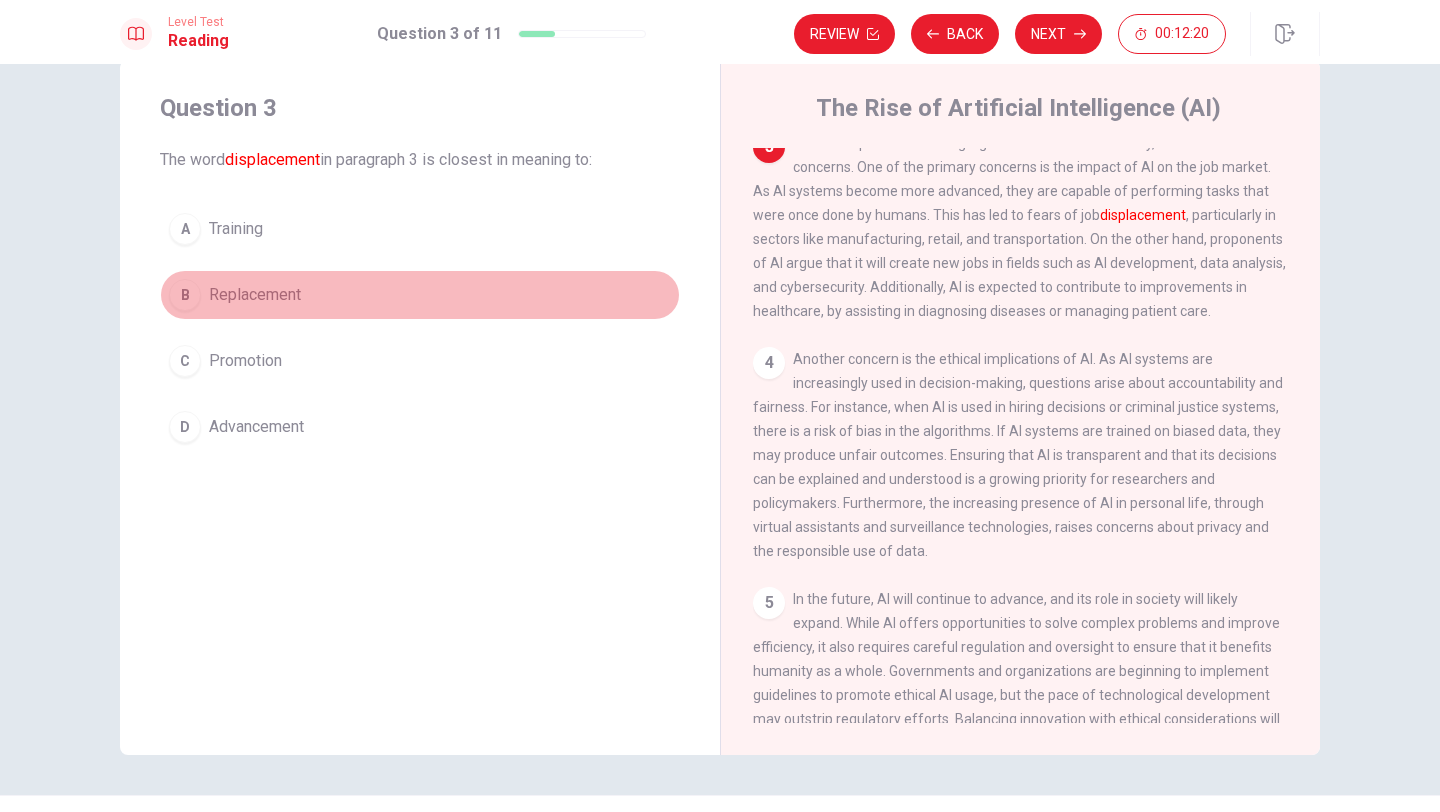click on "Replacement" at bounding box center (236, 229) 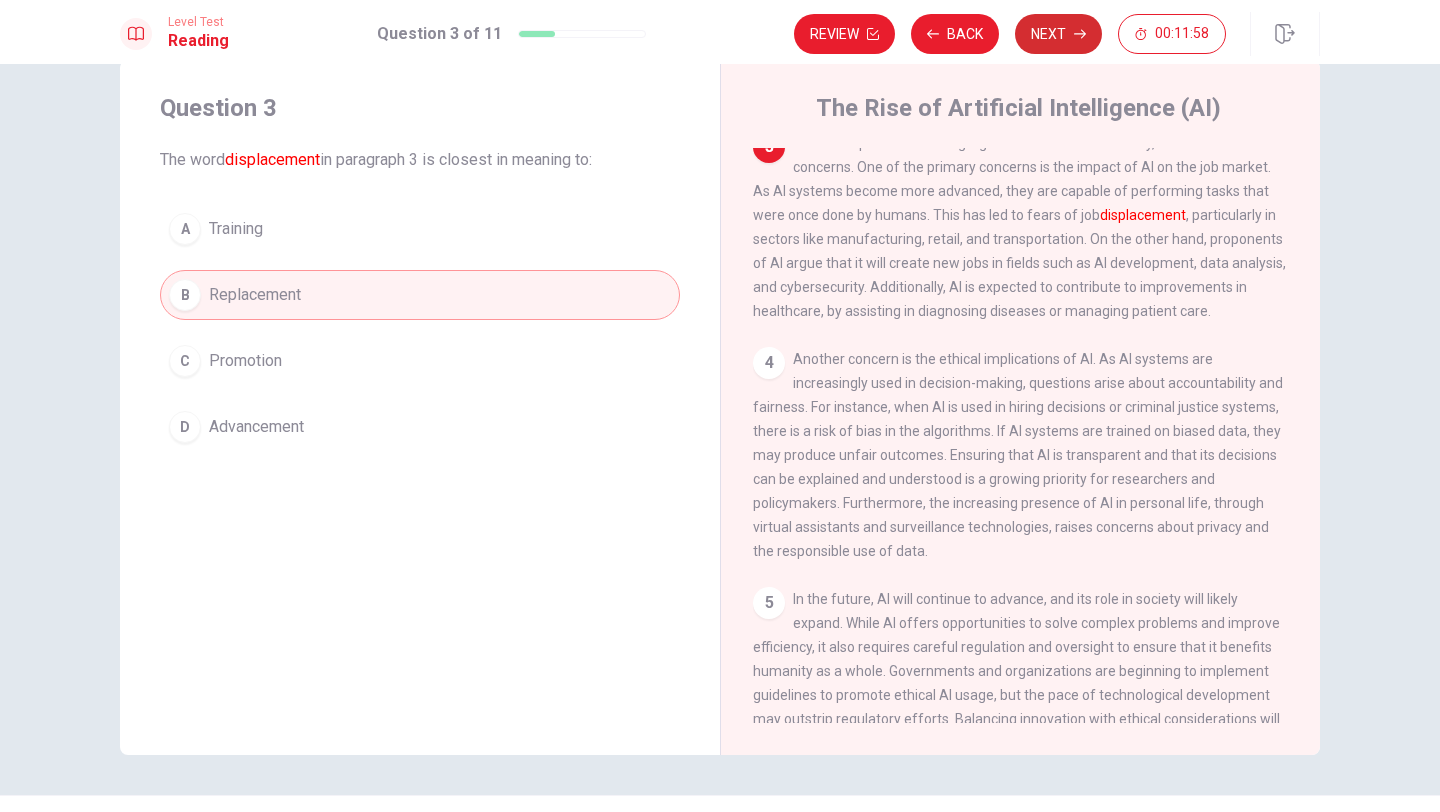 click on "Next" at bounding box center (1058, 34) 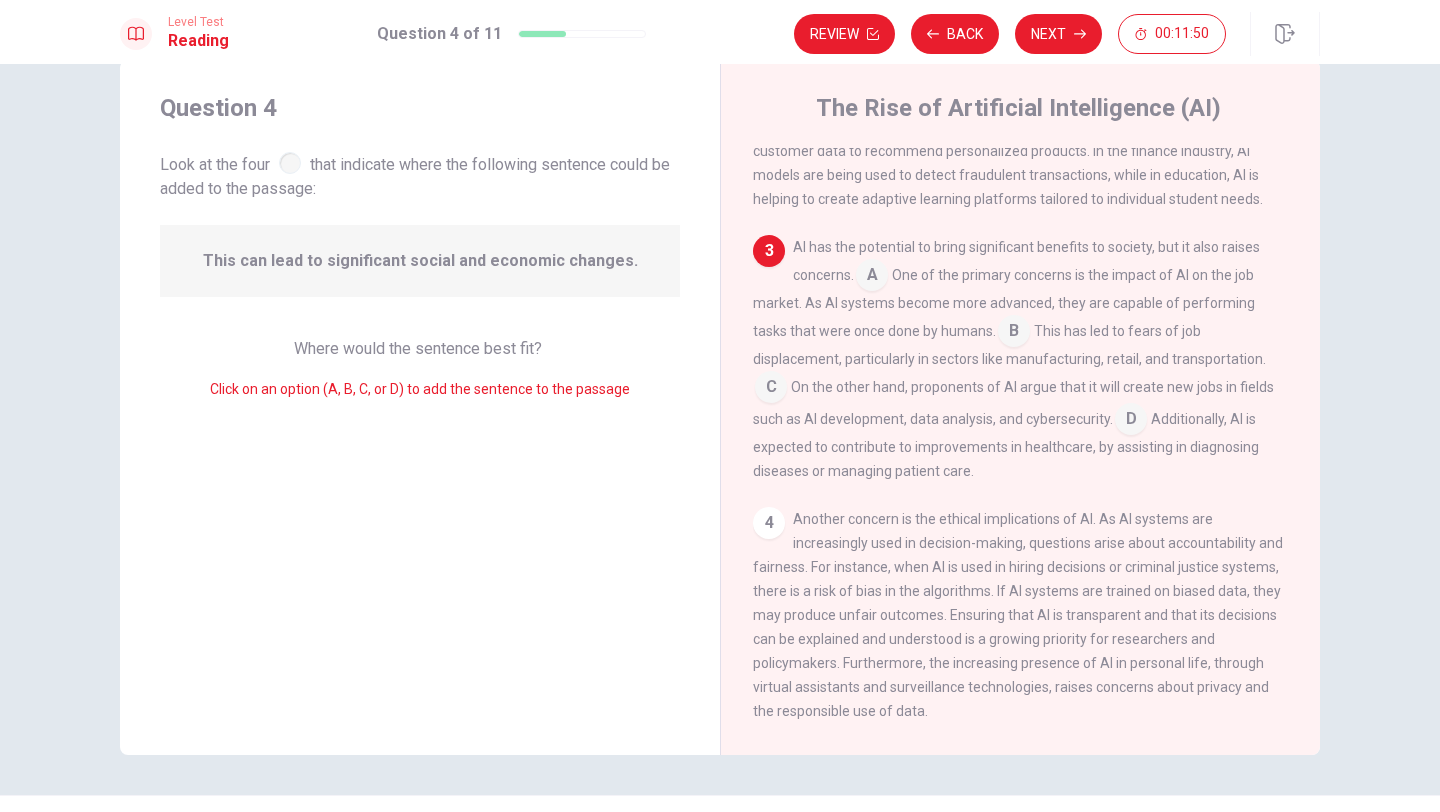 scroll, scrollTop: 371, scrollLeft: 0, axis: vertical 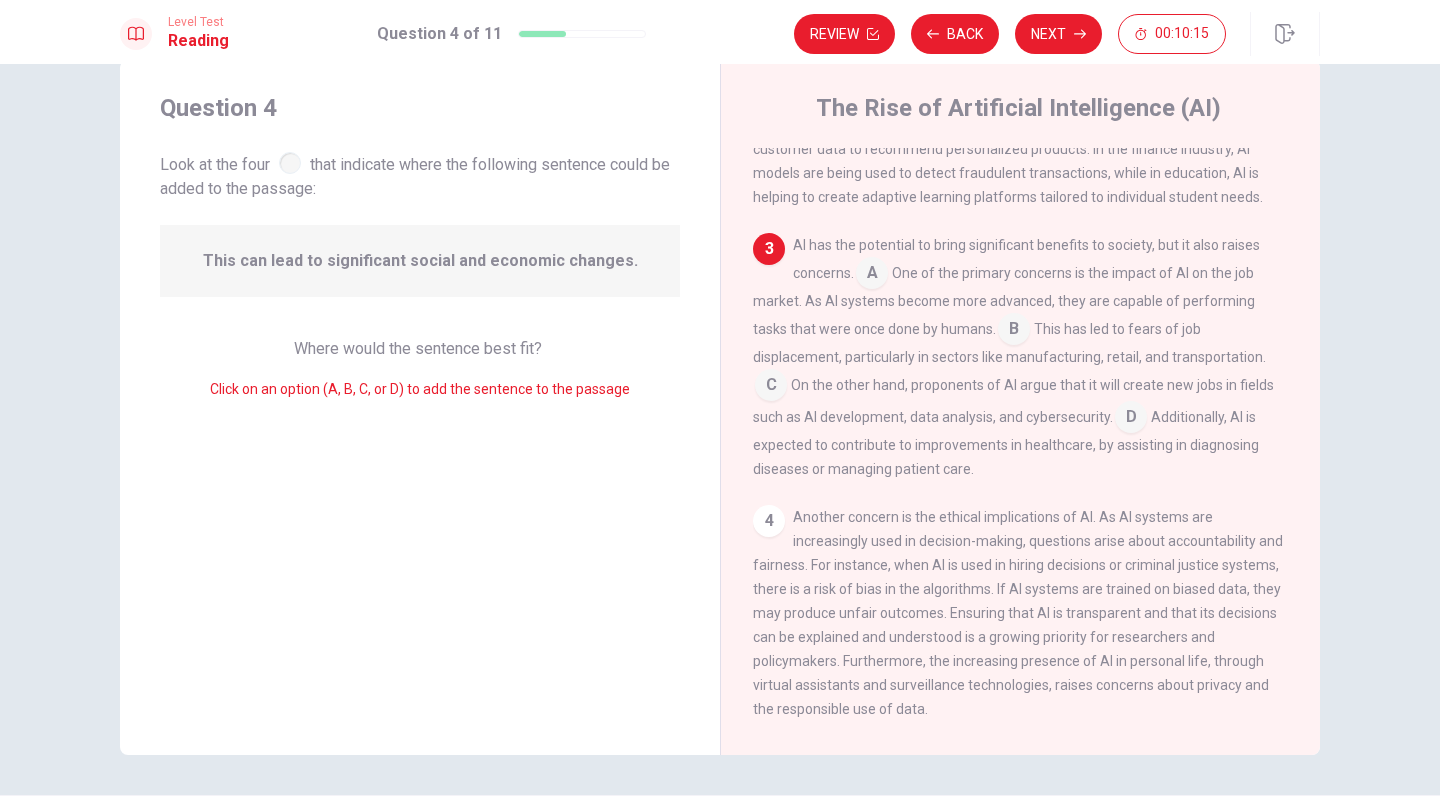 click at bounding box center (872, 275) 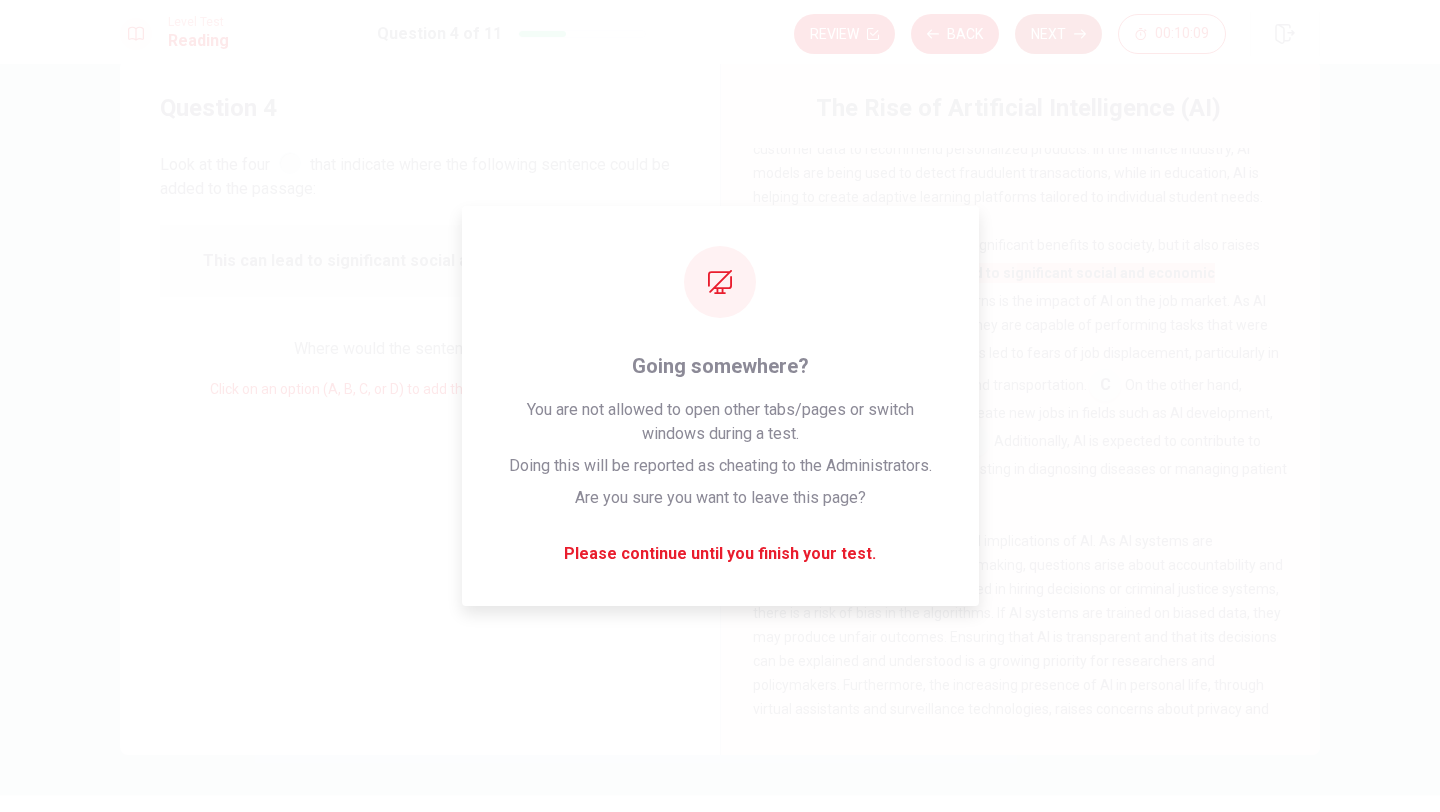 click on "Next" at bounding box center (1058, 34) 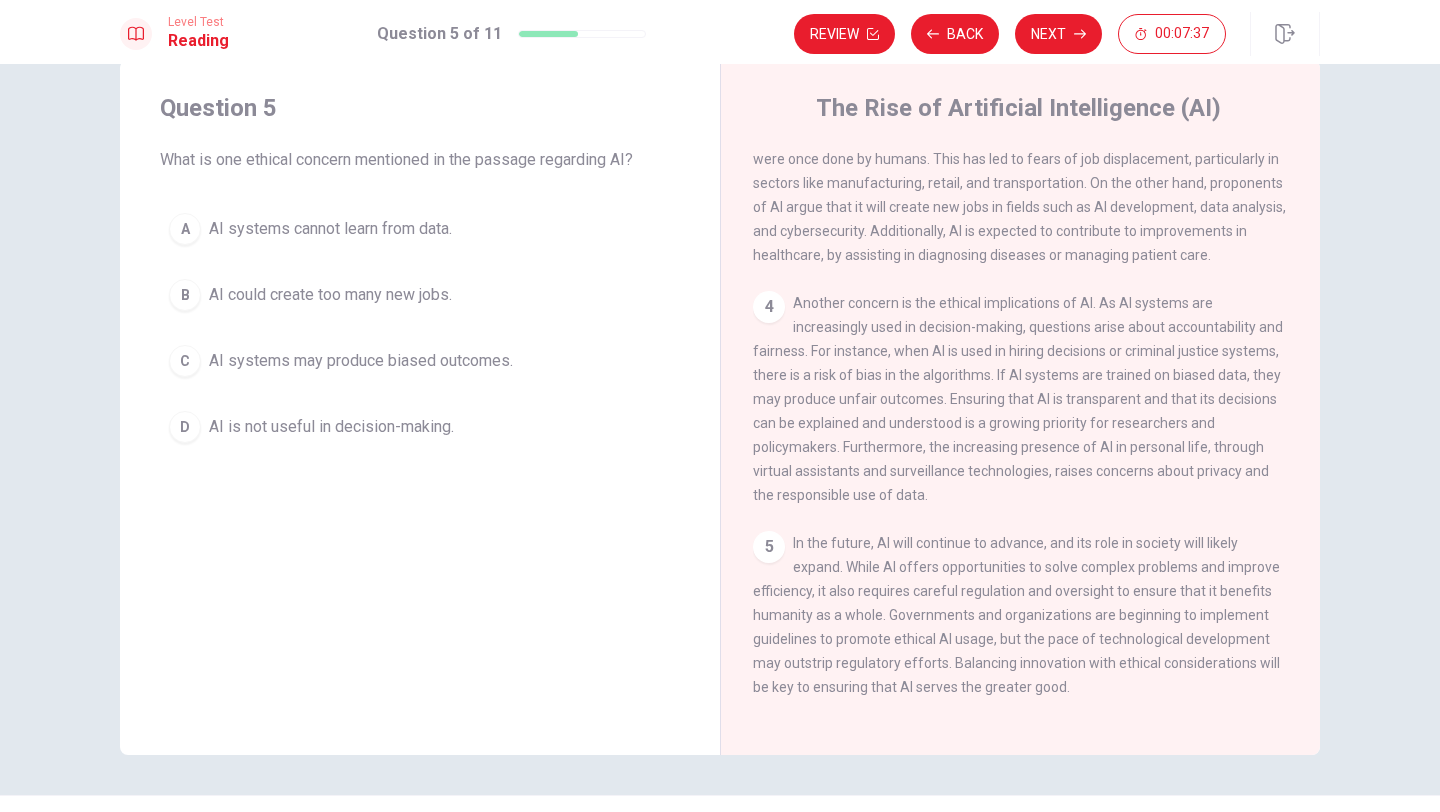 scroll, scrollTop: 570, scrollLeft: 0, axis: vertical 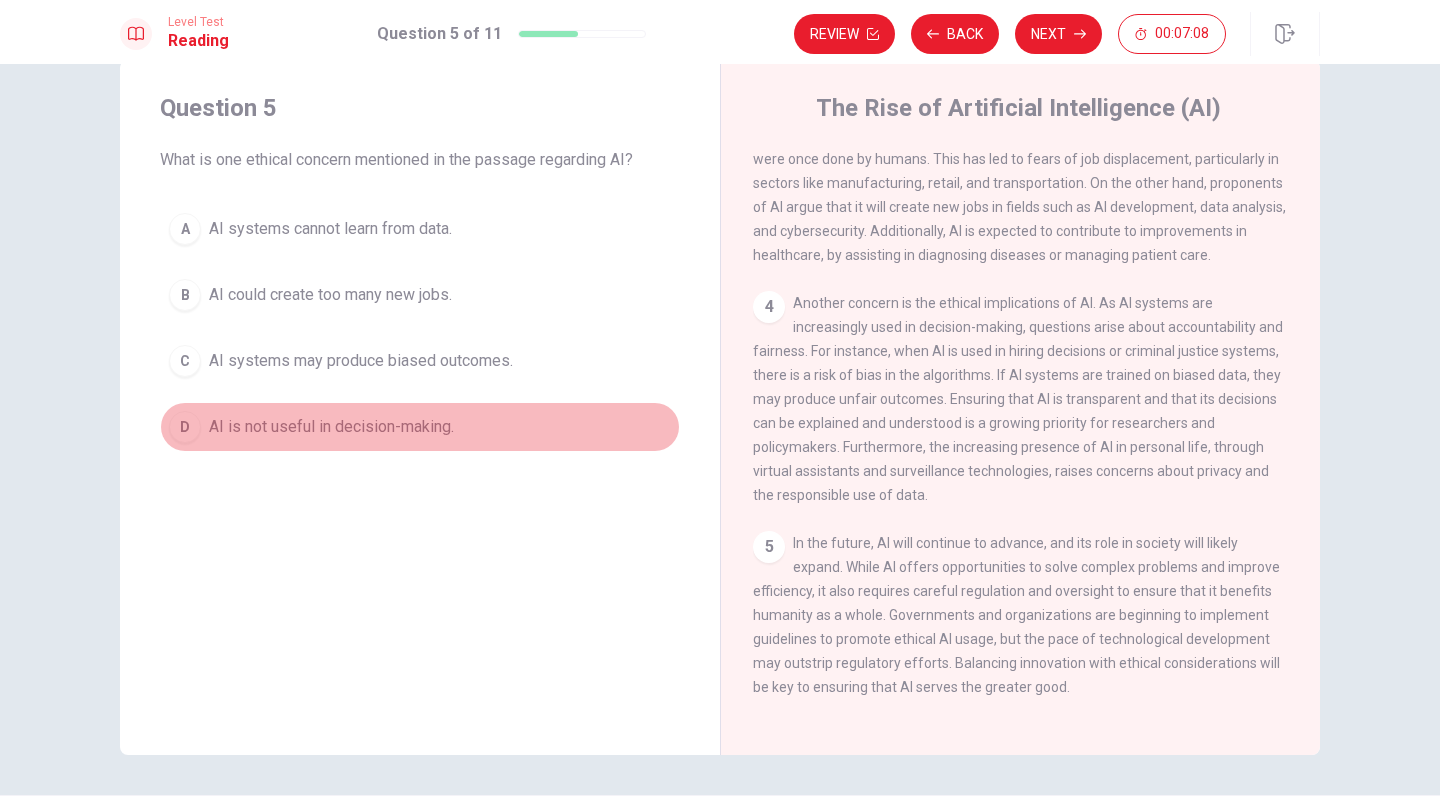 click on "AI is not useful in decision-making." at bounding box center (330, 229) 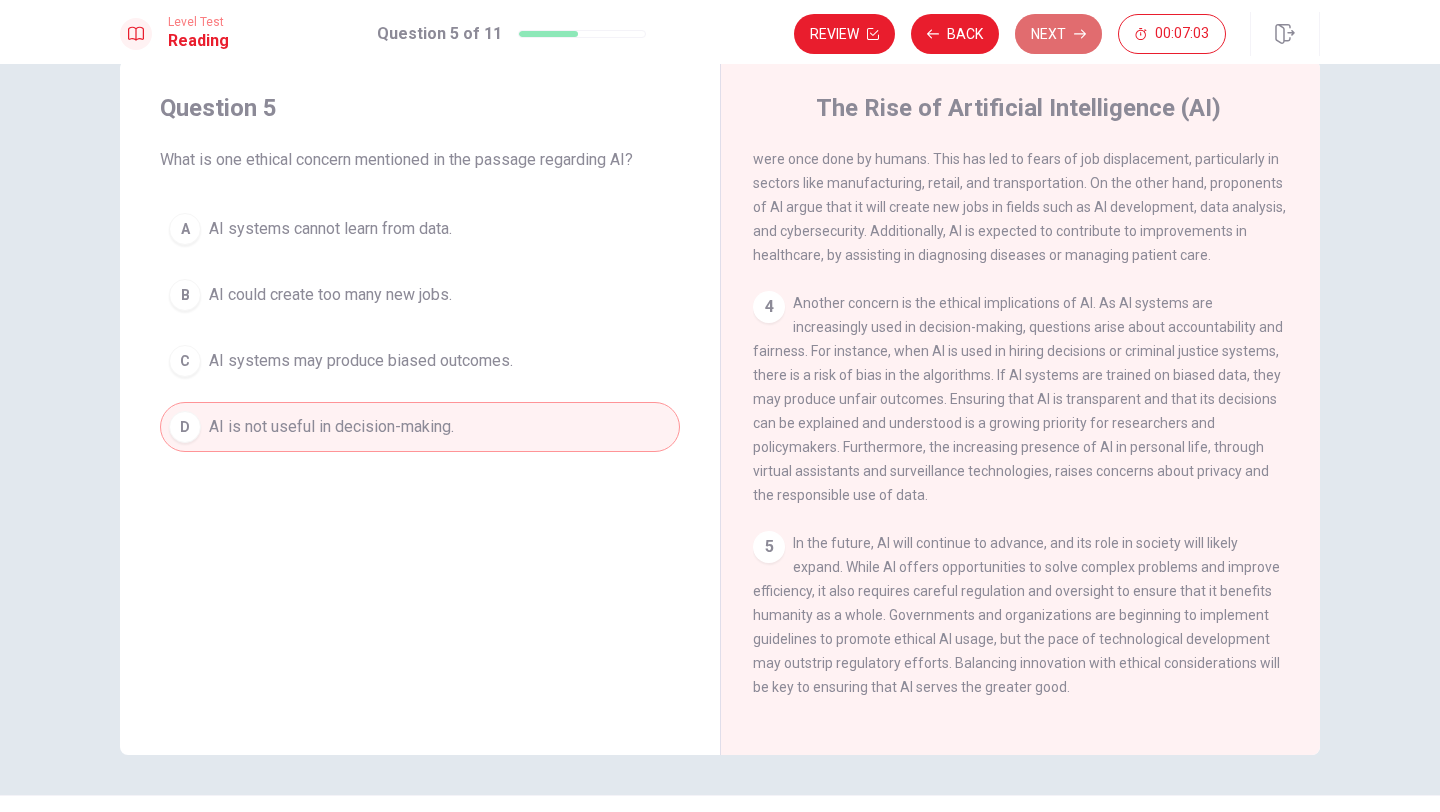 click on "Next" at bounding box center (1058, 34) 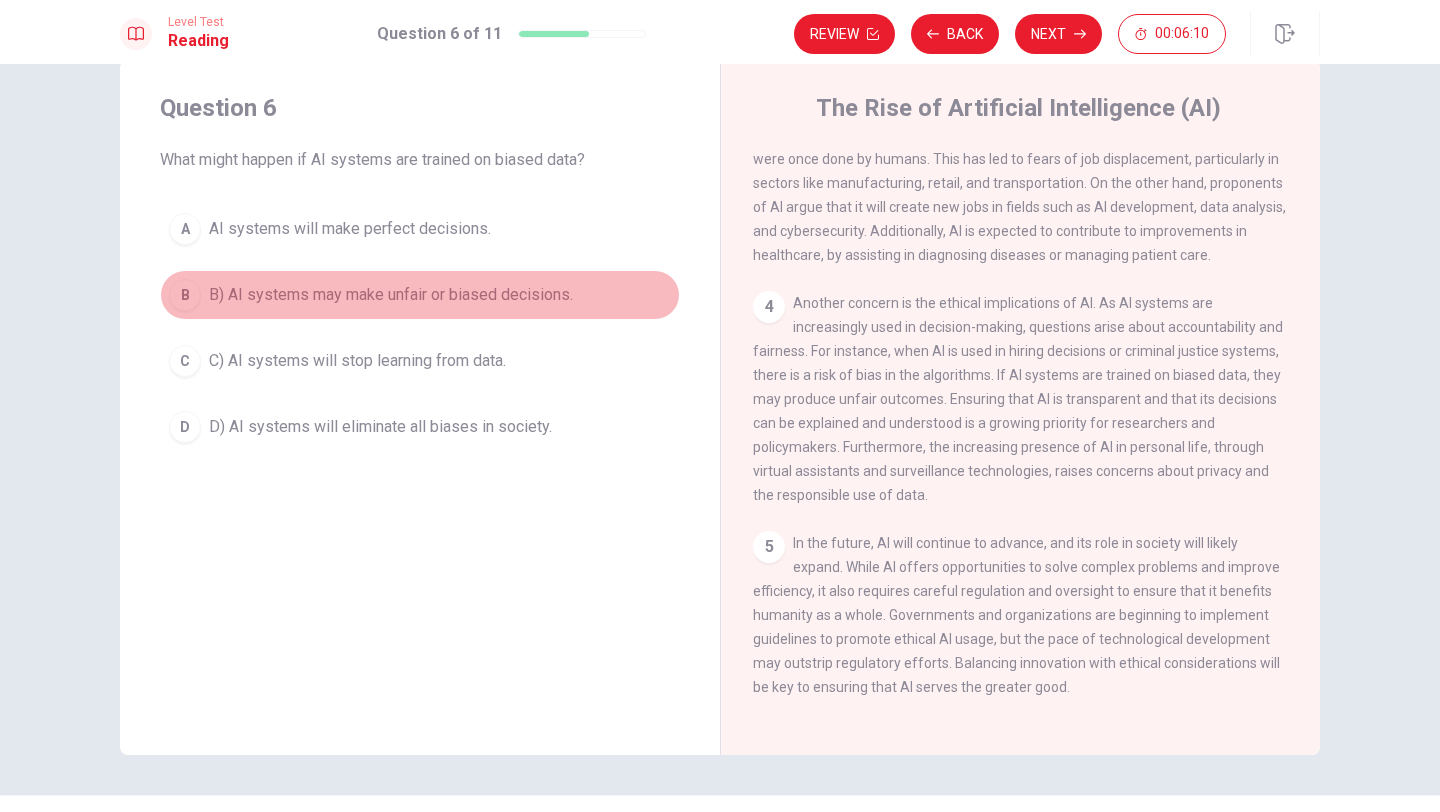 click on "B) AI systems may make unfair or biased decisions." at bounding box center (350, 229) 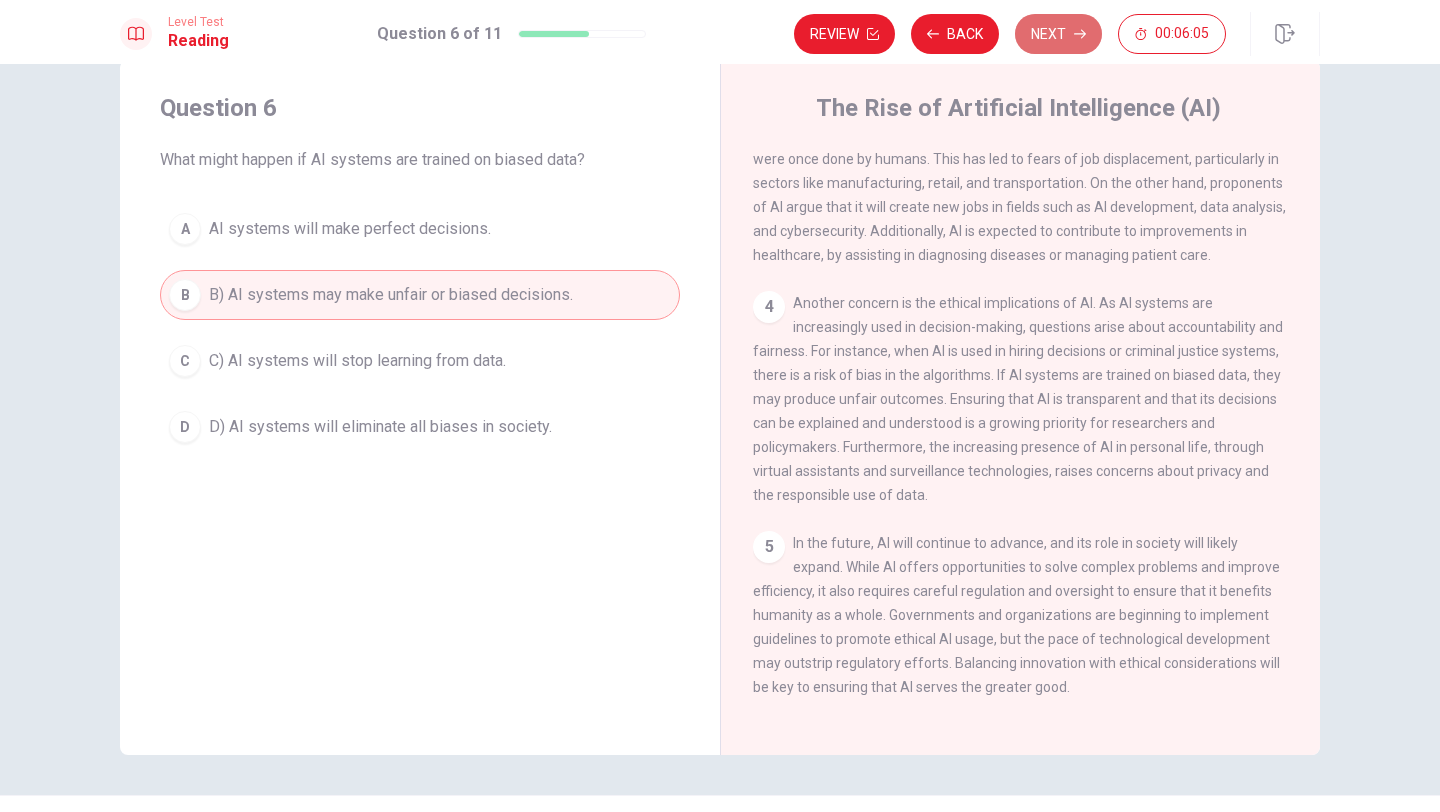 click on "Next" at bounding box center [1058, 34] 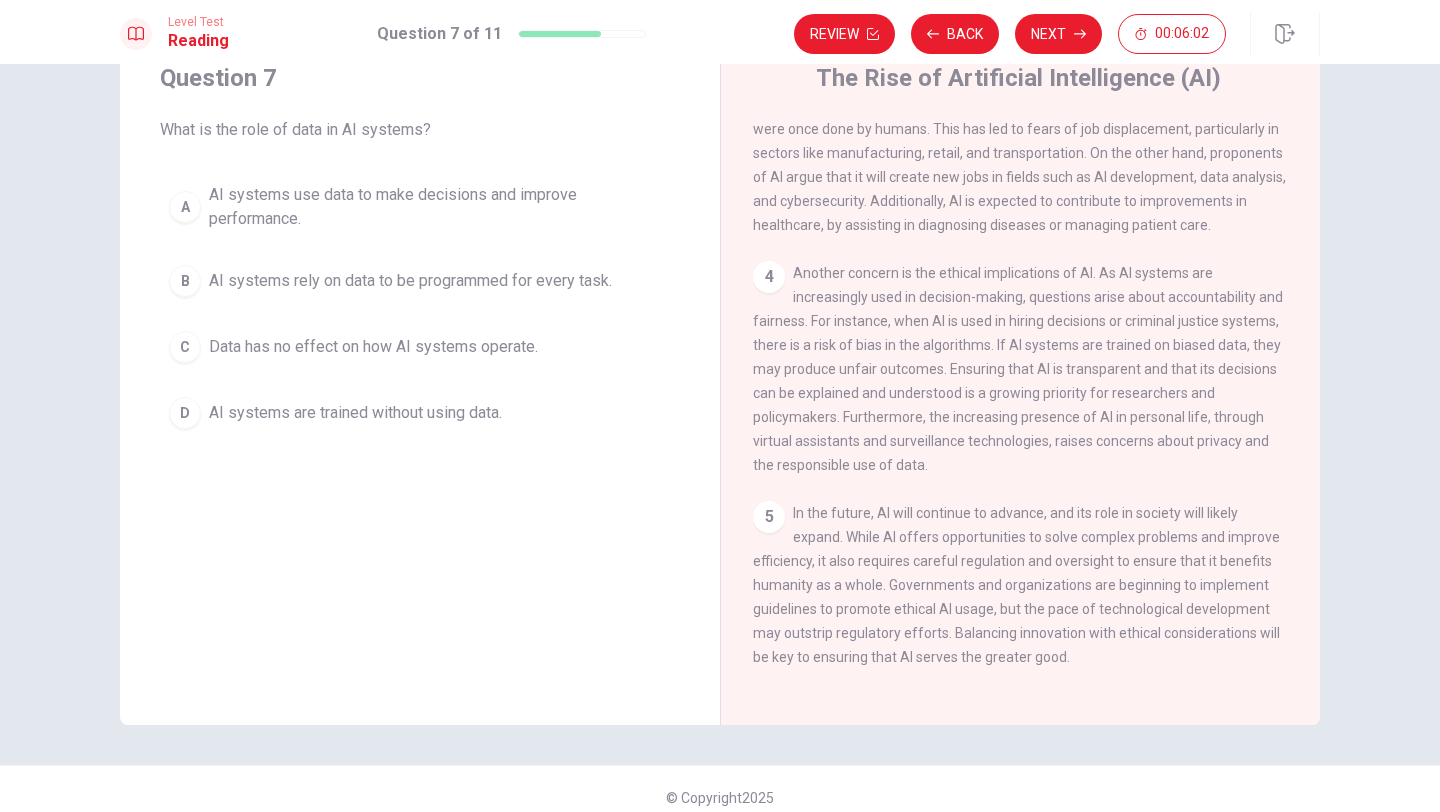 scroll, scrollTop: 60, scrollLeft: 0, axis: vertical 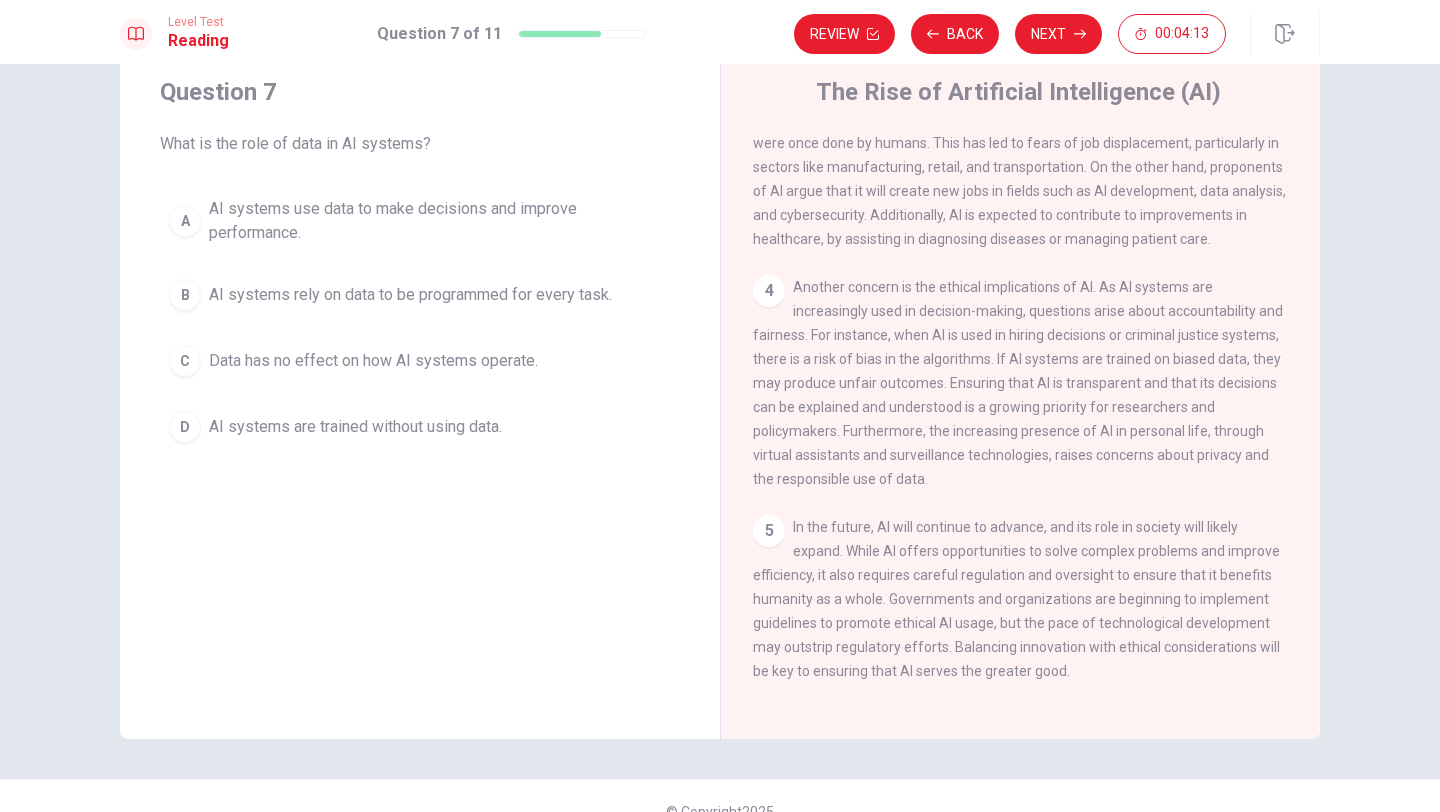 click on "AI systems rely on data to be programmed for every task." at bounding box center (440, 221) 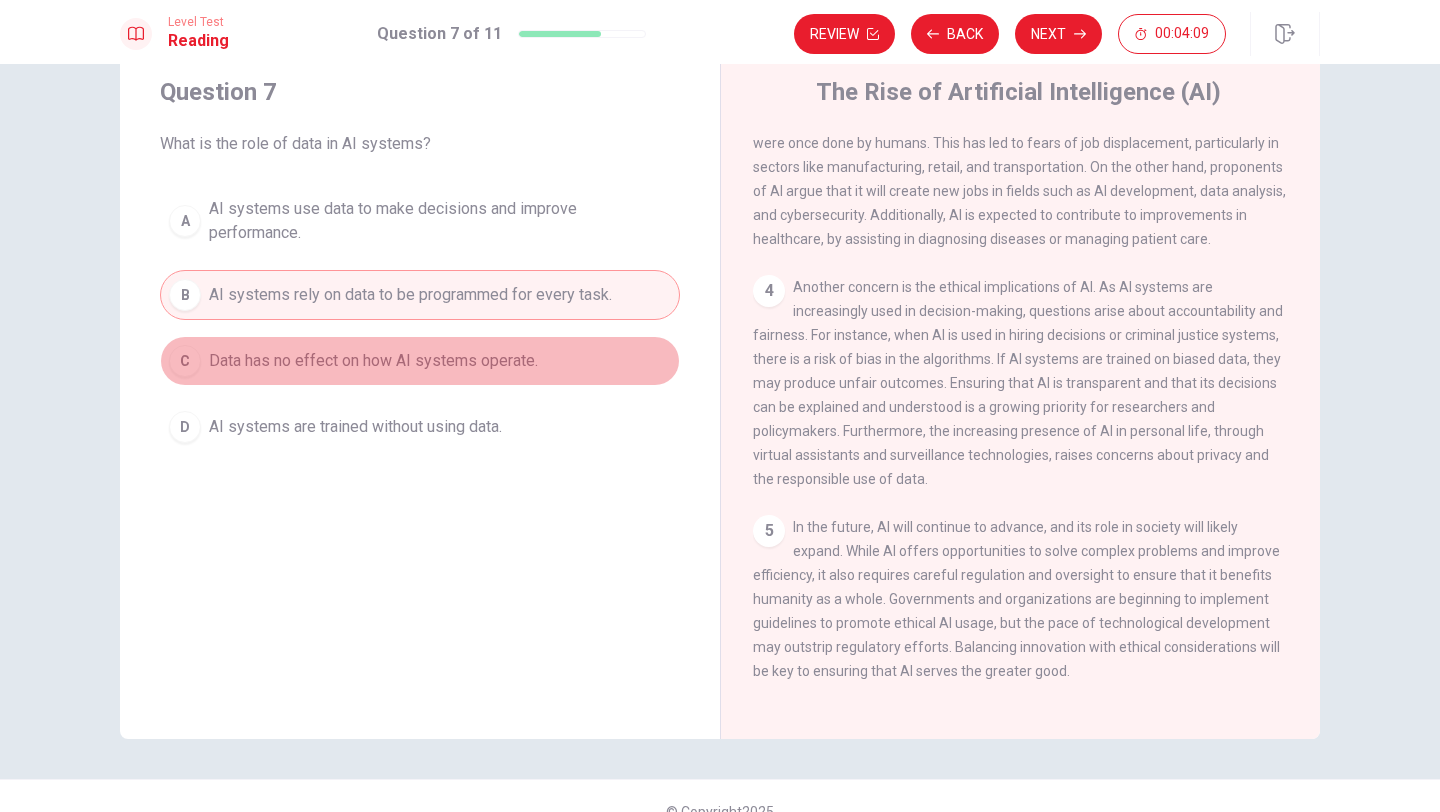 click on "Data has no effect on how AI systems operate." at bounding box center (440, 221) 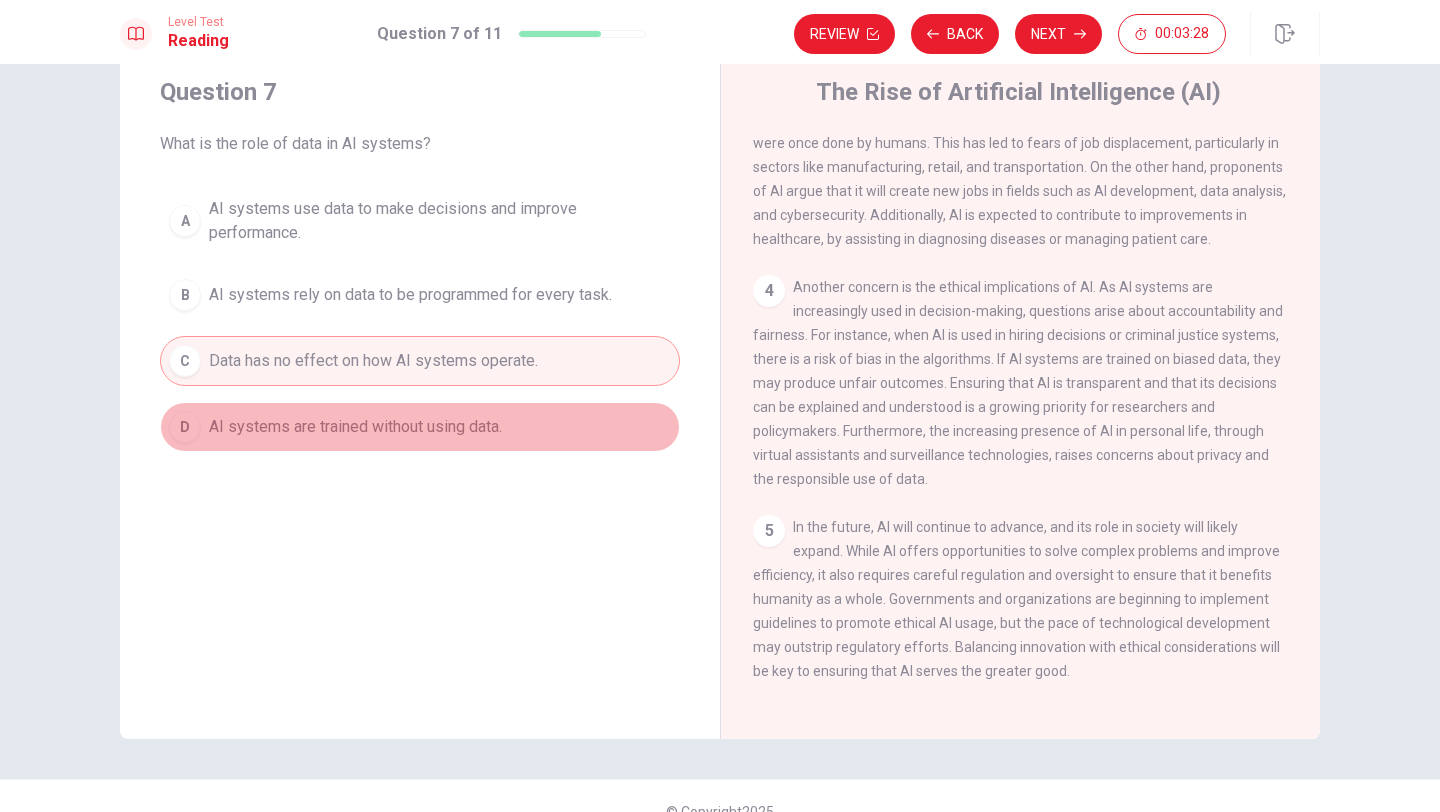 click on "AI systems are trained without using data." at bounding box center [440, 221] 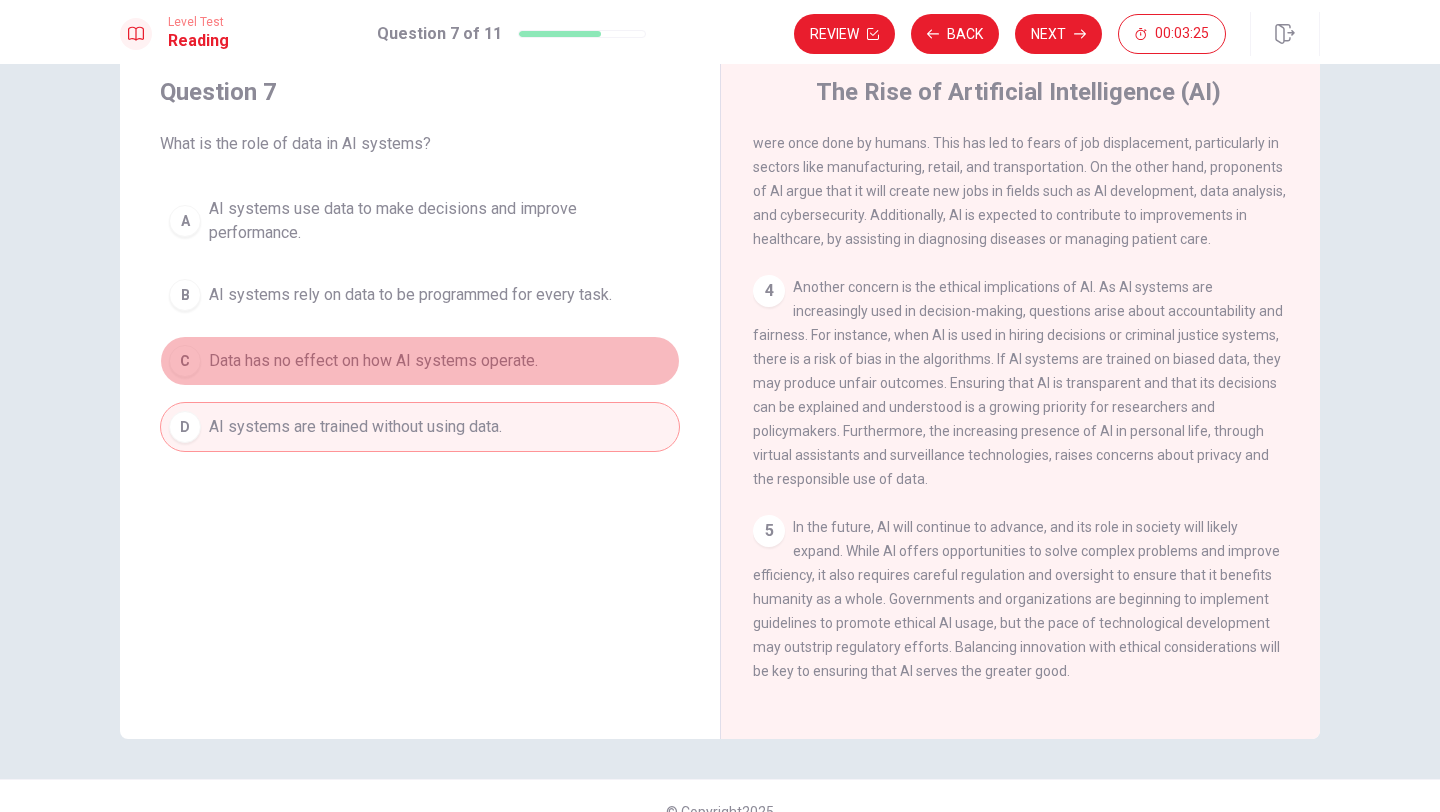 click on "C Data has no effect on how AI systems operate." at bounding box center (420, 361) 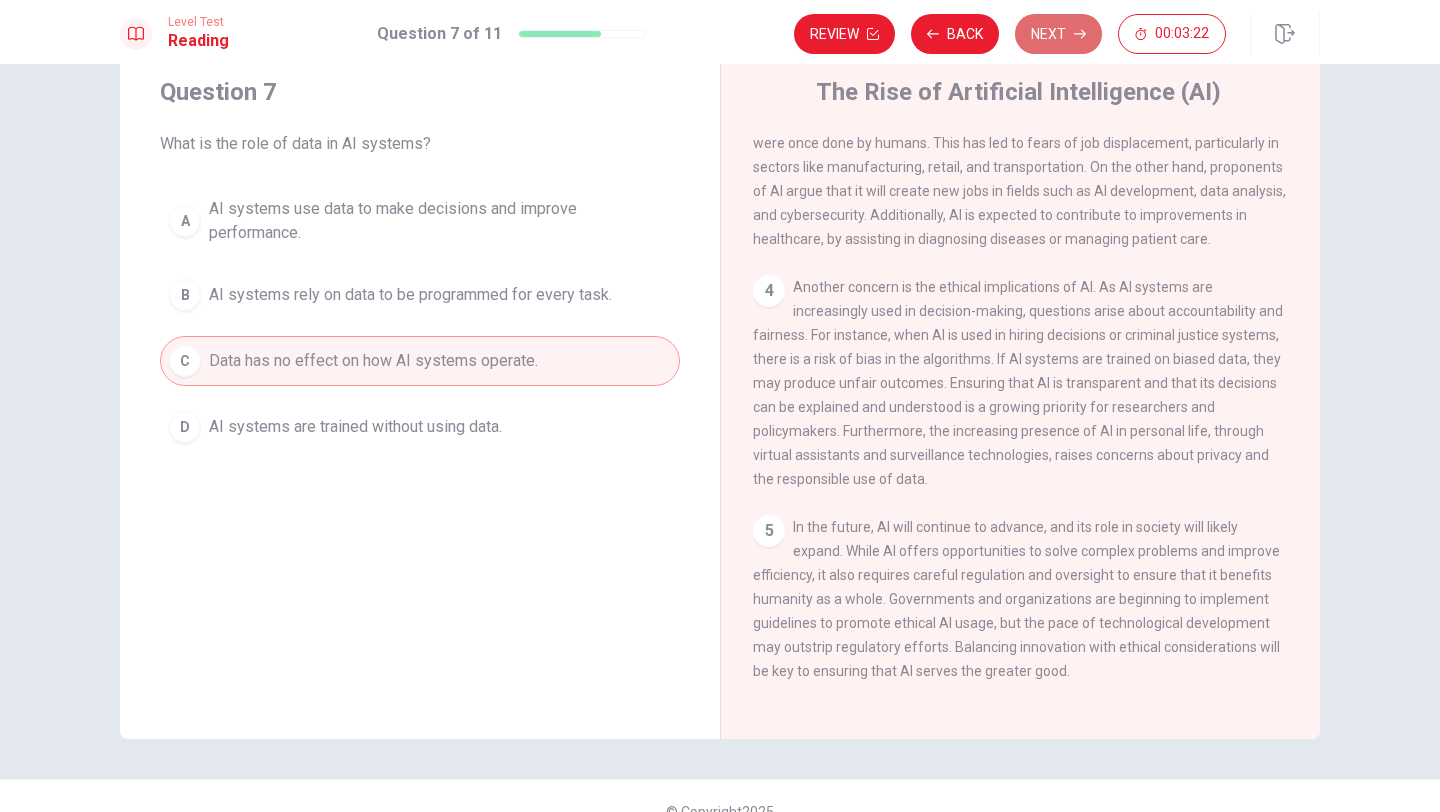 click on "Next" at bounding box center (1058, 34) 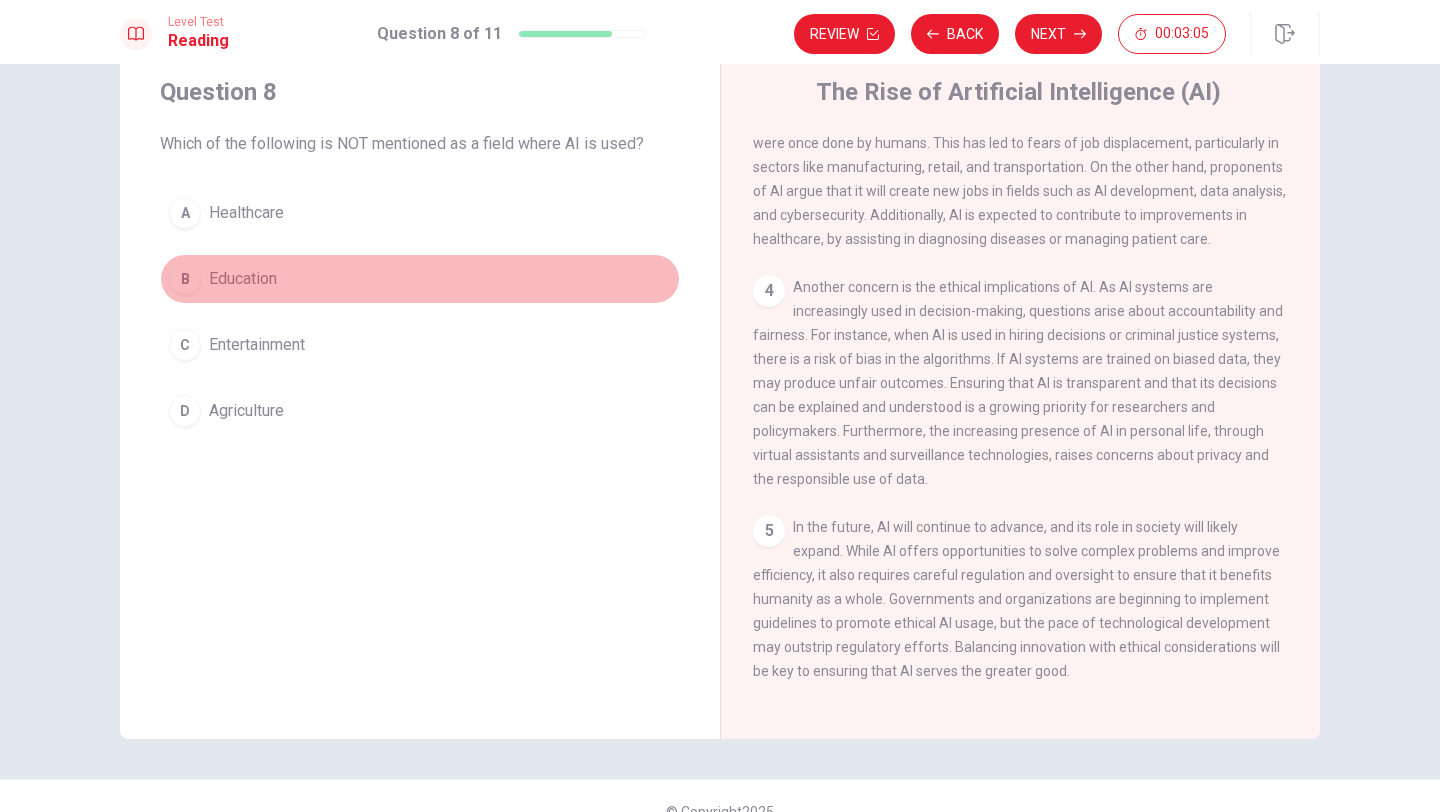 click on "Education" at bounding box center [246, 213] 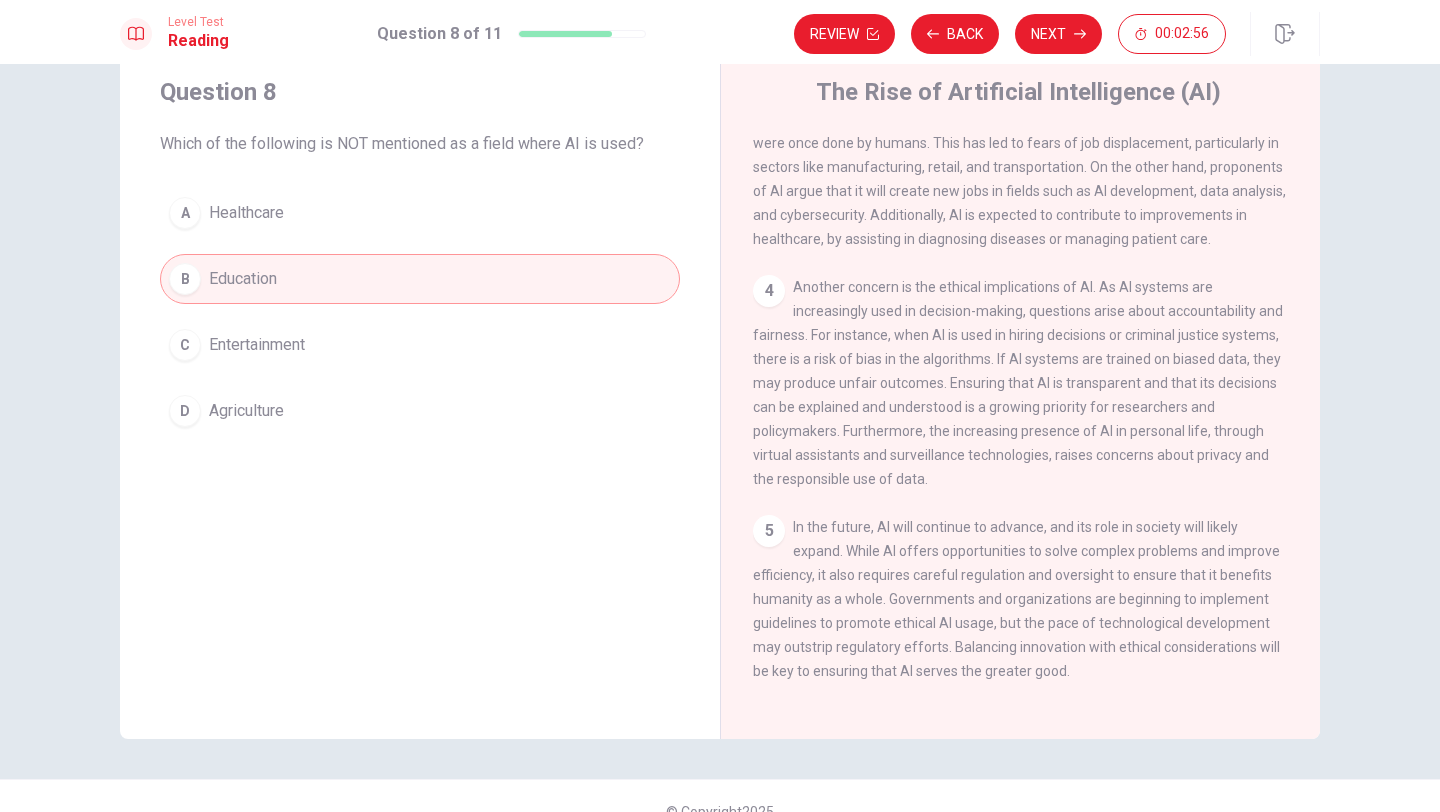 click on "D Agriculture" at bounding box center [420, 411] 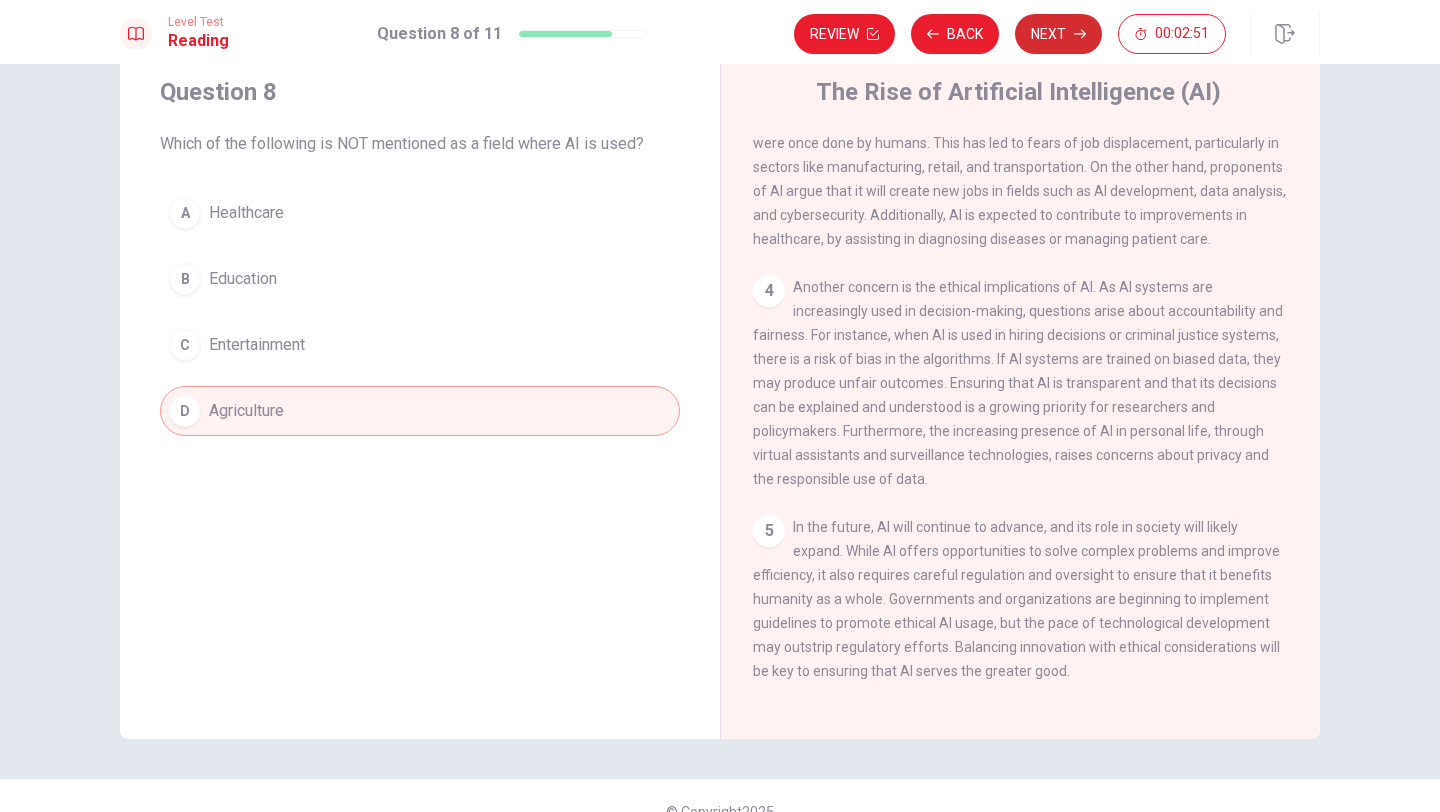 click on "Next" at bounding box center (1058, 34) 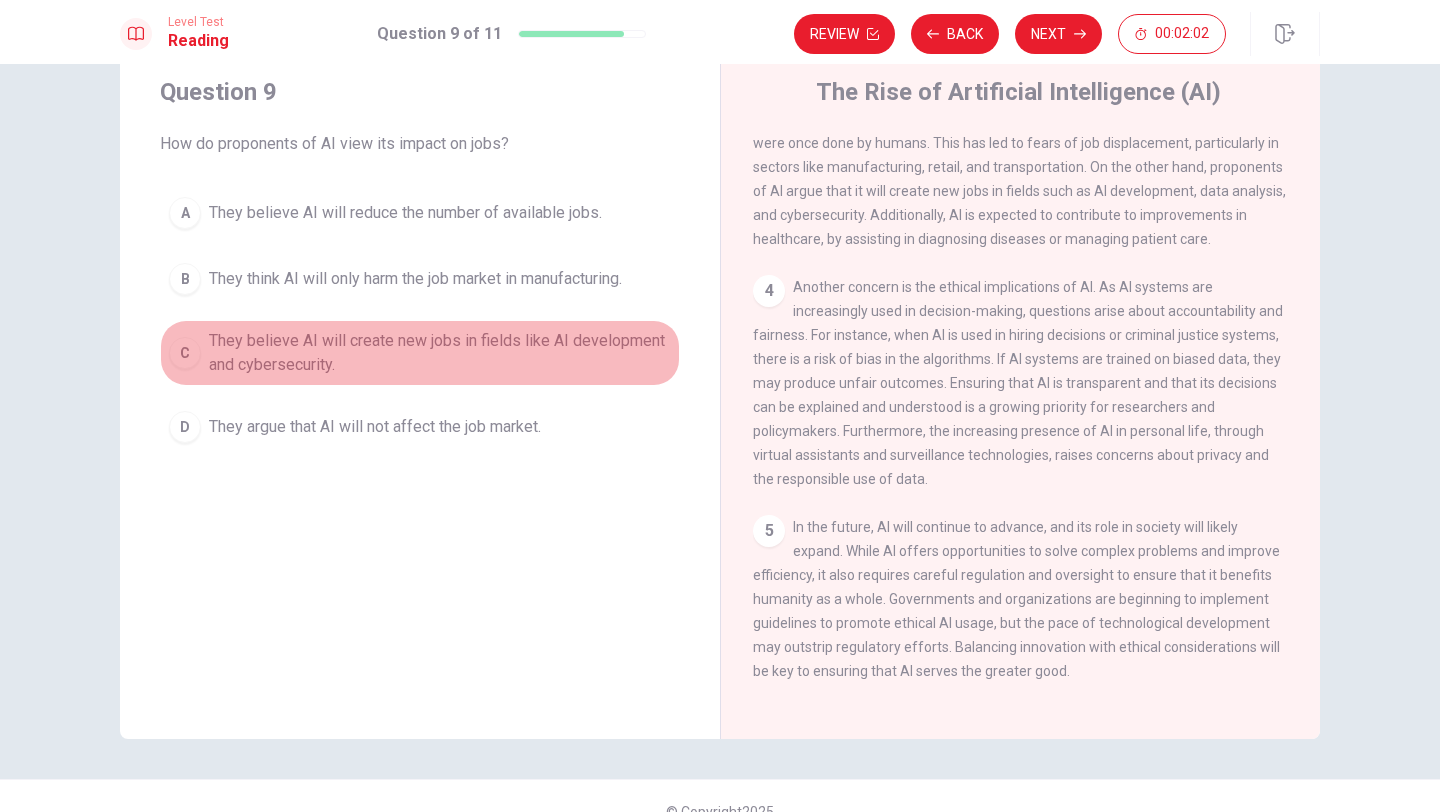 click on "They believe AI will create new jobs in fields like AI development and cybersecurity." at bounding box center [405, 213] 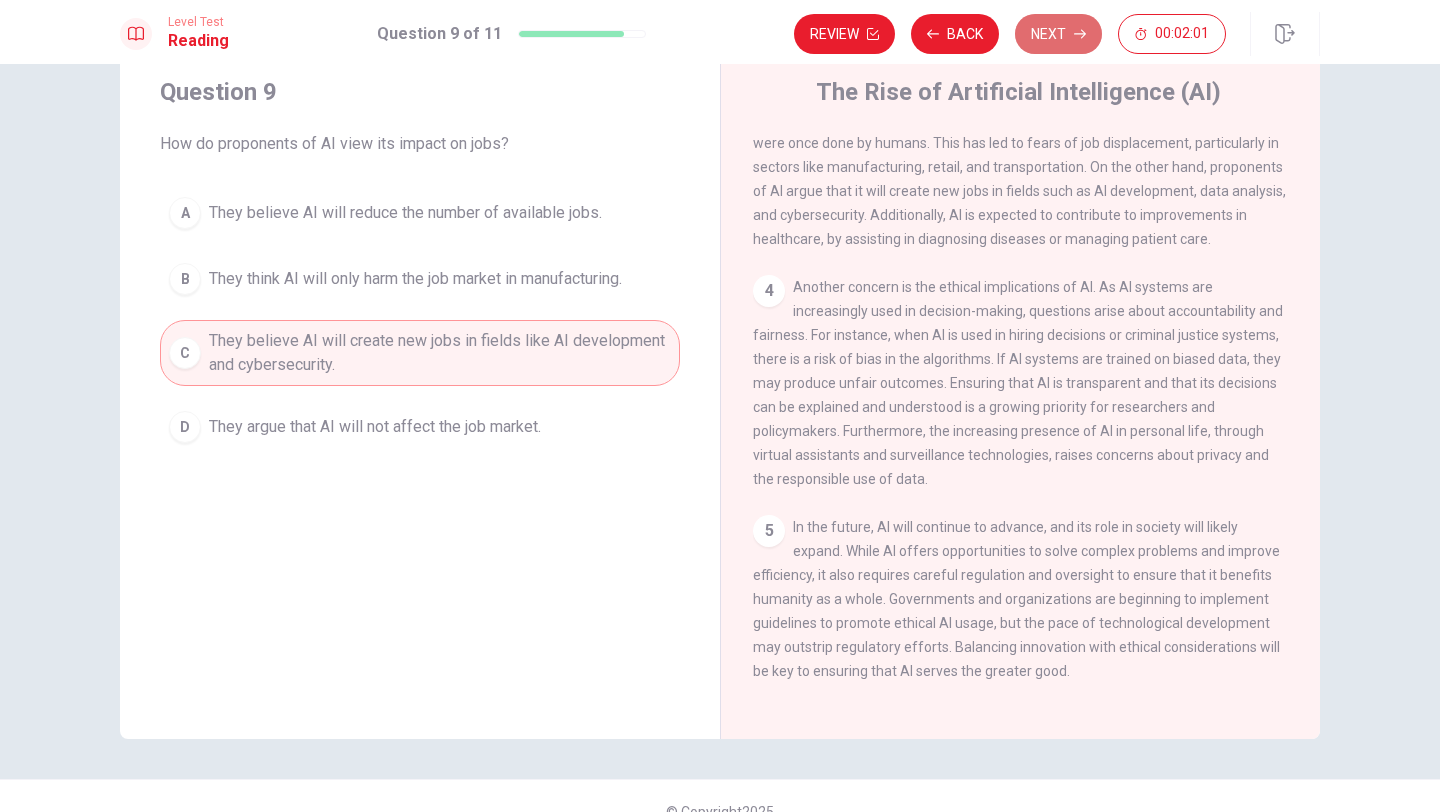 click on "Next" at bounding box center [1058, 34] 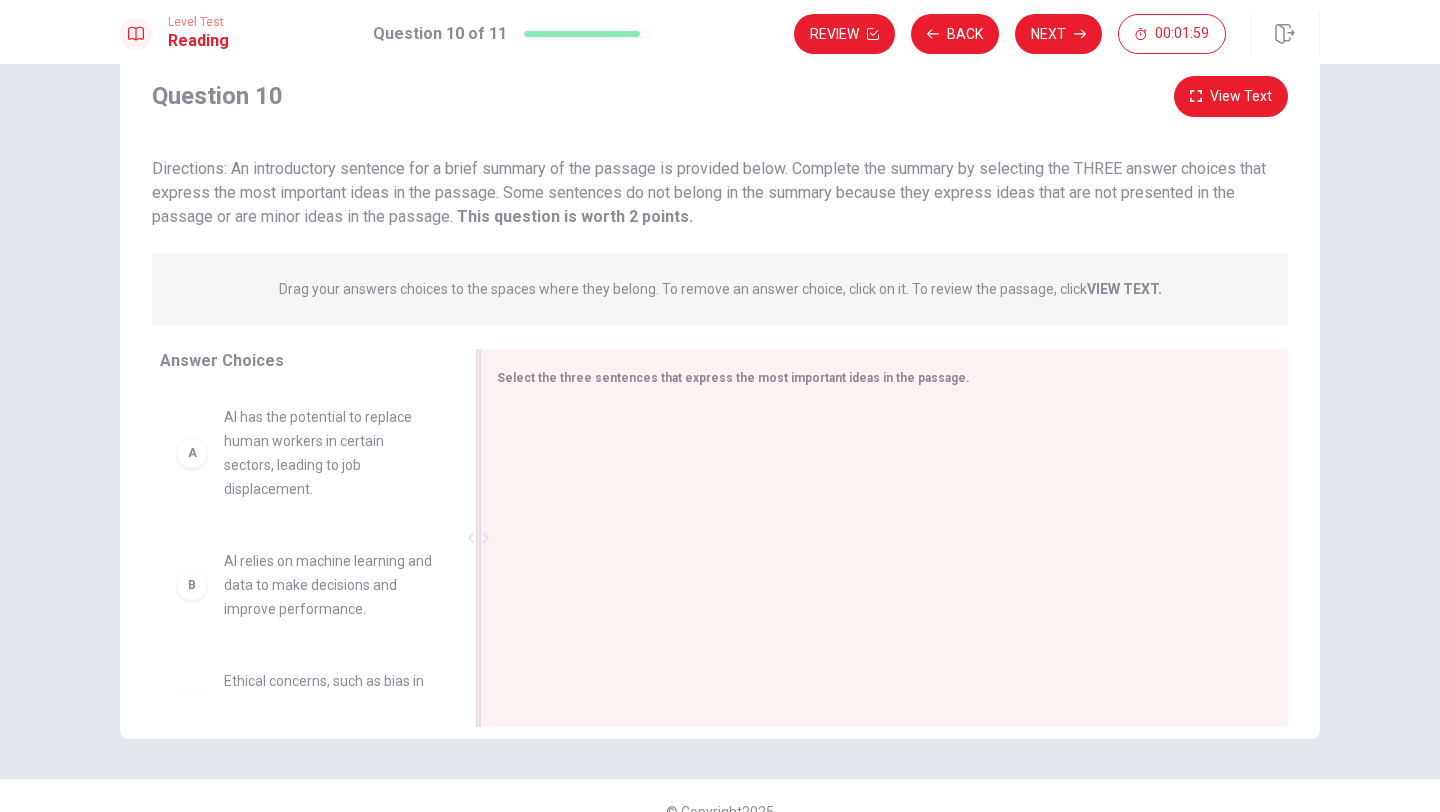 scroll, scrollTop: 91, scrollLeft: 0, axis: vertical 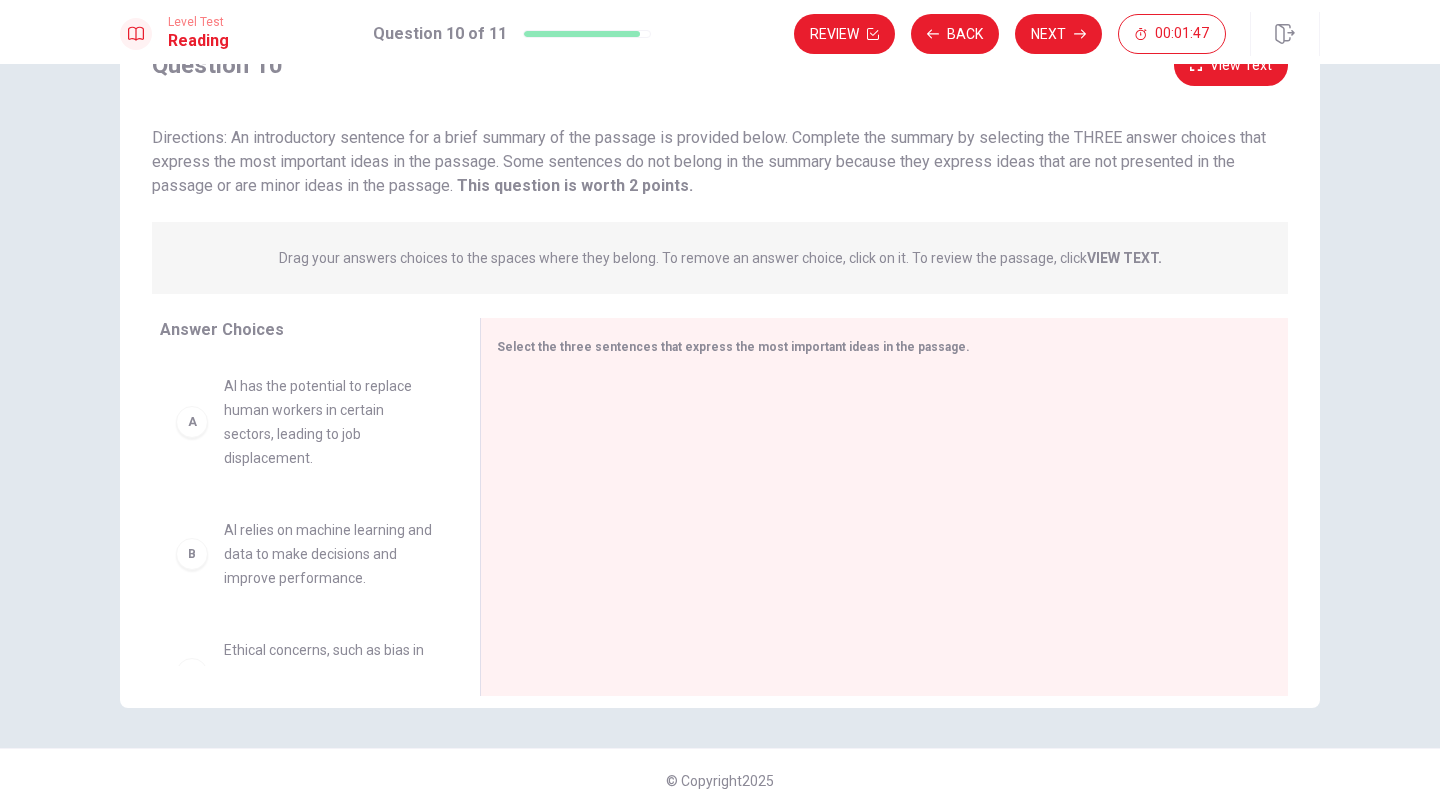 click on "A" at bounding box center (192, 422) 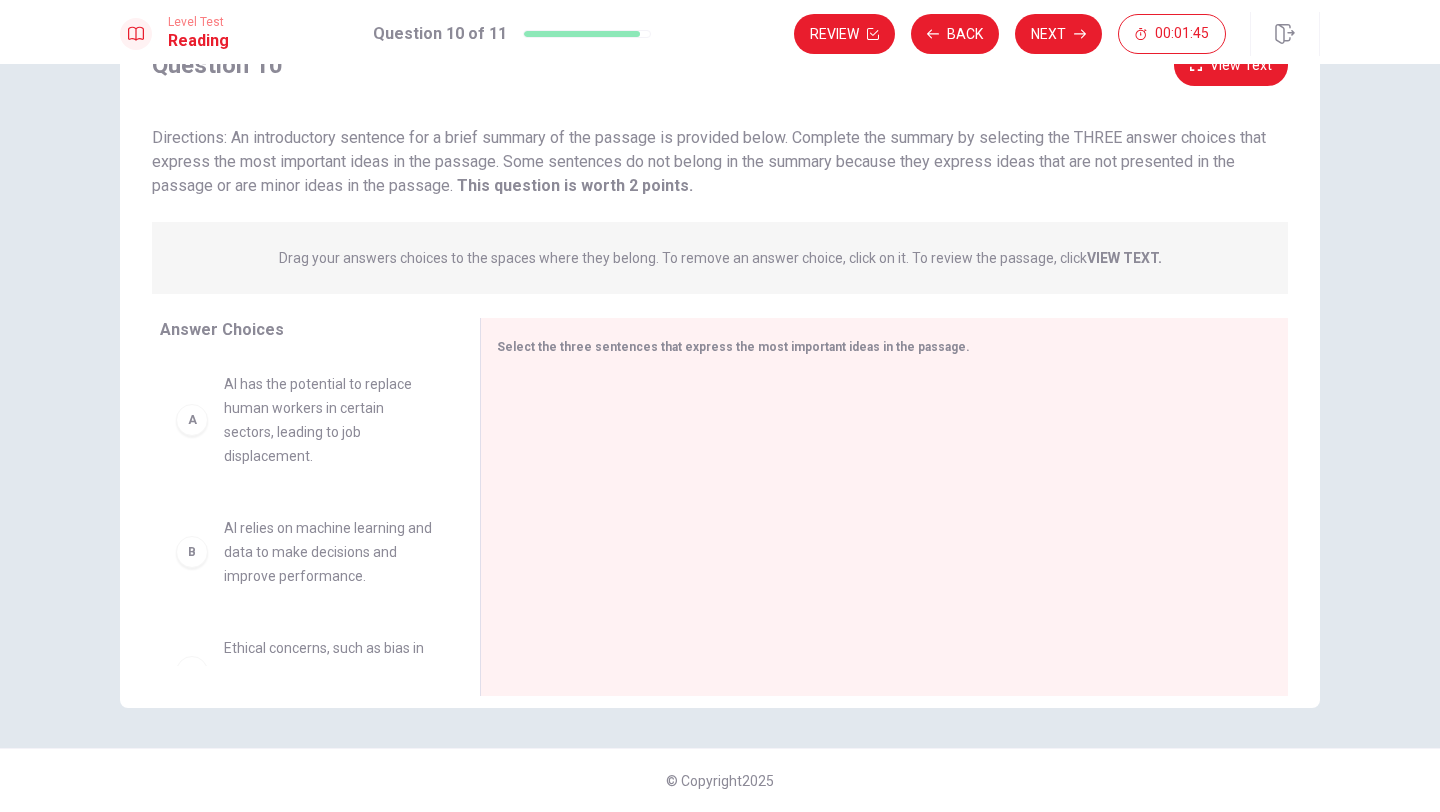 scroll, scrollTop: 0, scrollLeft: 0, axis: both 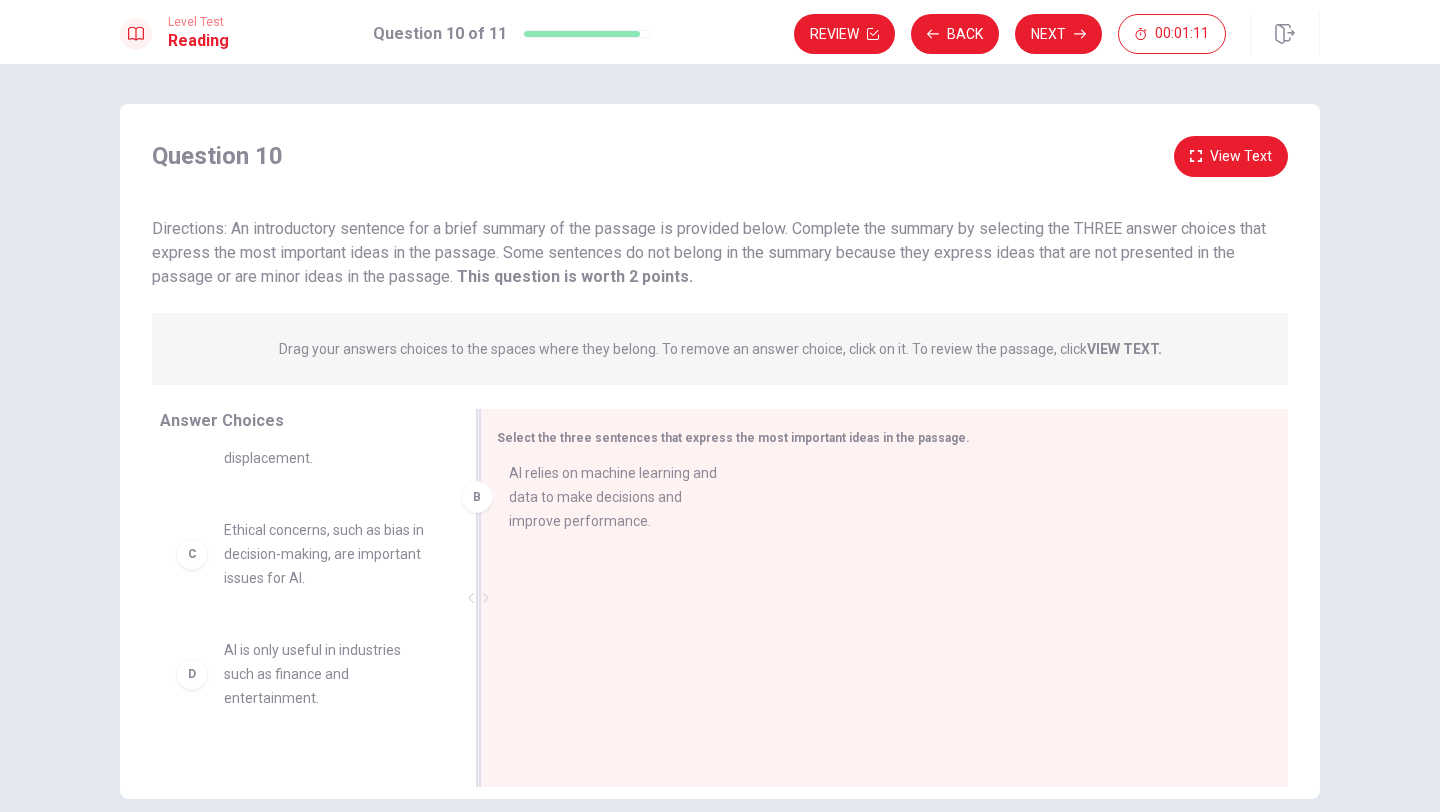 drag, startPoint x: 316, startPoint y: 542, endPoint x: 606, endPoint y: 518, distance: 290.9914 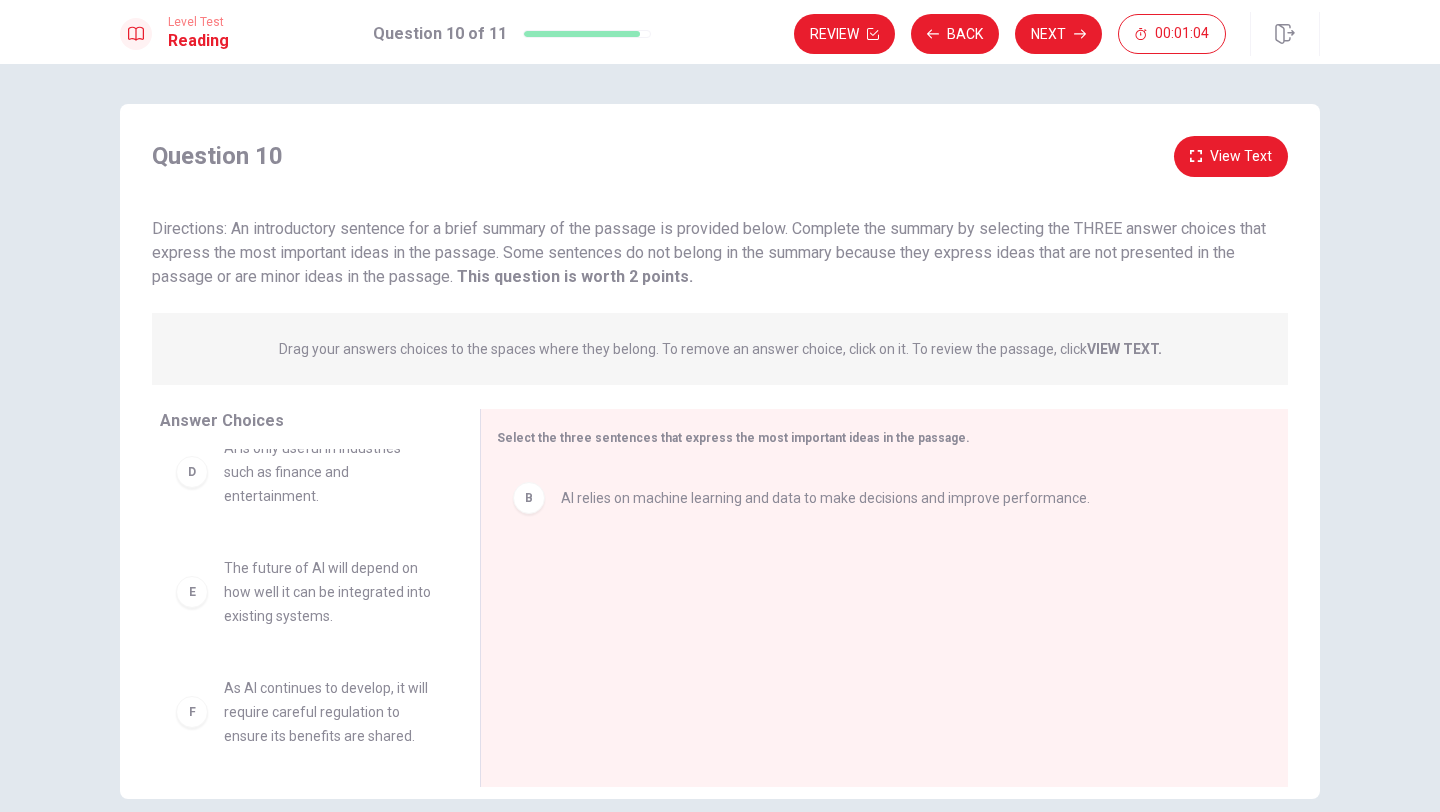 scroll, scrollTop: 300, scrollLeft: 0, axis: vertical 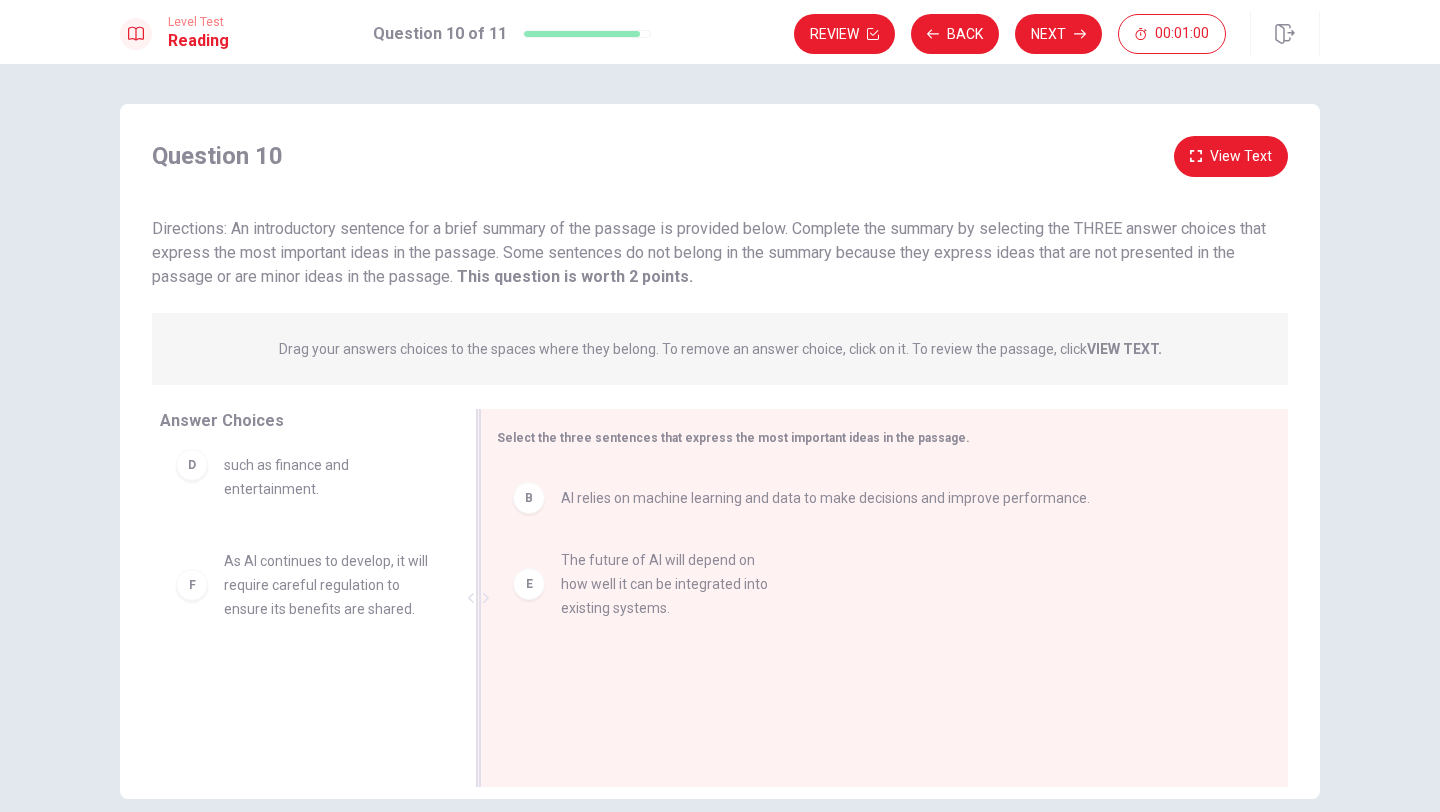 drag, startPoint x: 301, startPoint y: 595, endPoint x: 646, endPoint y: 594, distance: 345.00143 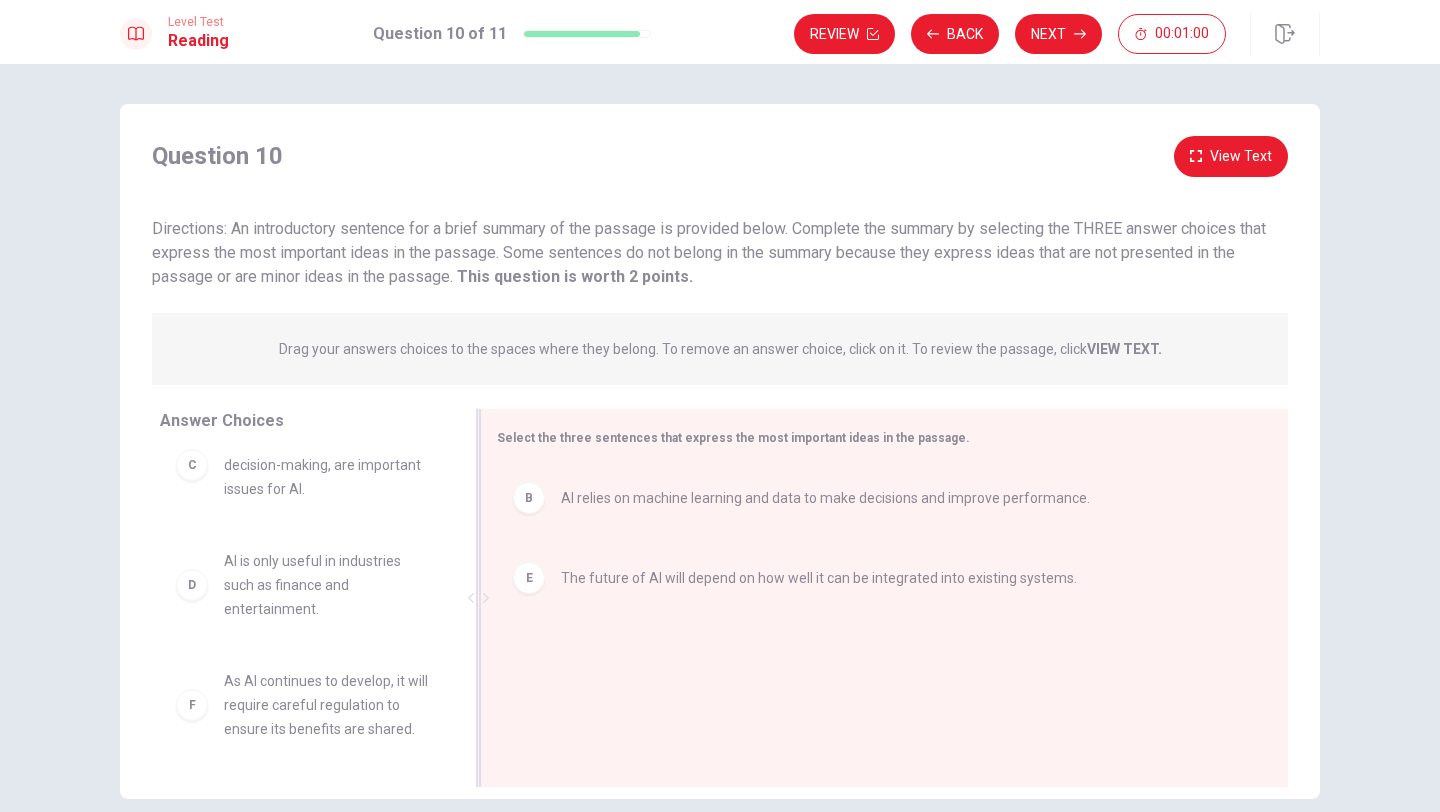 scroll, scrollTop: 180, scrollLeft: 0, axis: vertical 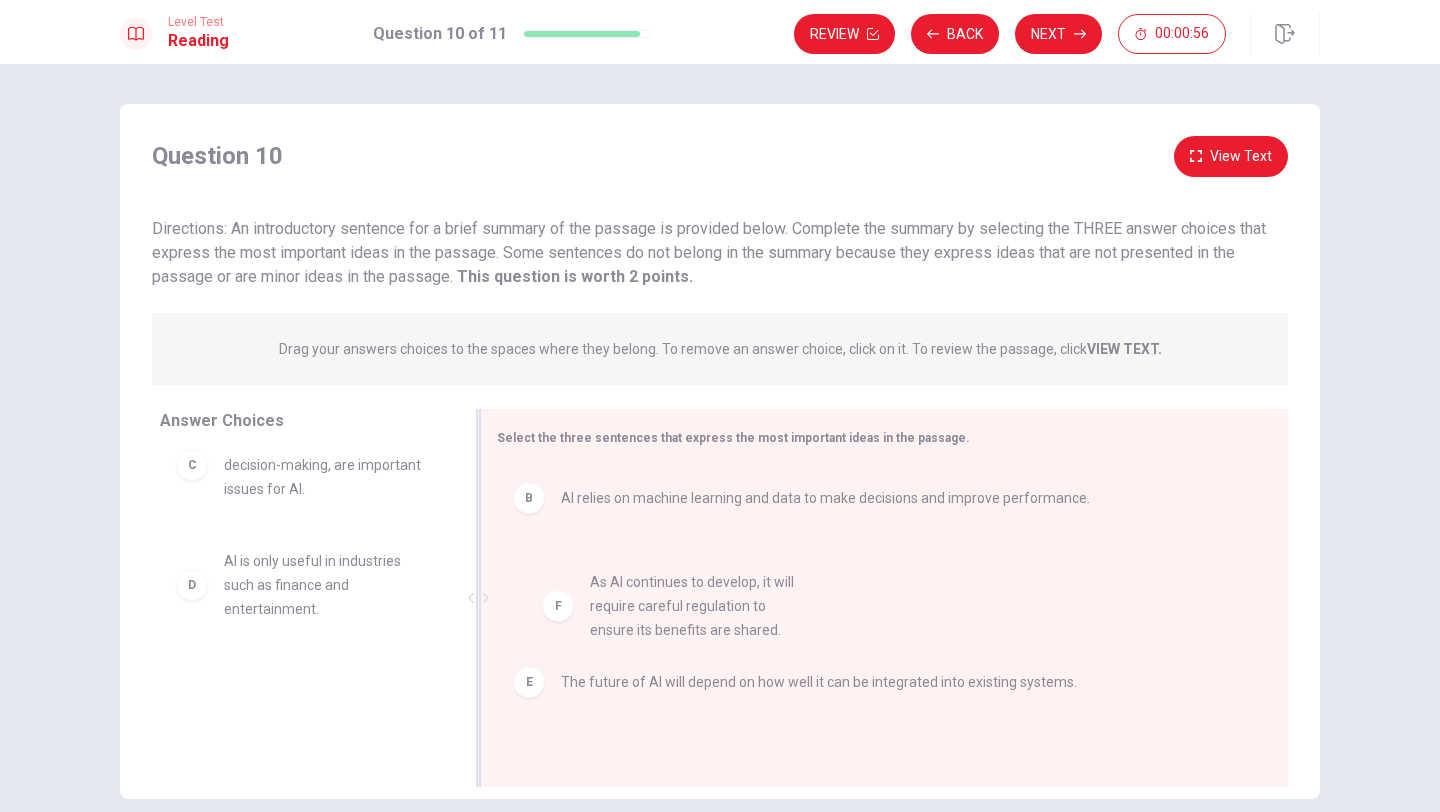 drag, startPoint x: 361, startPoint y: 696, endPoint x: 729, endPoint y: 590, distance: 382.96213 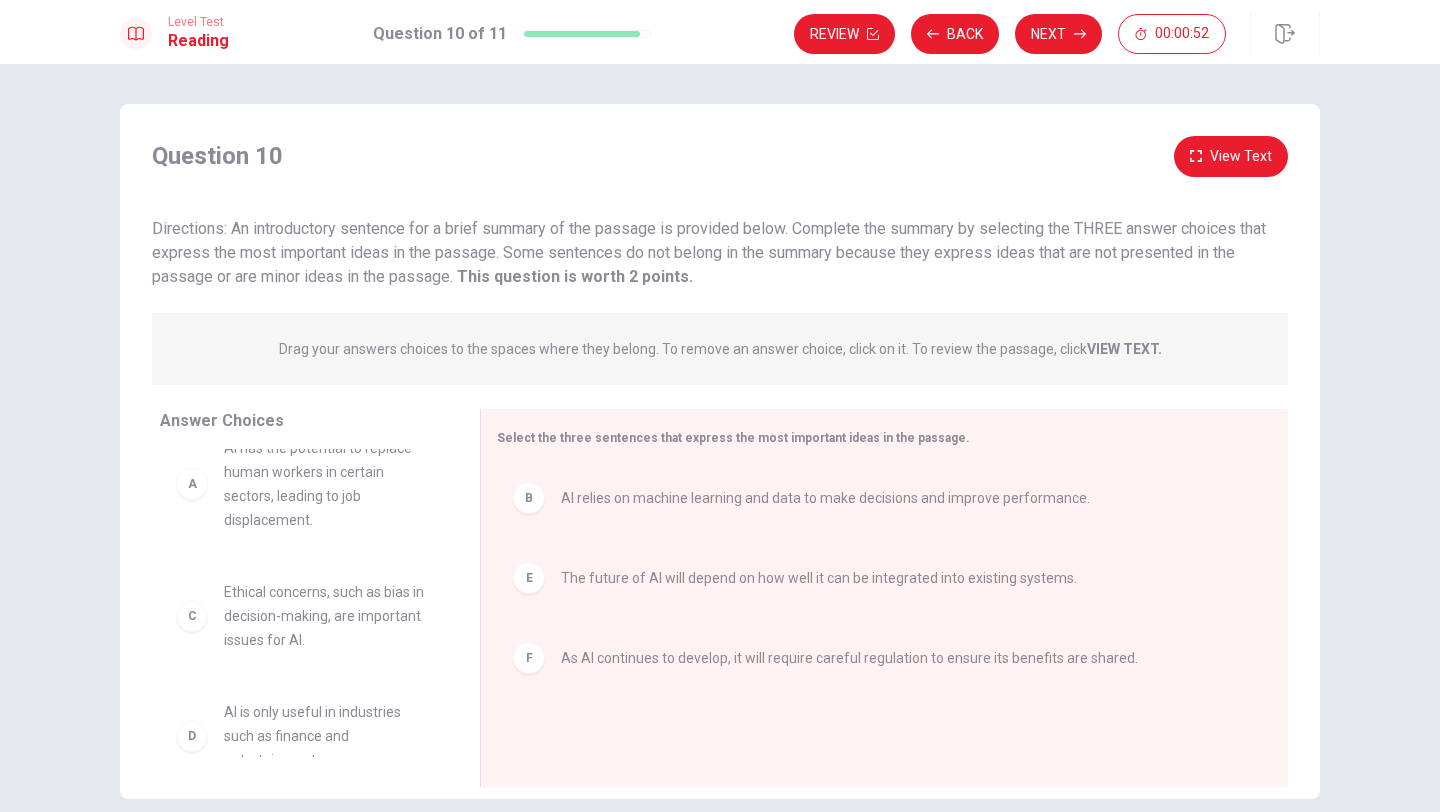 scroll, scrollTop: 0, scrollLeft: 0, axis: both 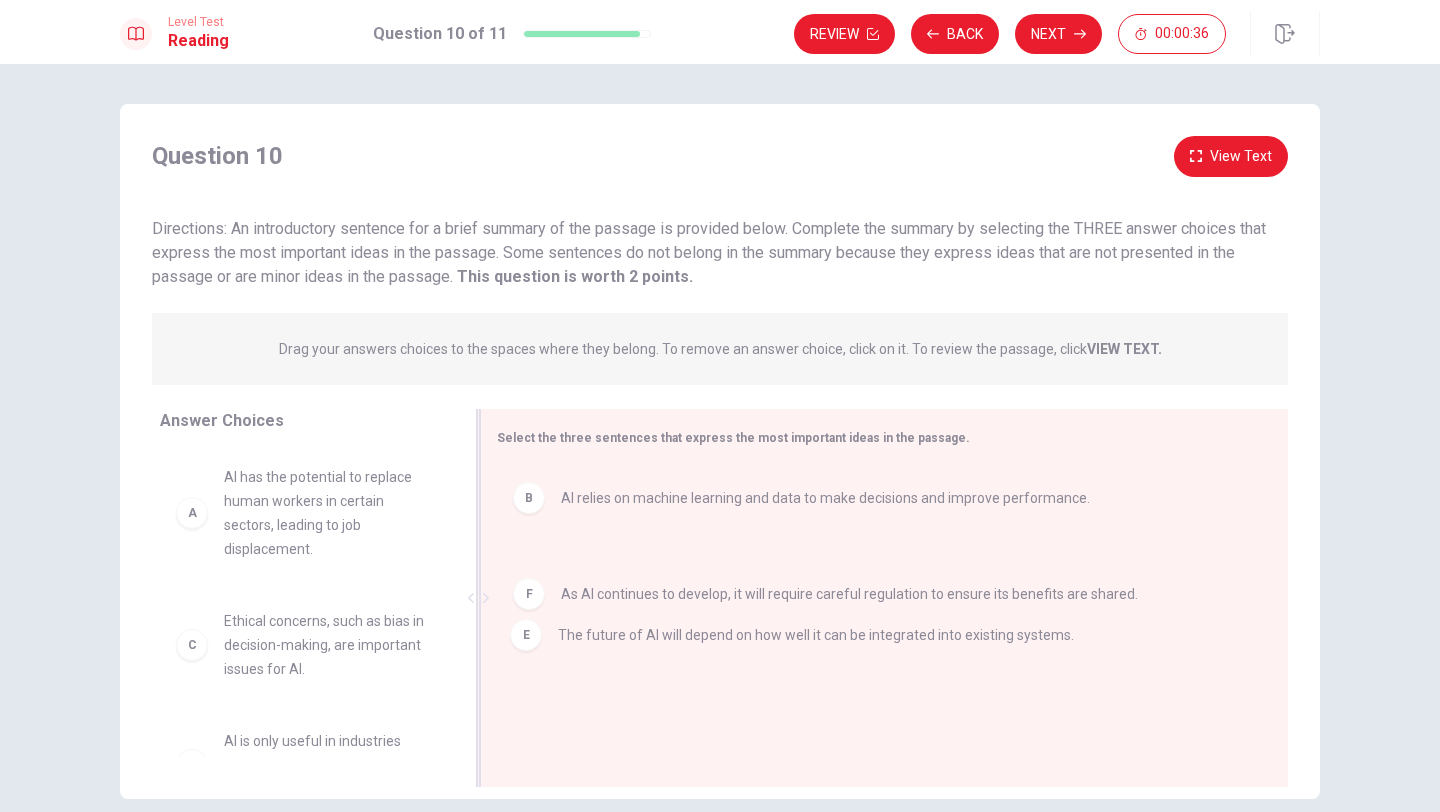 drag, startPoint x: 782, startPoint y: 574, endPoint x: 776, endPoint y: 636, distance: 62.289646 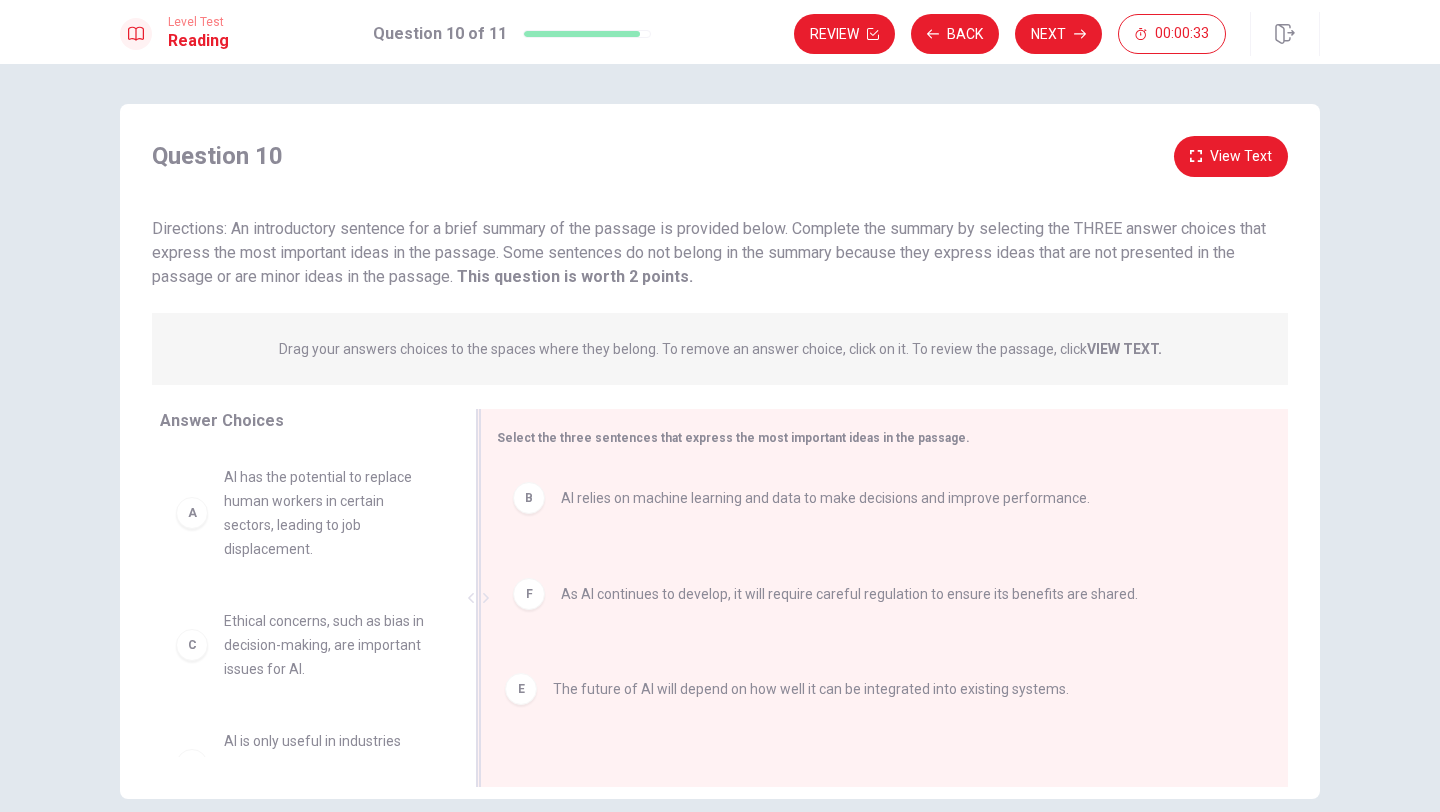 drag, startPoint x: 785, startPoint y: 582, endPoint x: 776, endPoint y: 697, distance: 115.35164 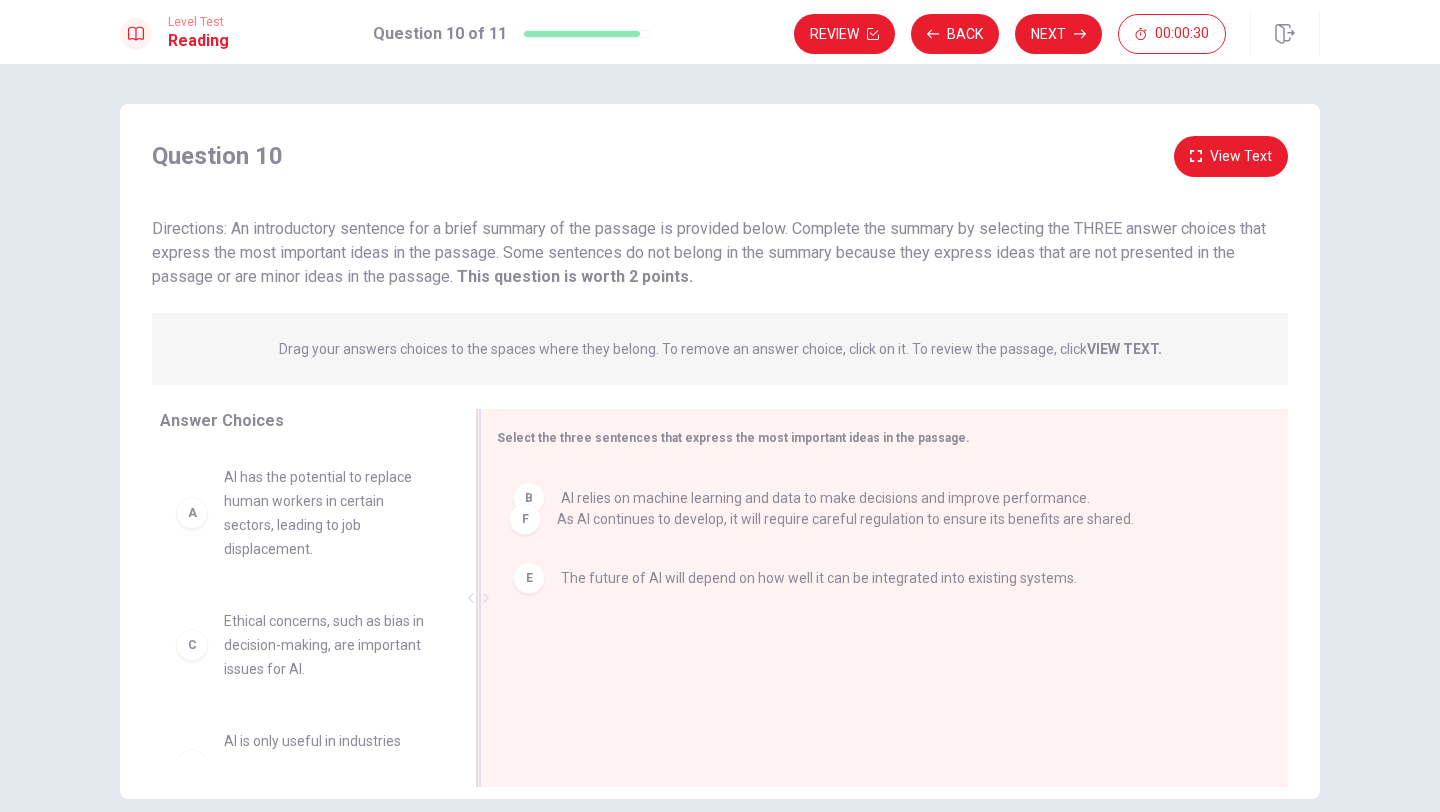 drag, startPoint x: 533, startPoint y: 661, endPoint x: 532, endPoint y: 514, distance: 147.0034 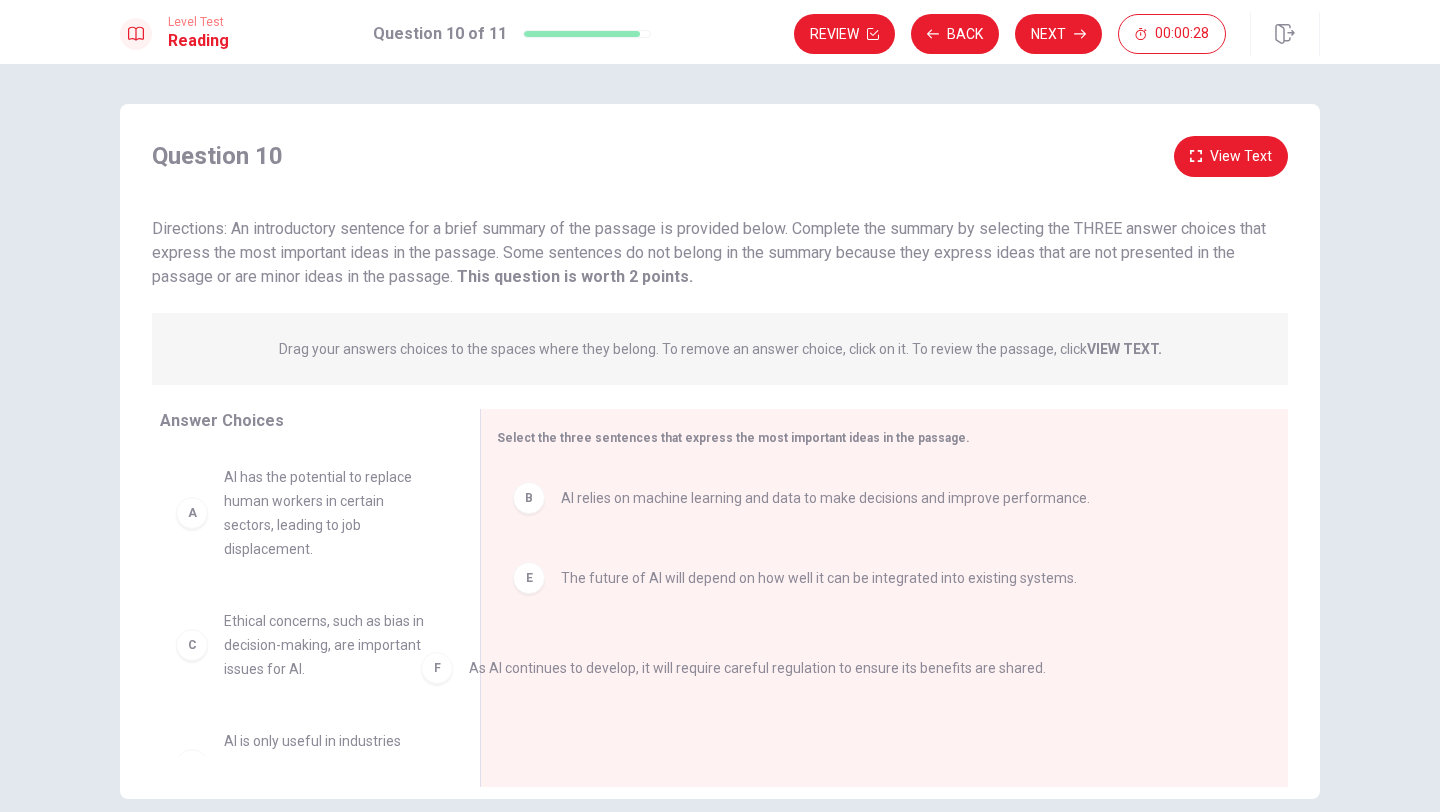 drag, startPoint x: 538, startPoint y: 657, endPoint x: 336, endPoint y: 695, distance: 205.54318 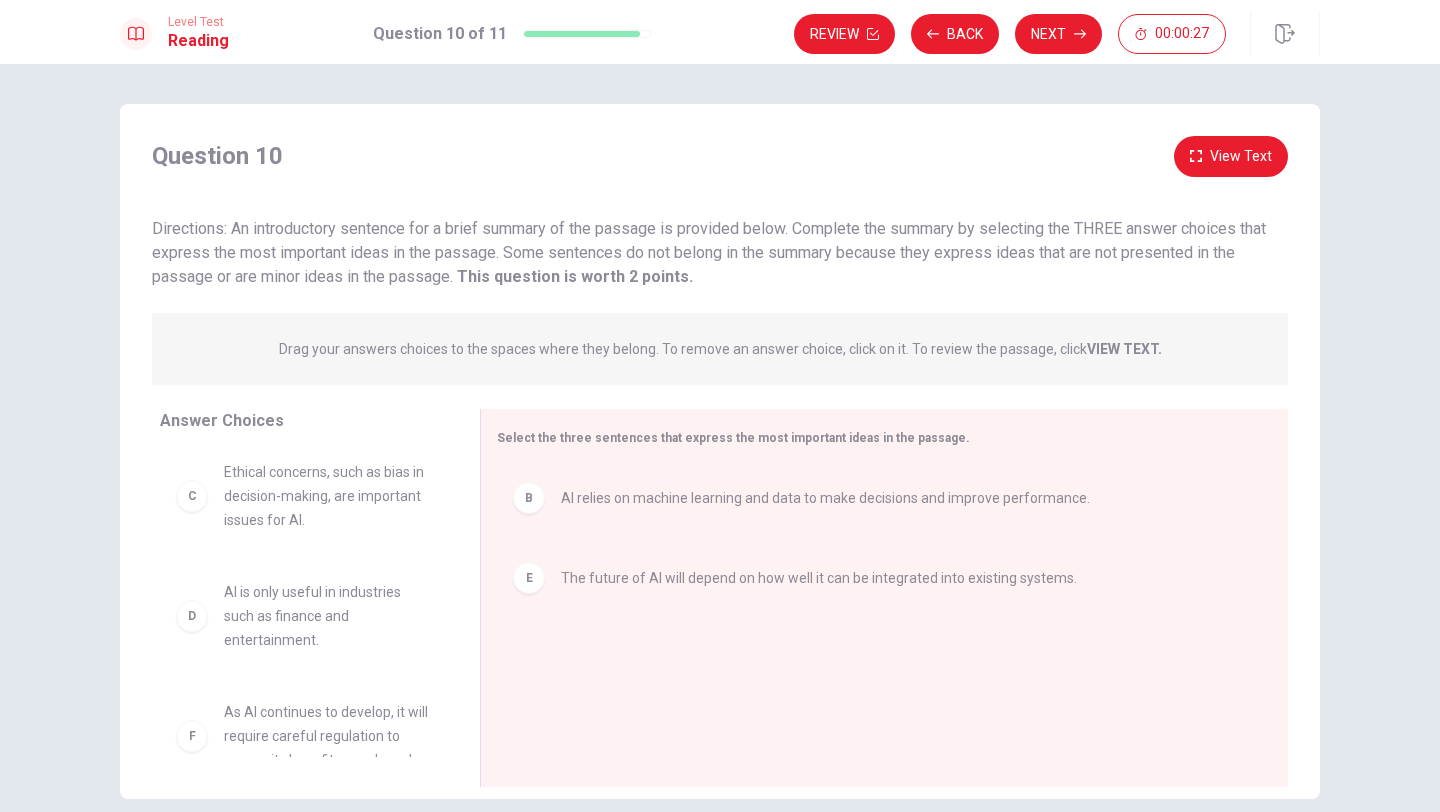 scroll, scrollTop: 180, scrollLeft: 0, axis: vertical 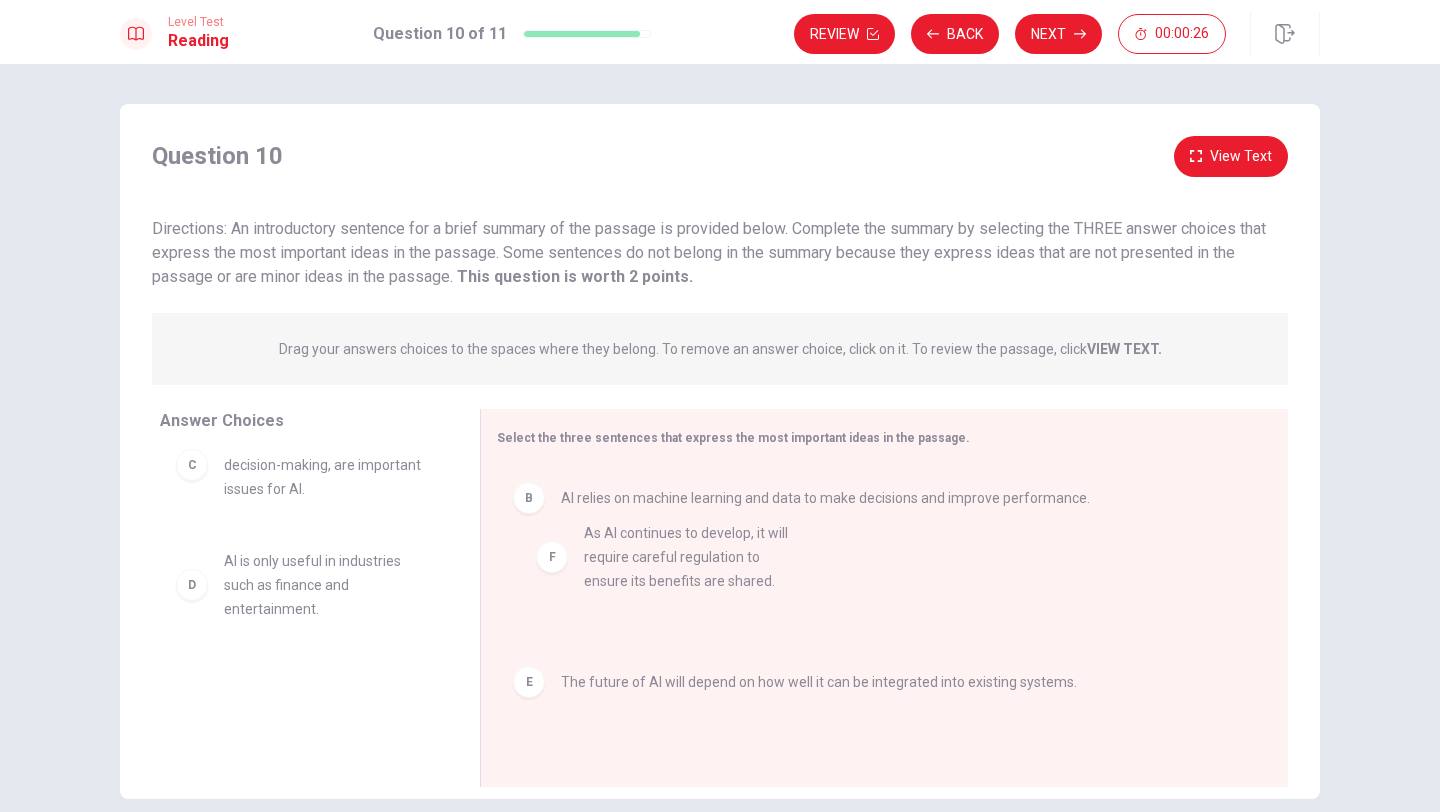 drag, startPoint x: 256, startPoint y: 728, endPoint x: 623, endPoint y: 580, distance: 395.71832 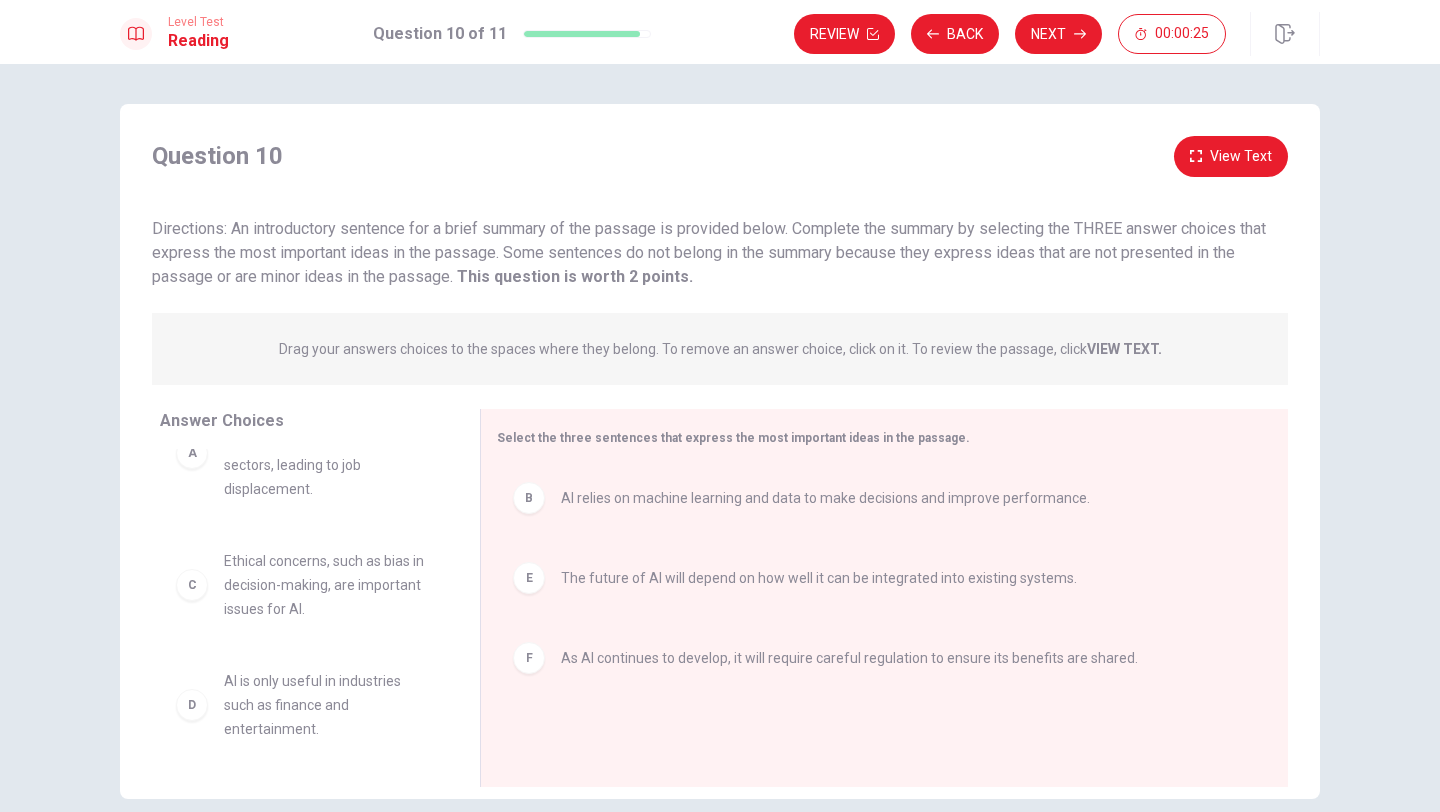 scroll, scrollTop: 60, scrollLeft: 0, axis: vertical 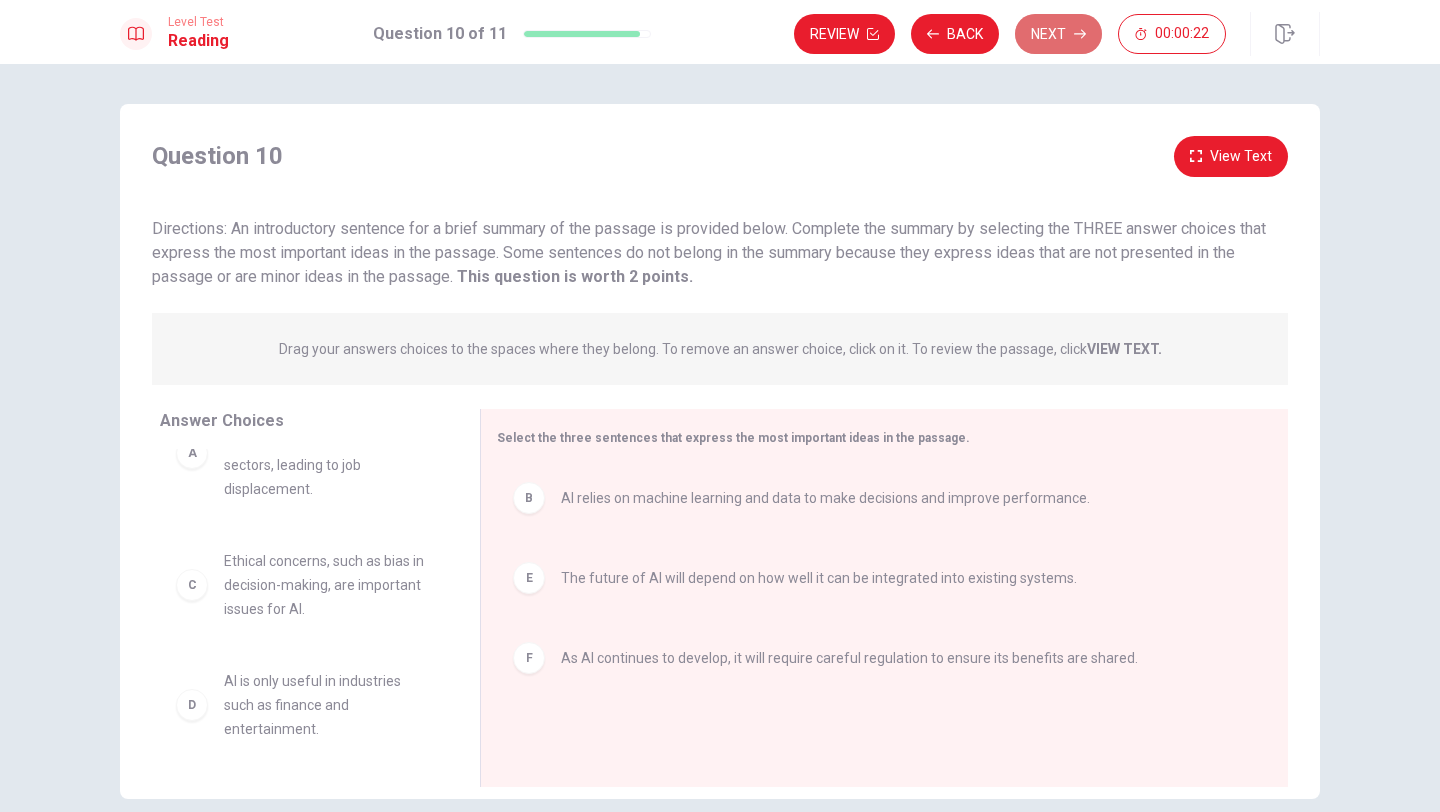 click on "Next" at bounding box center [1058, 34] 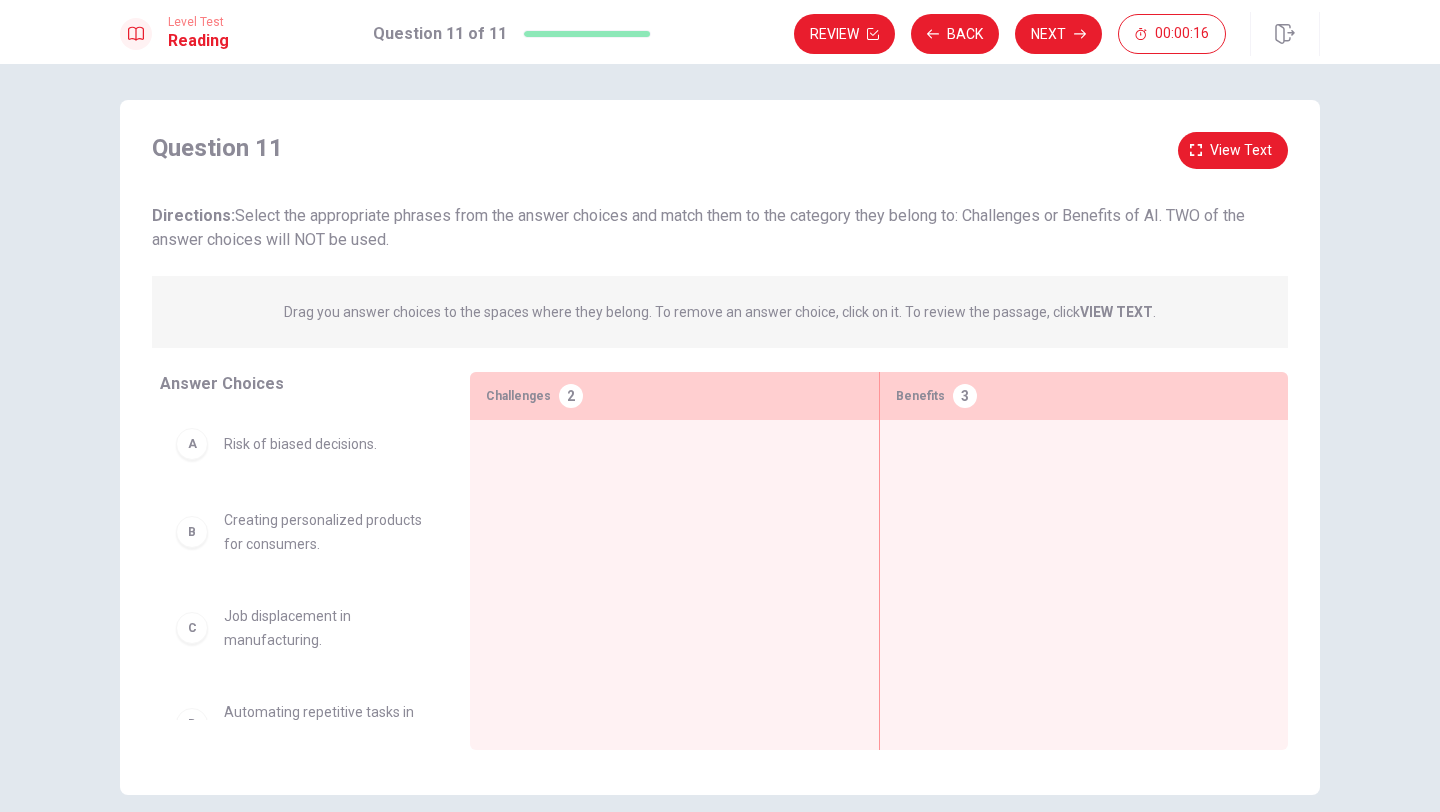 scroll, scrollTop: 0, scrollLeft: 0, axis: both 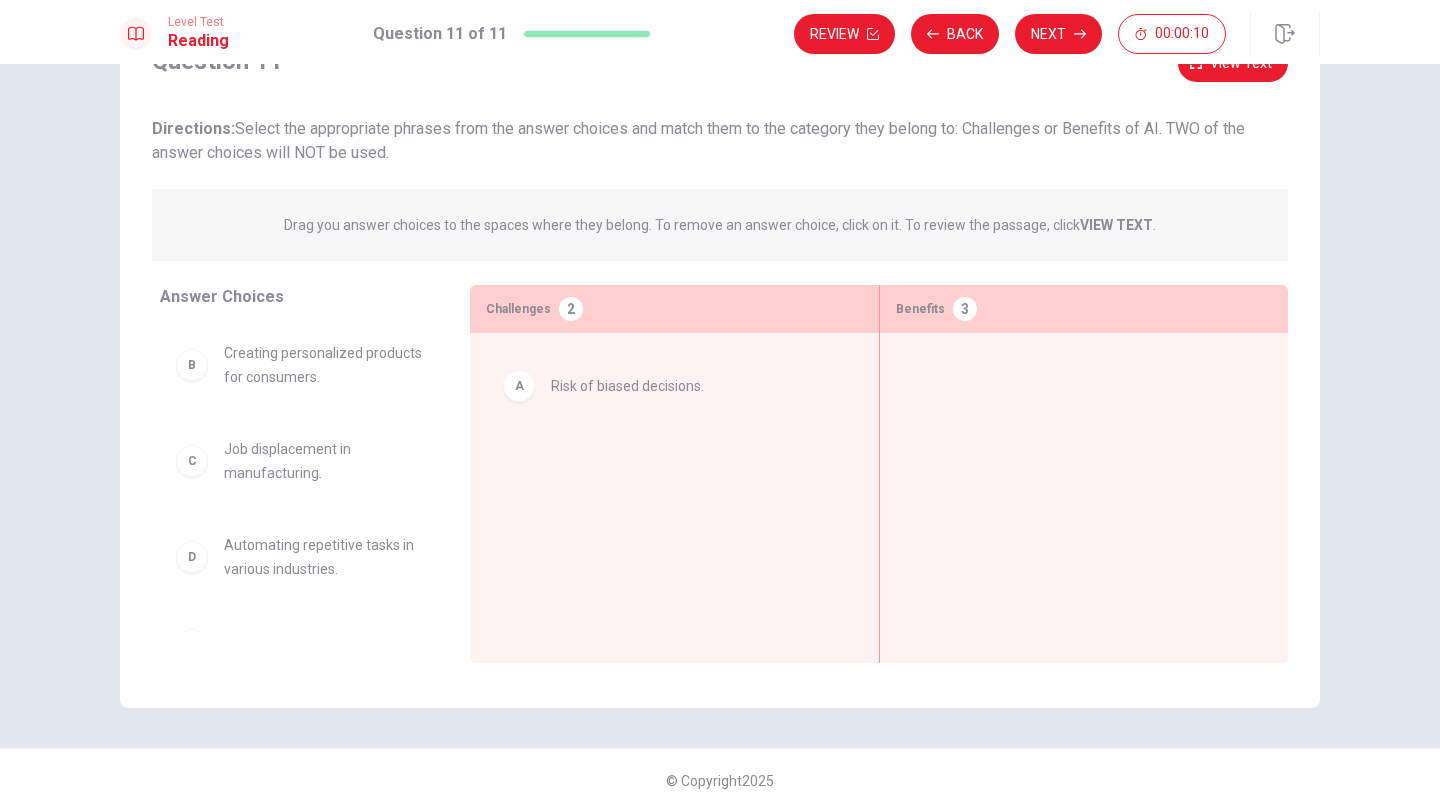 drag, startPoint x: 340, startPoint y: 364, endPoint x: 672, endPoint y: 394, distance: 333.35266 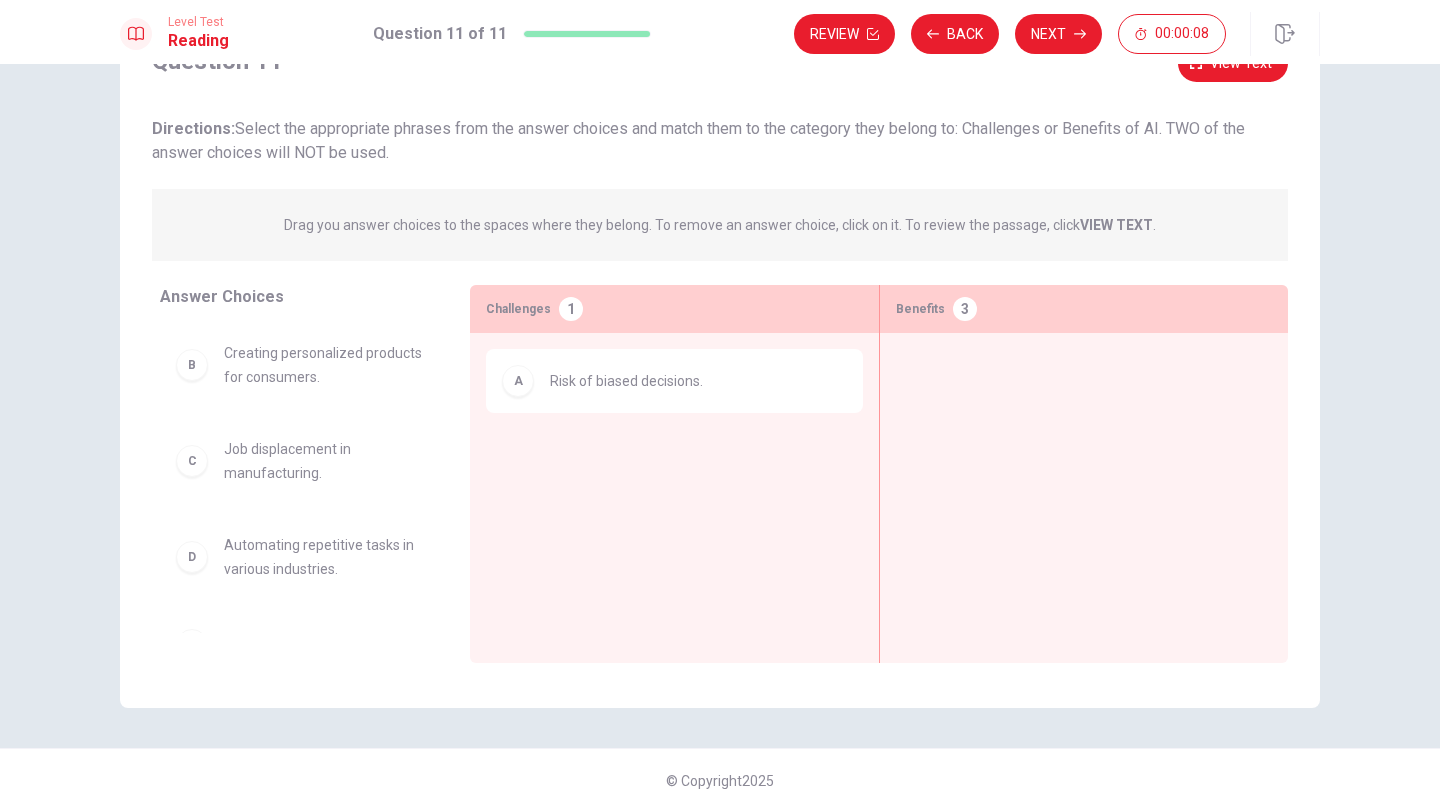 scroll, scrollTop: 0, scrollLeft: 0, axis: both 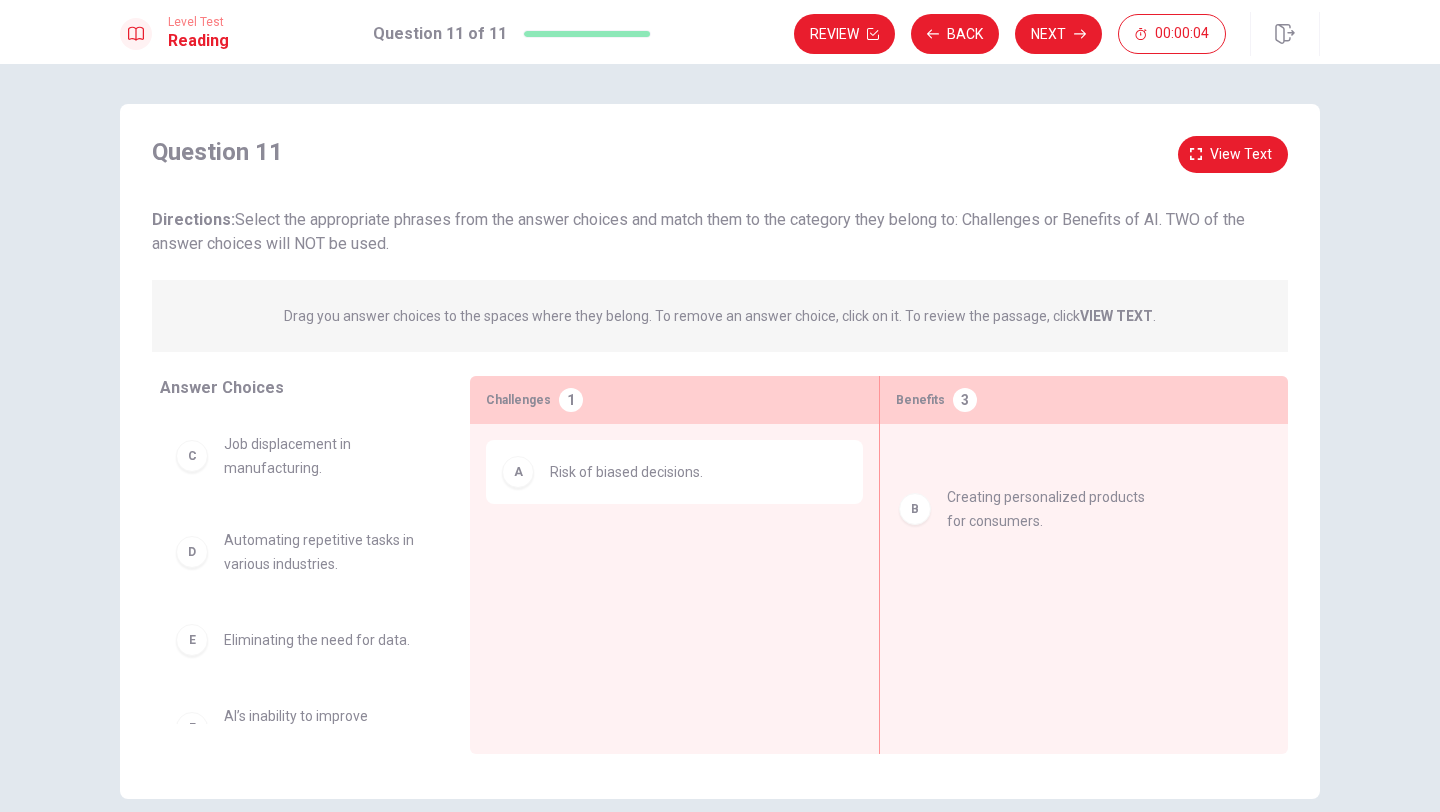 drag, startPoint x: 262, startPoint y: 467, endPoint x: 991, endPoint y: 518, distance: 730.7818 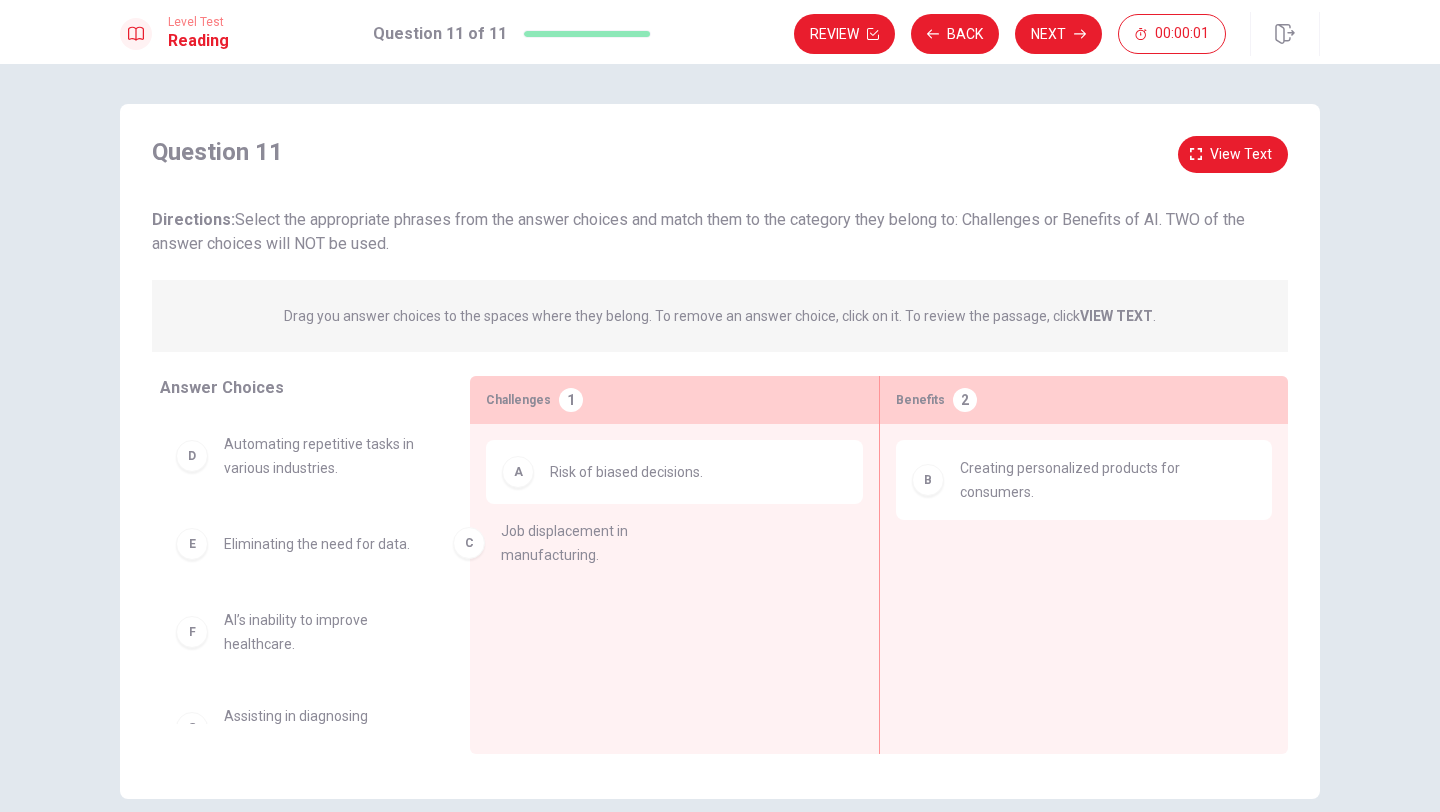 drag, startPoint x: 289, startPoint y: 464, endPoint x: 575, endPoint y: 551, distance: 298.9398 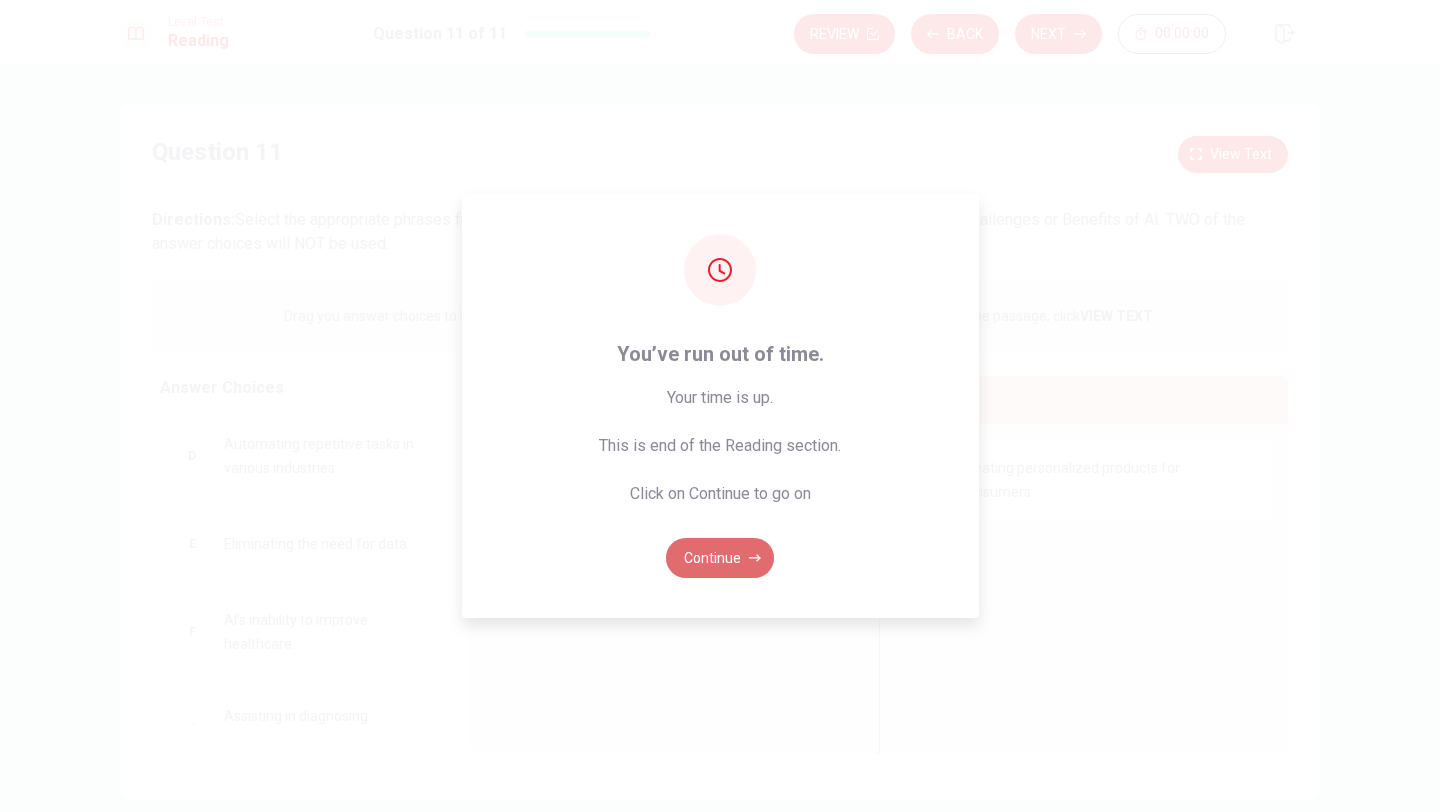 click on "Continue" at bounding box center (720, 558) 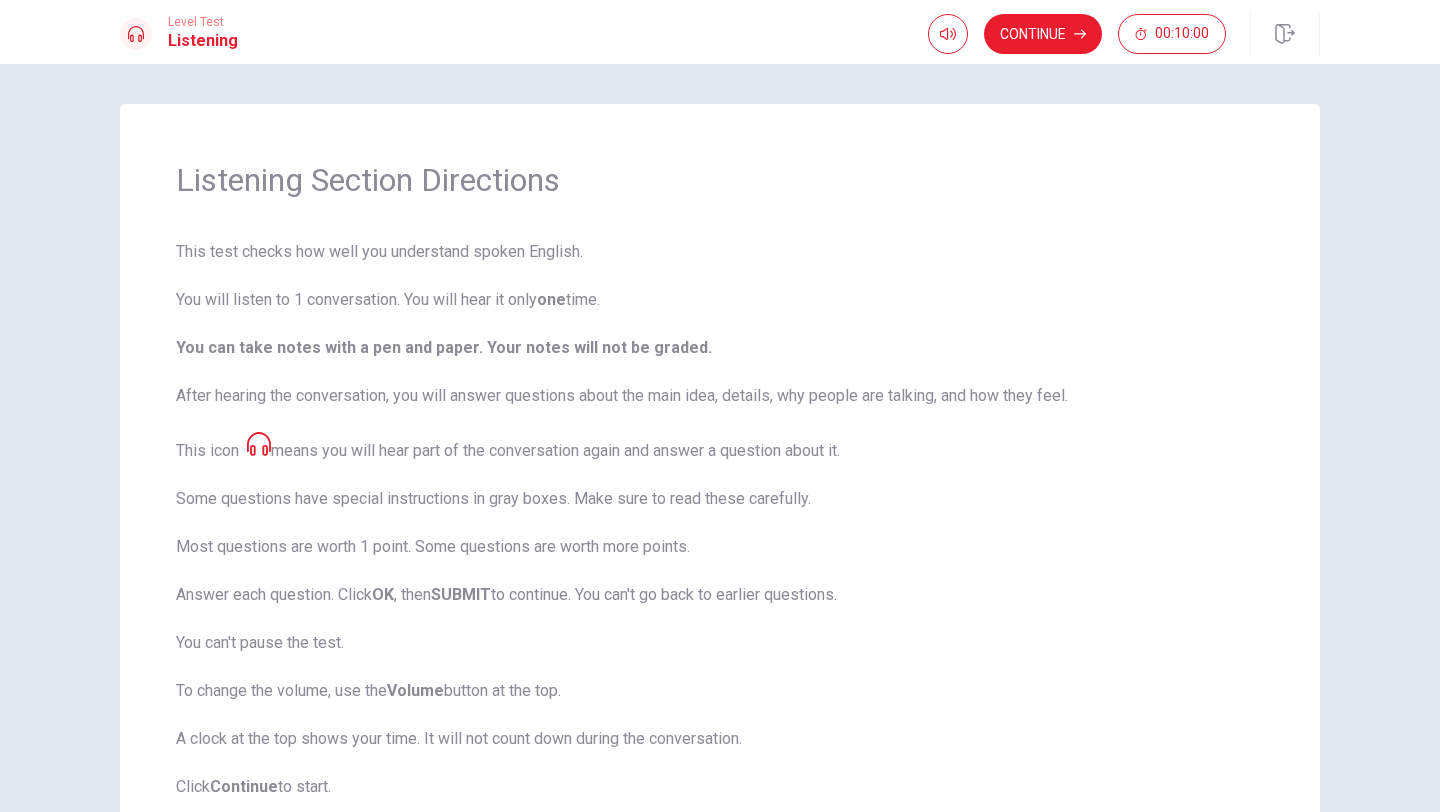 scroll, scrollTop: 146, scrollLeft: 0, axis: vertical 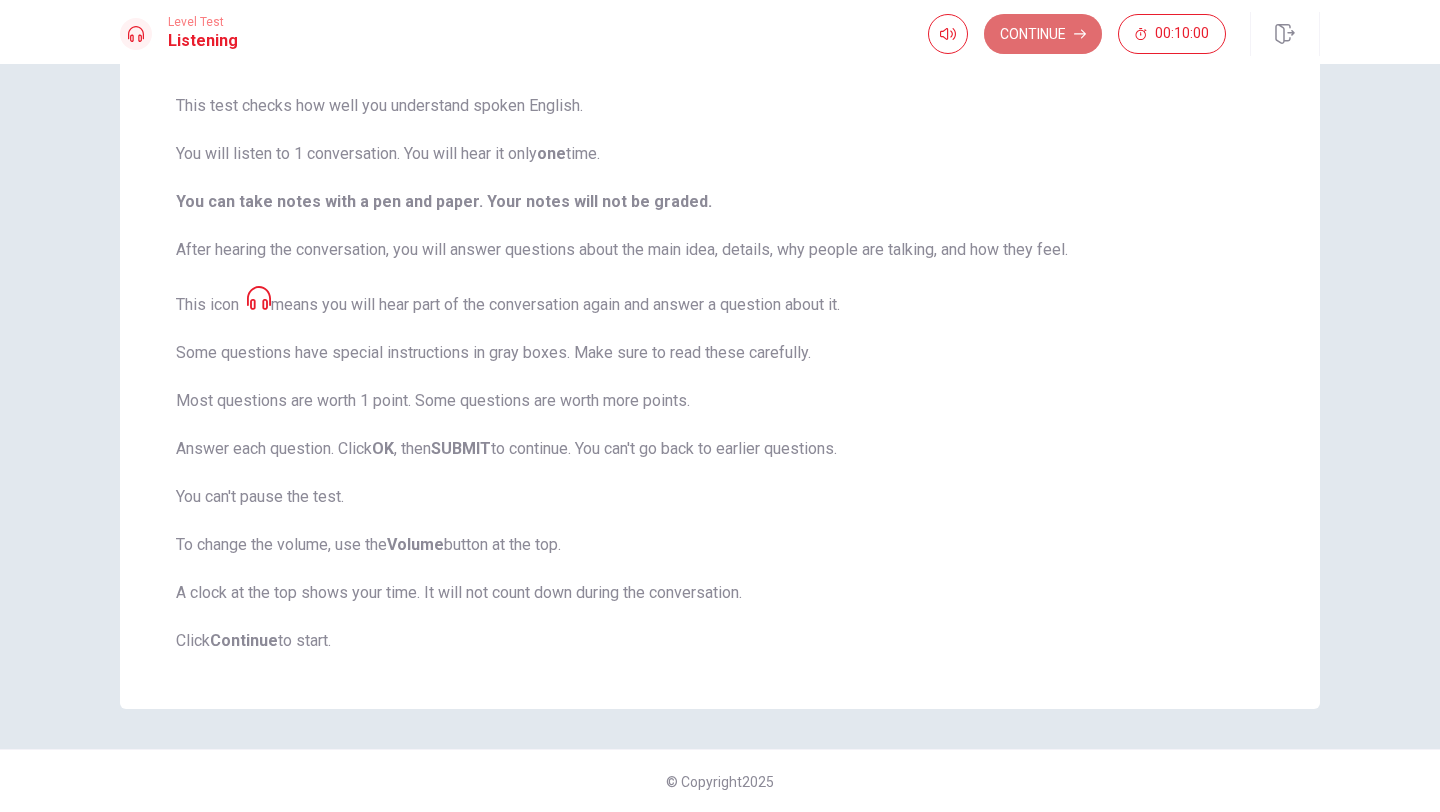 click on "Continue" at bounding box center (1043, 34) 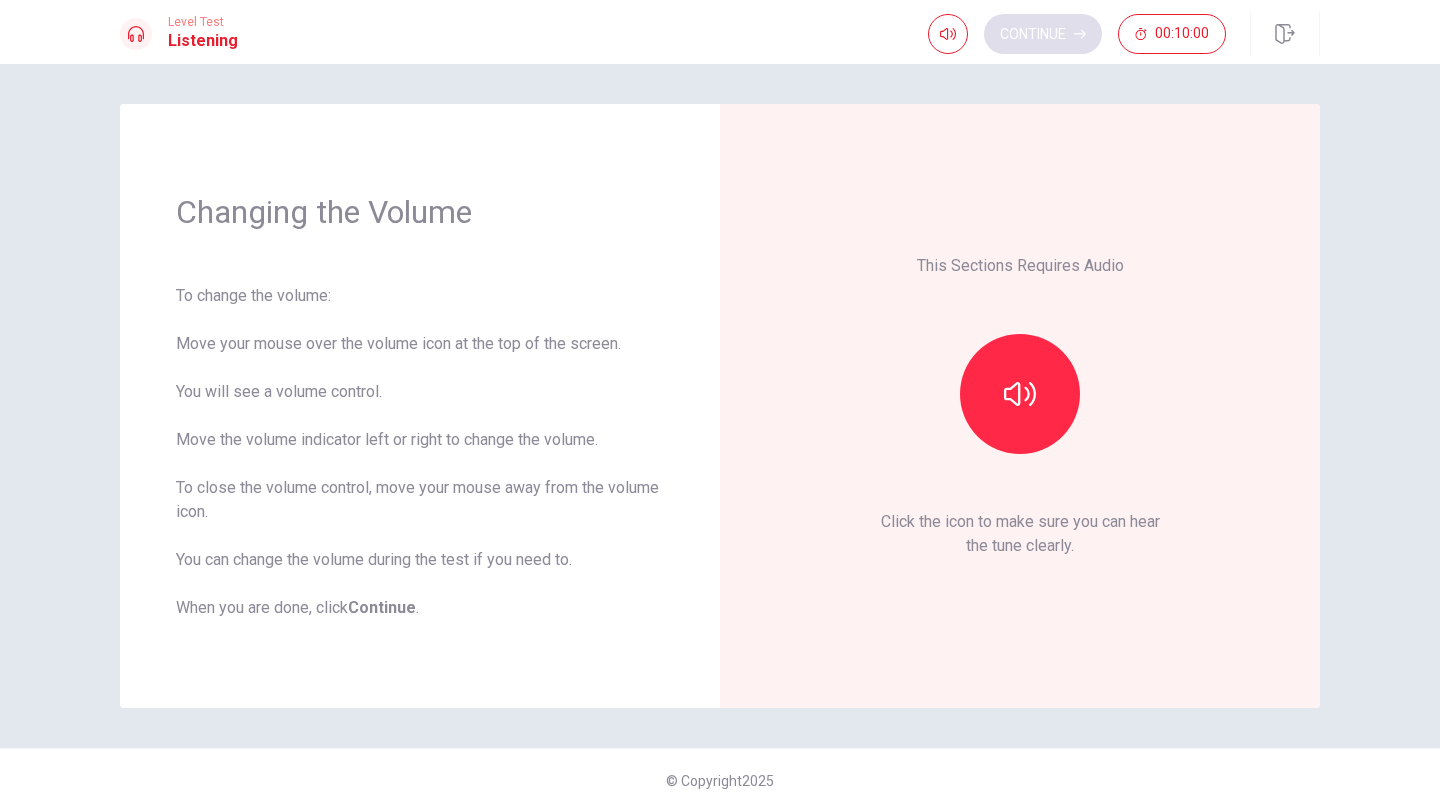 scroll, scrollTop: 0, scrollLeft: 0, axis: both 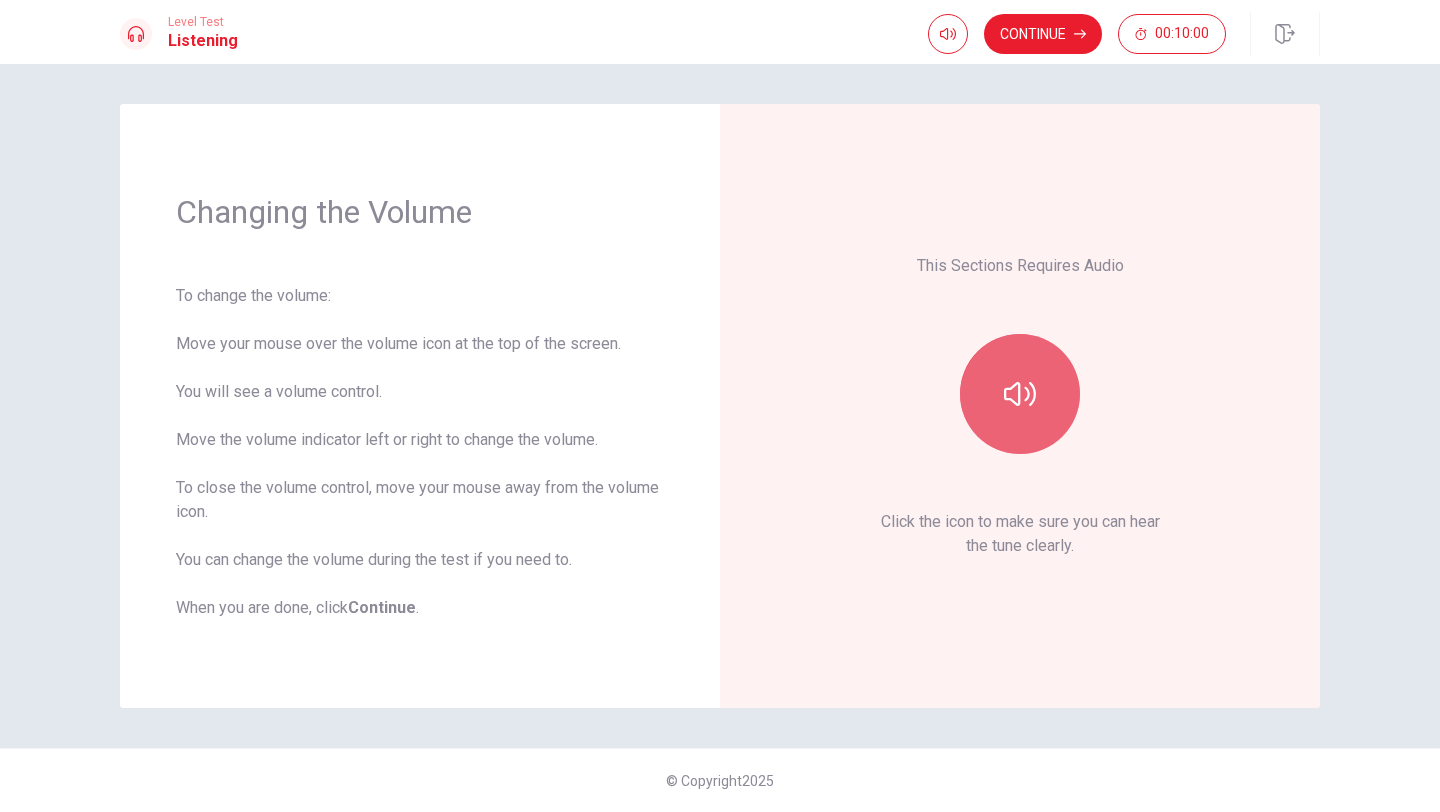 click at bounding box center (1020, 394) 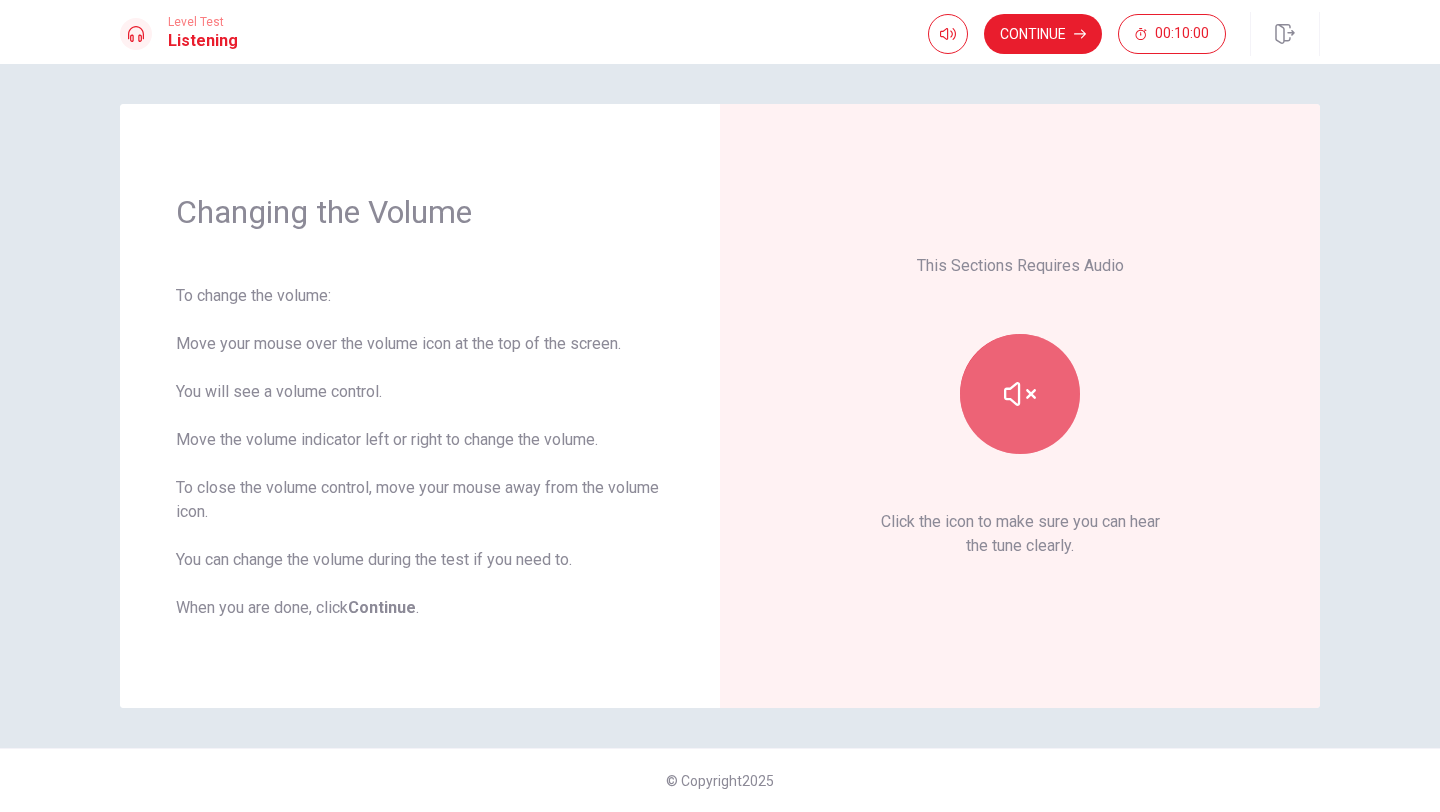 click at bounding box center (1020, 394) 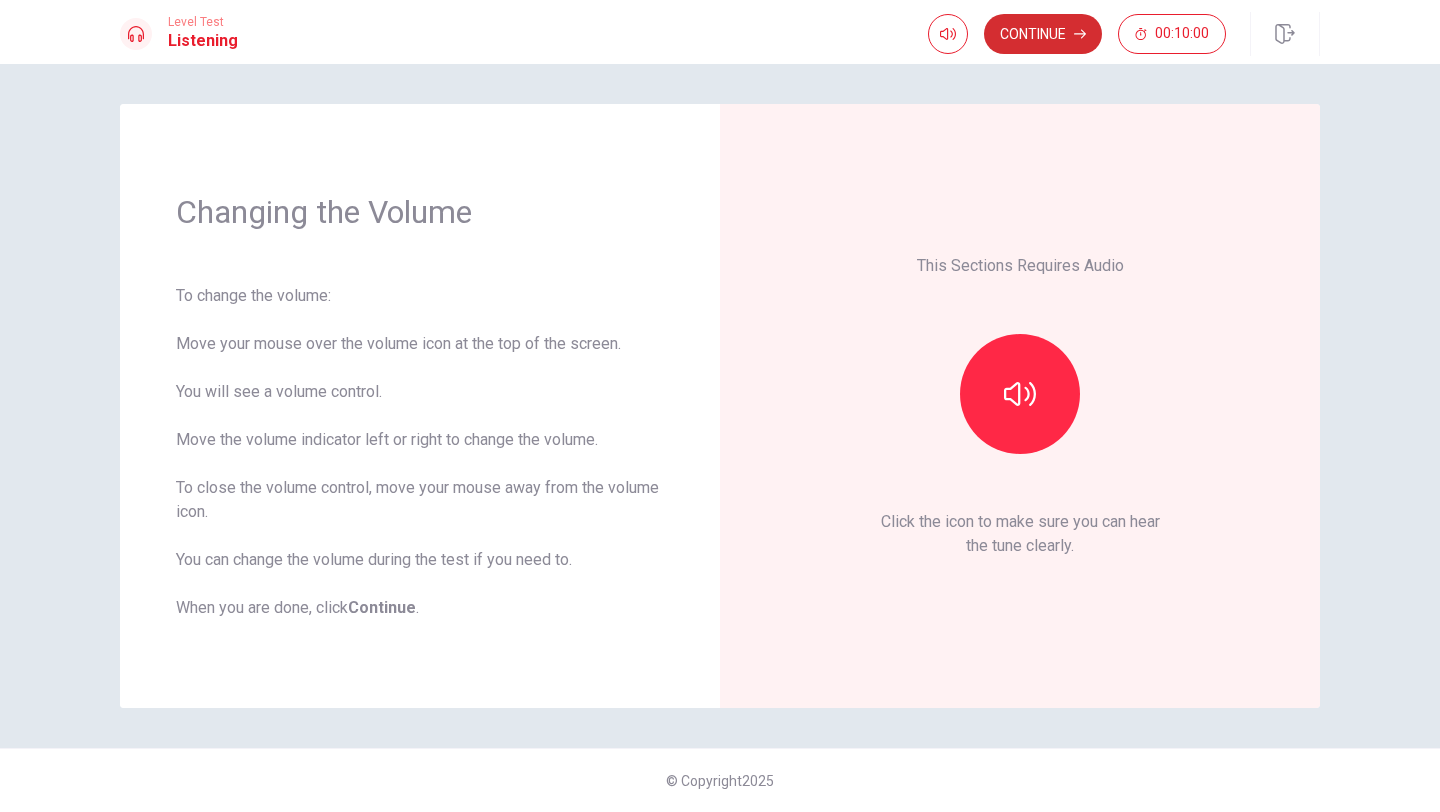 click on "Continue" at bounding box center (1043, 34) 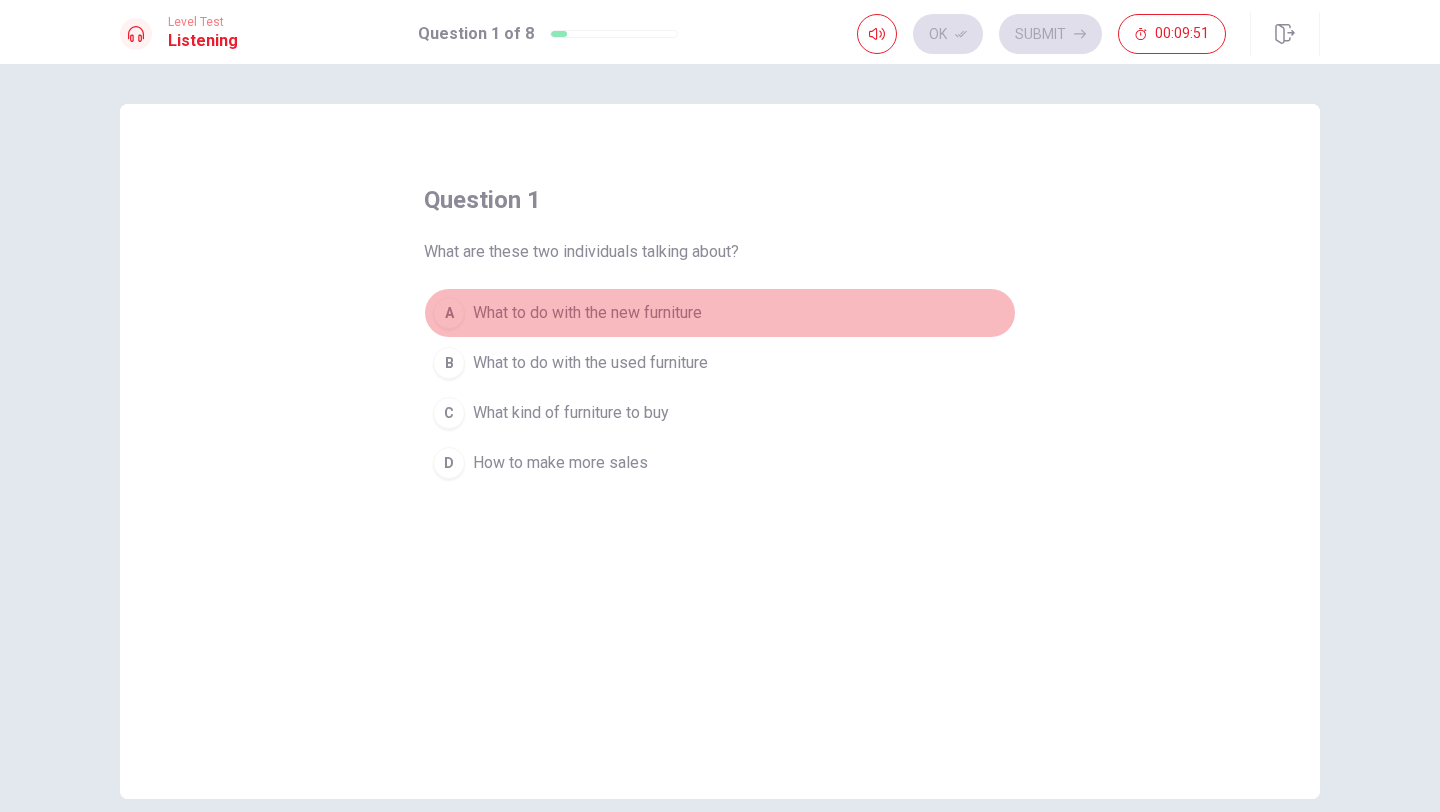 click on "A" at bounding box center (449, 313) 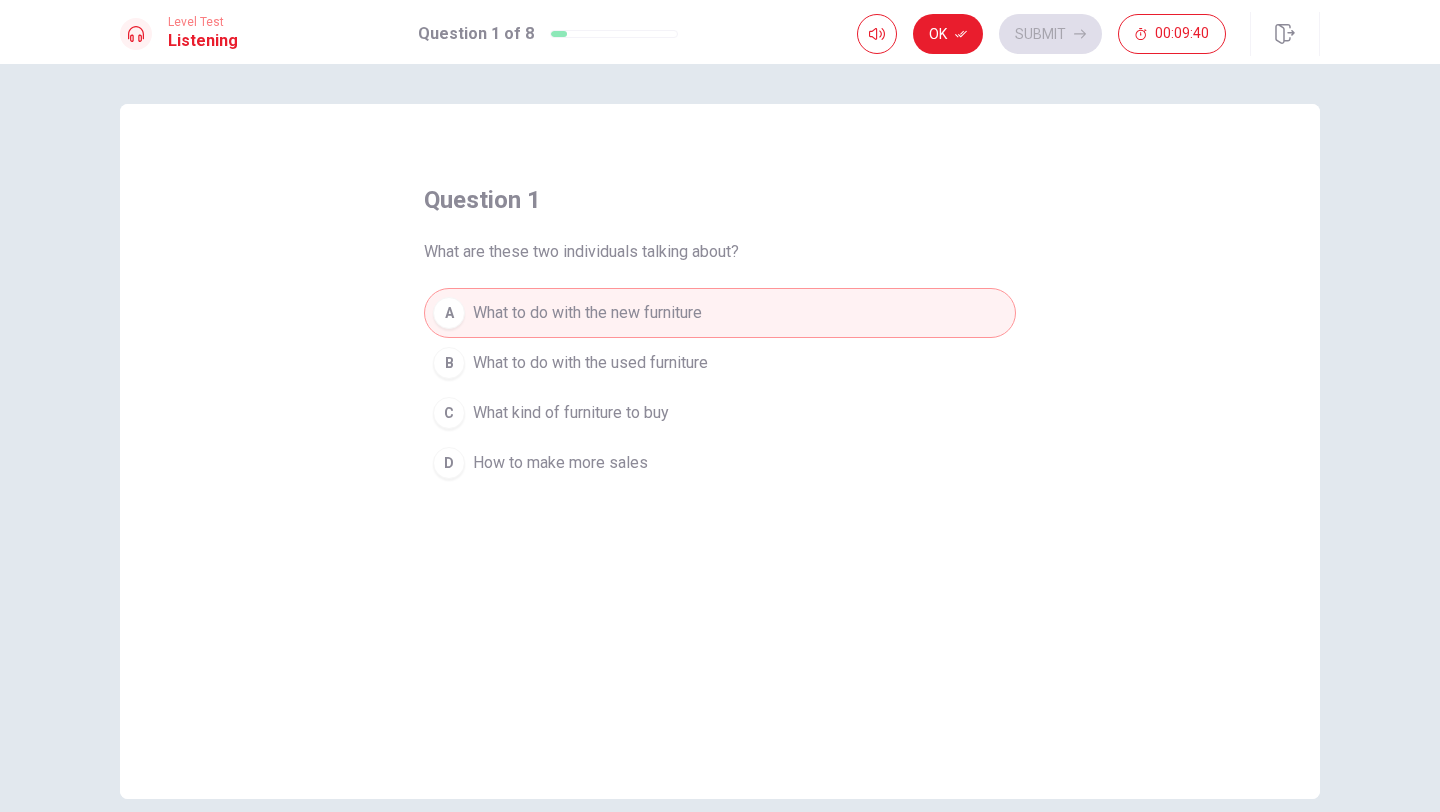 click on "What to do with the used furniture" at bounding box center [590, 363] 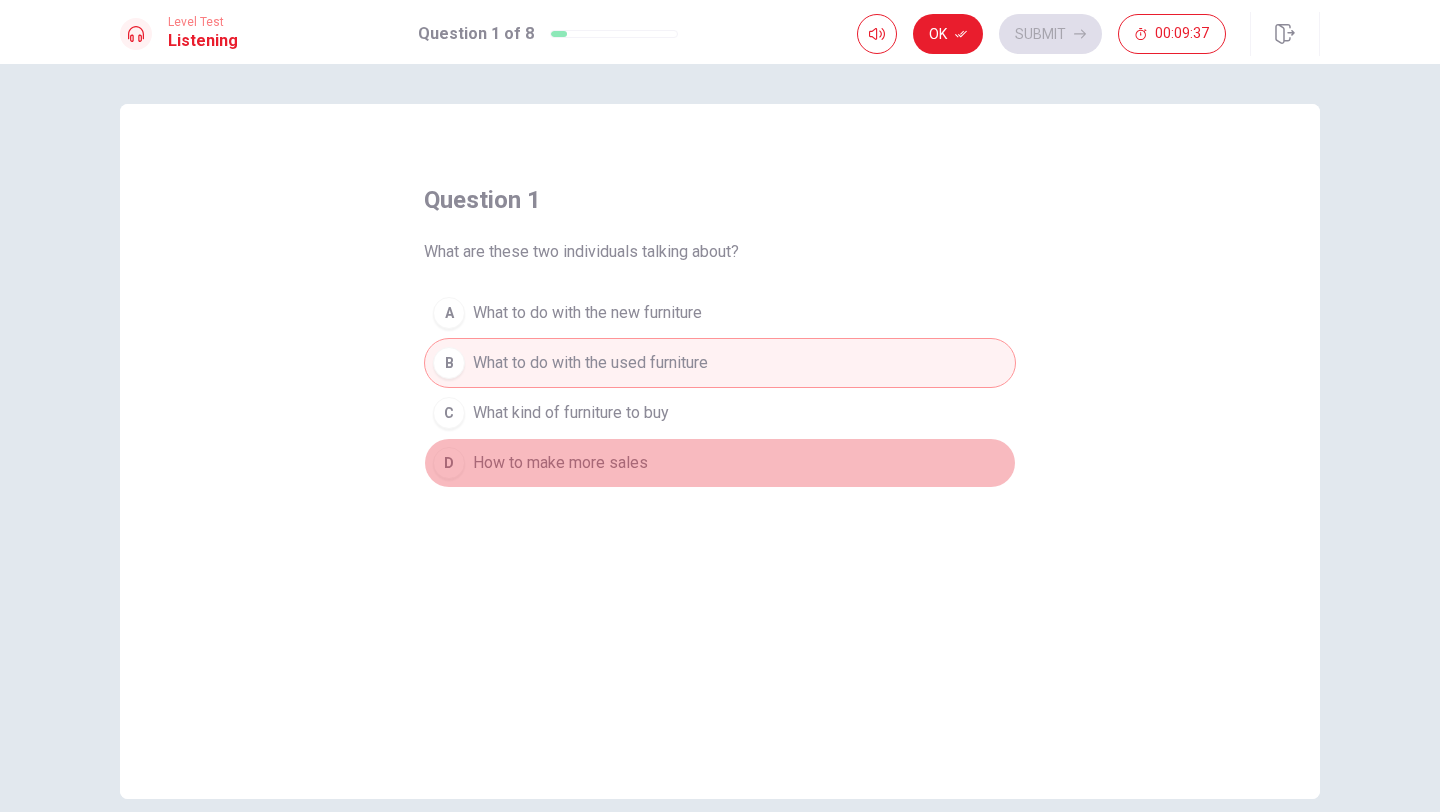 click on "How to make more sales" at bounding box center [587, 313] 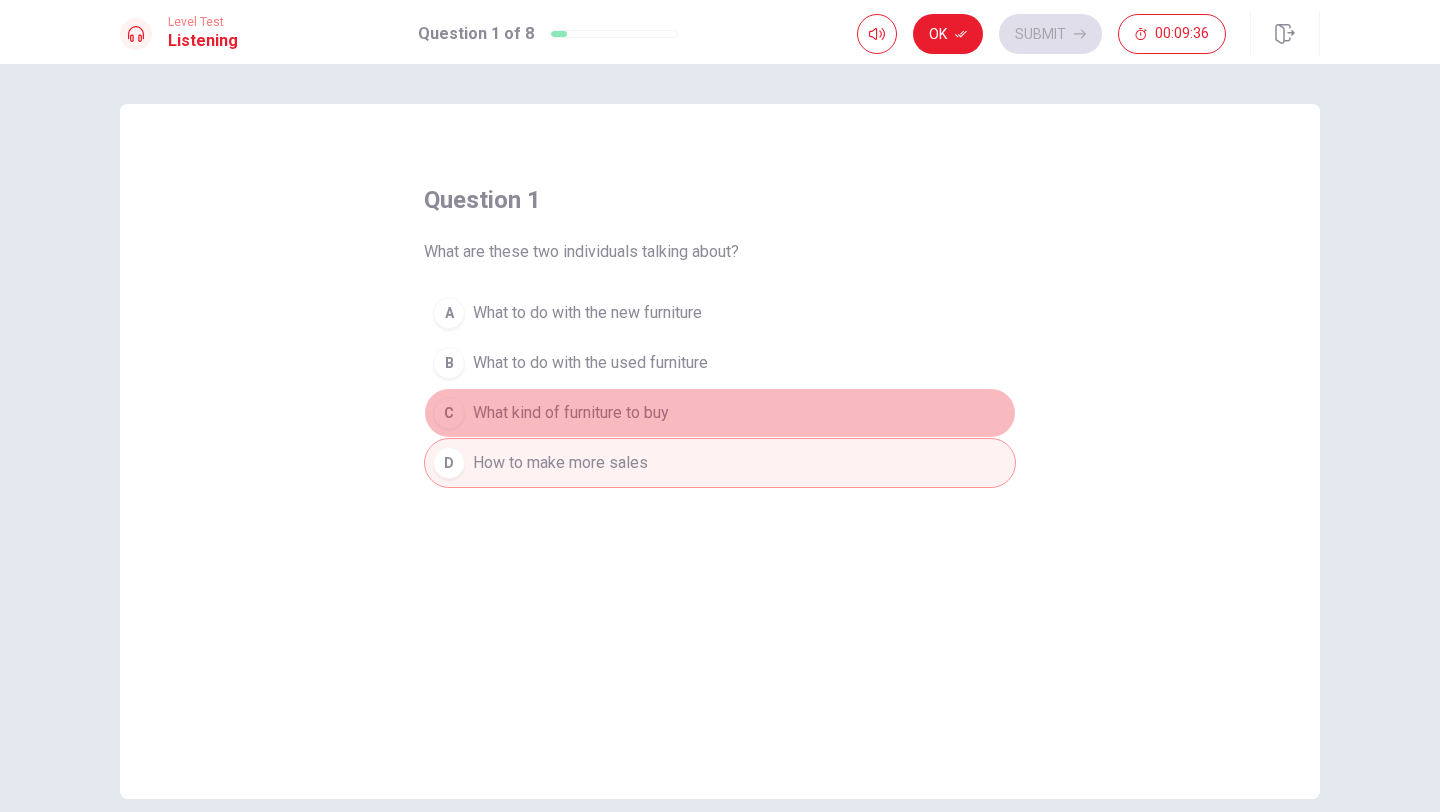 click on "What kind of furniture to buy" at bounding box center (587, 313) 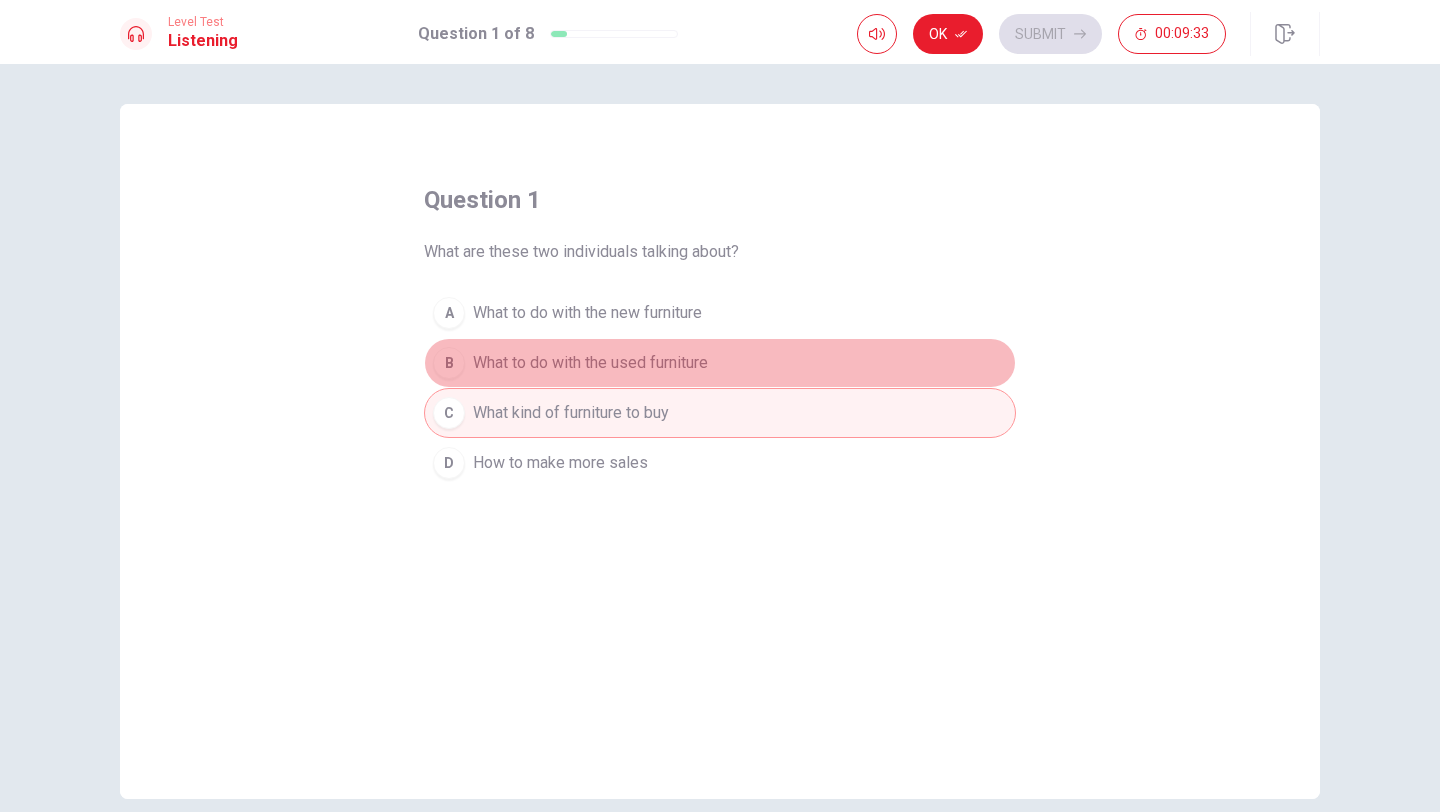 click on "What to do with the used furniture" at bounding box center (587, 313) 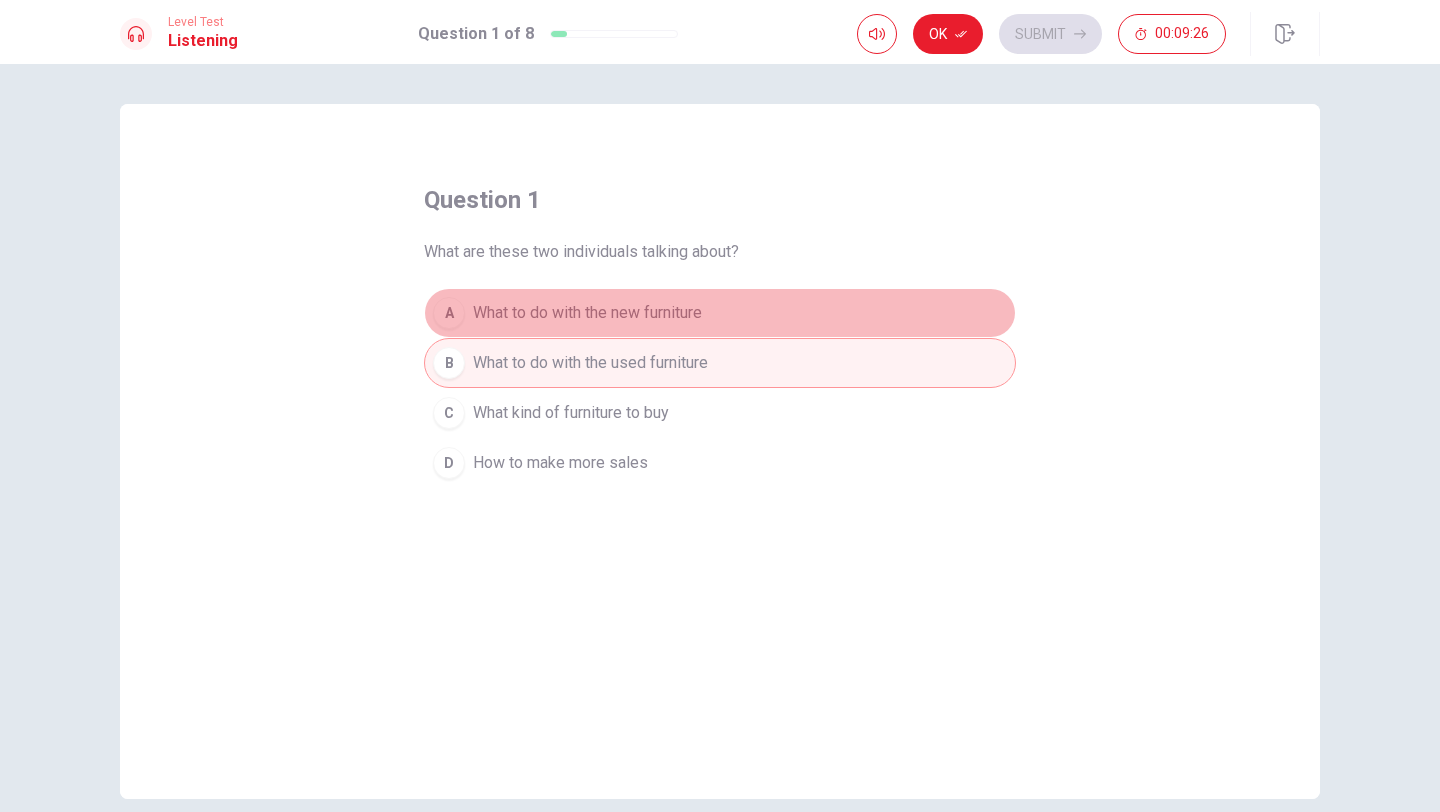click on "What to do with the new furniture" at bounding box center [587, 313] 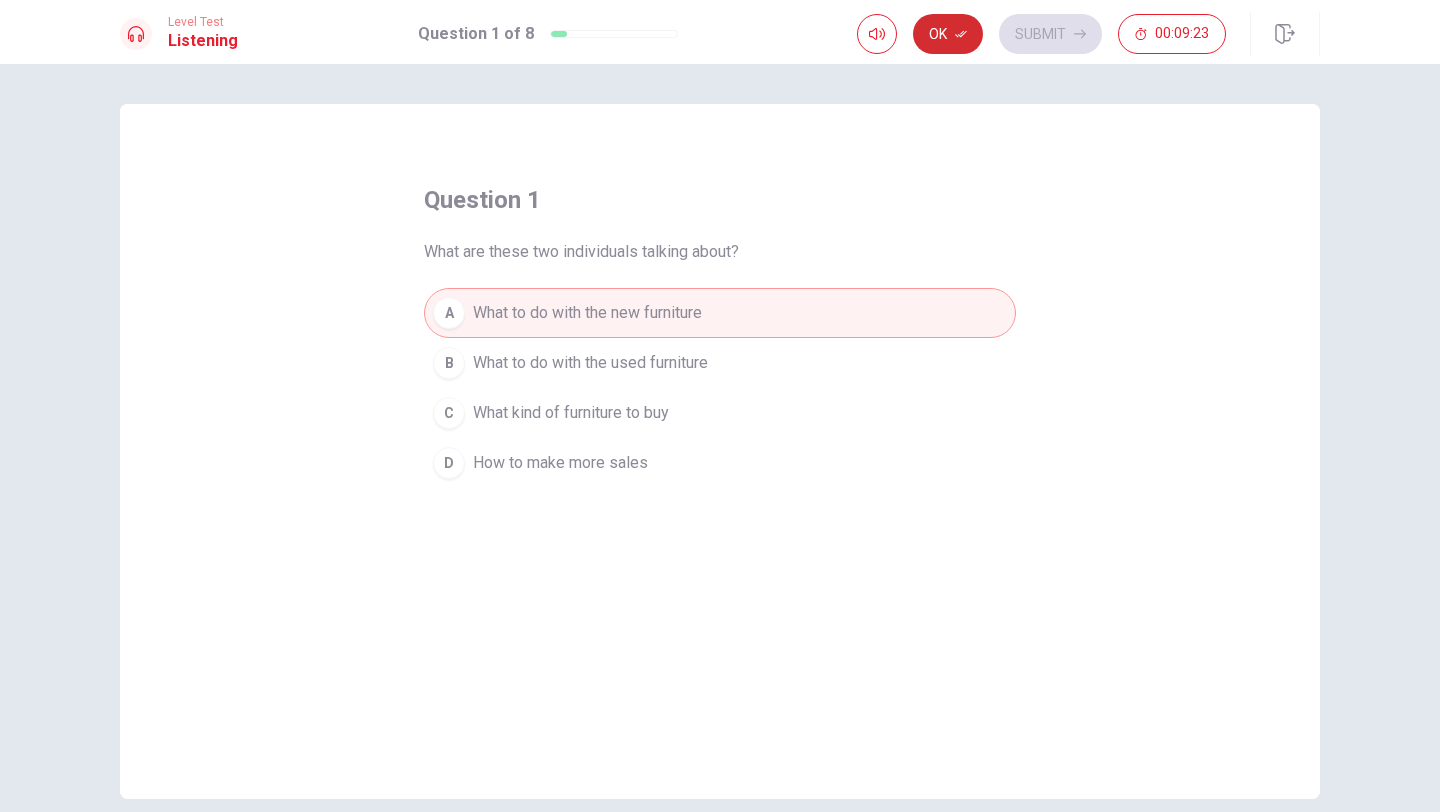 click on "Ok" at bounding box center (948, 34) 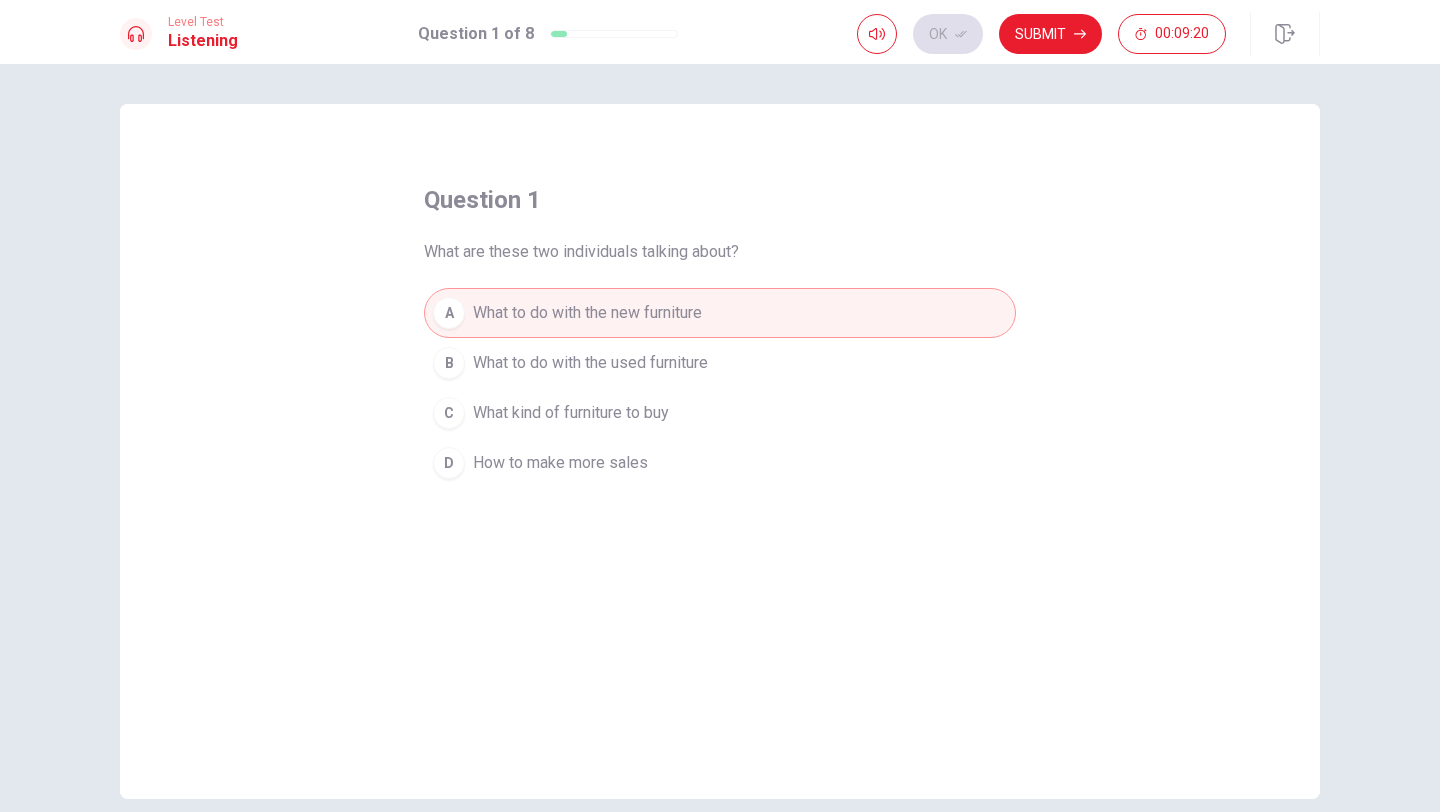 click on "What to do with the used furniture" at bounding box center [590, 363] 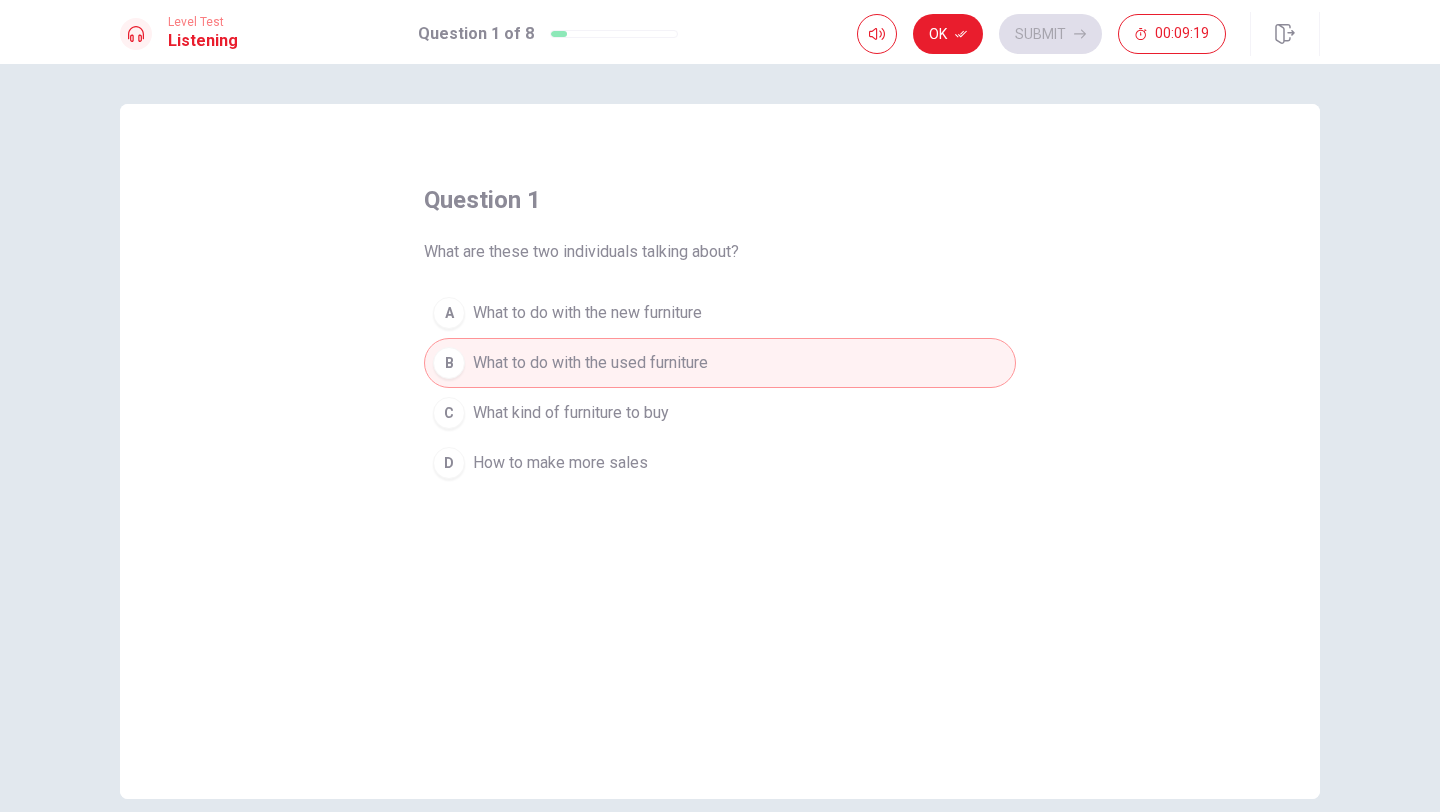 click on "A What to do with the new furniture" at bounding box center [720, 313] 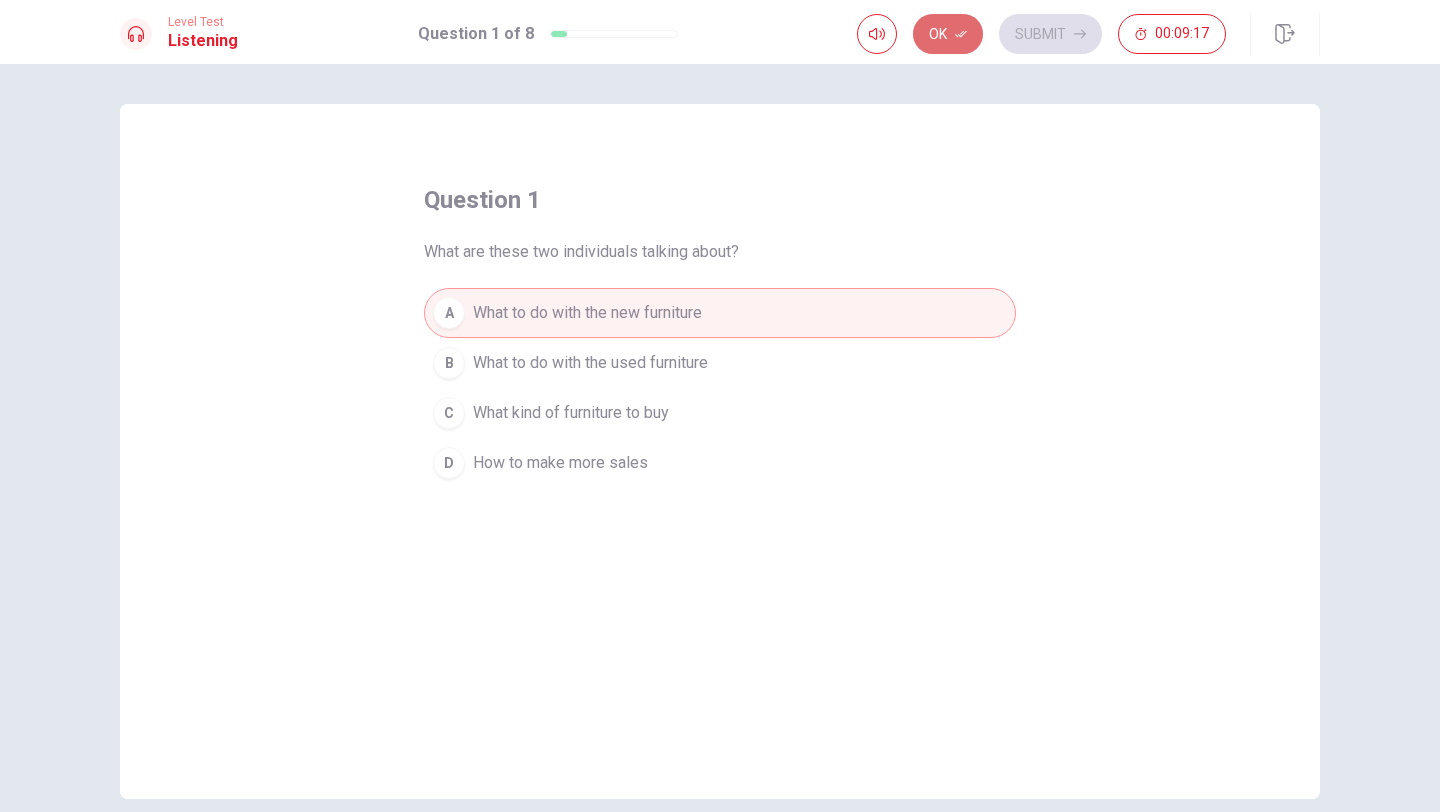 click on "Ok" at bounding box center [948, 34] 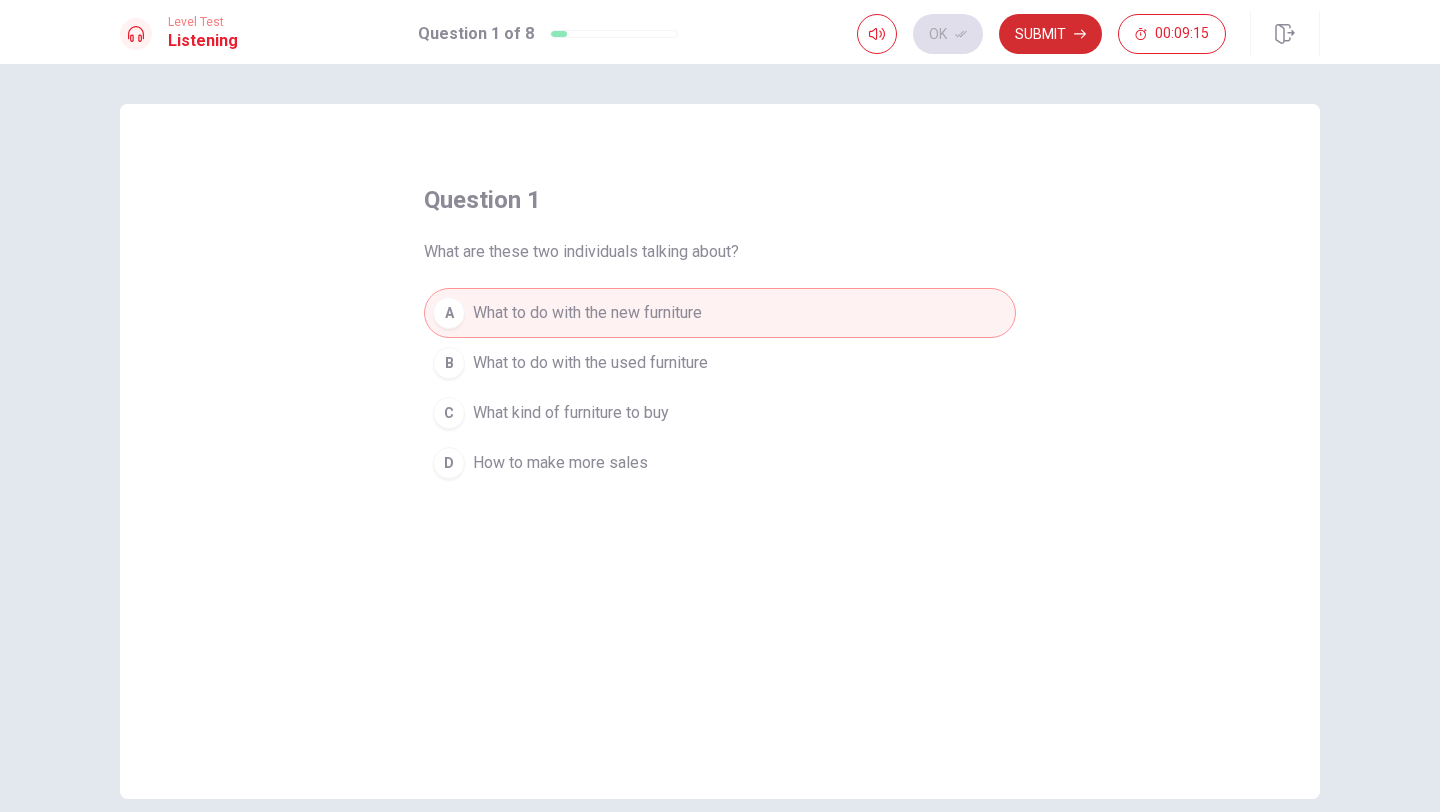 click on "Submit" at bounding box center (1050, 34) 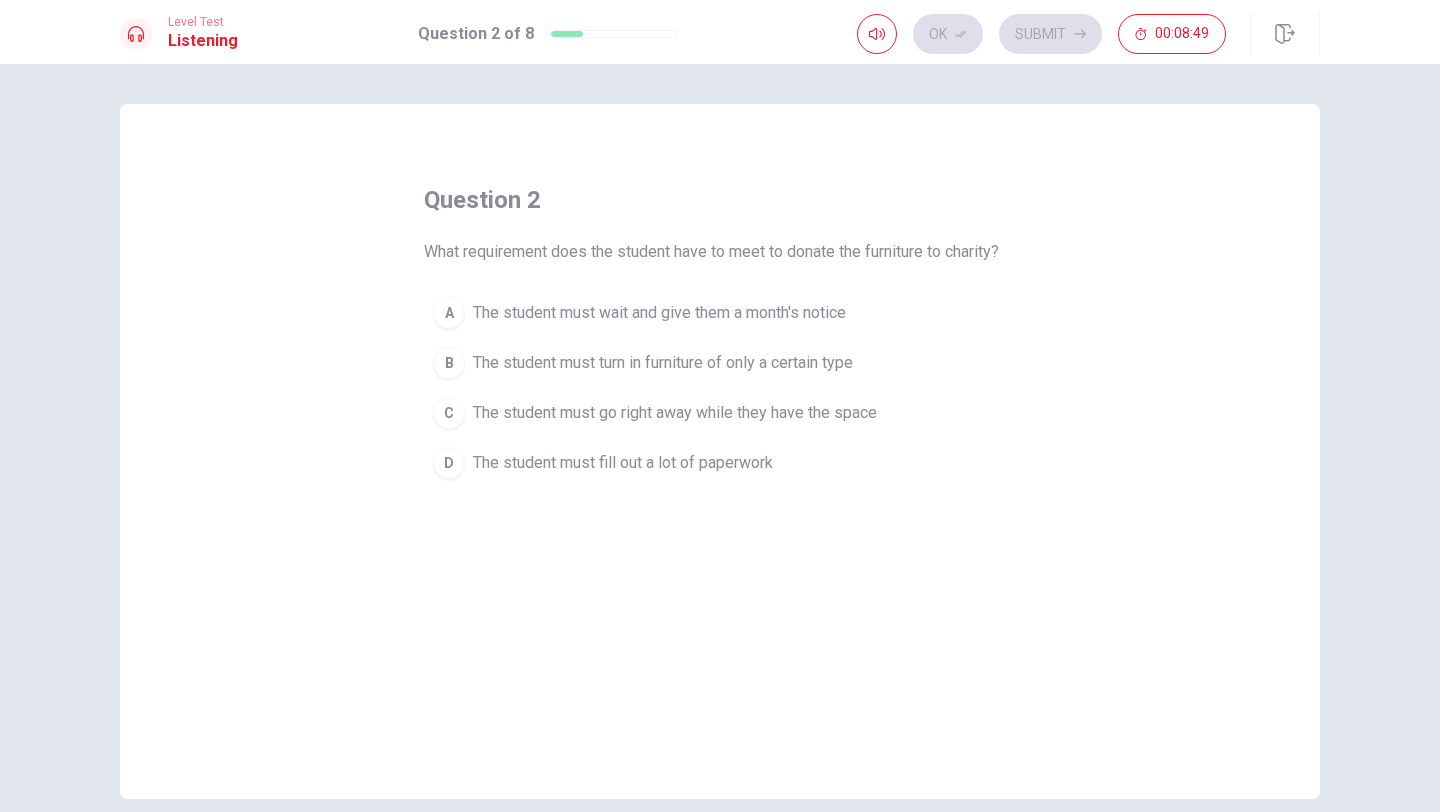 click on "The student must wait and give them a month's notice" at bounding box center (659, 313) 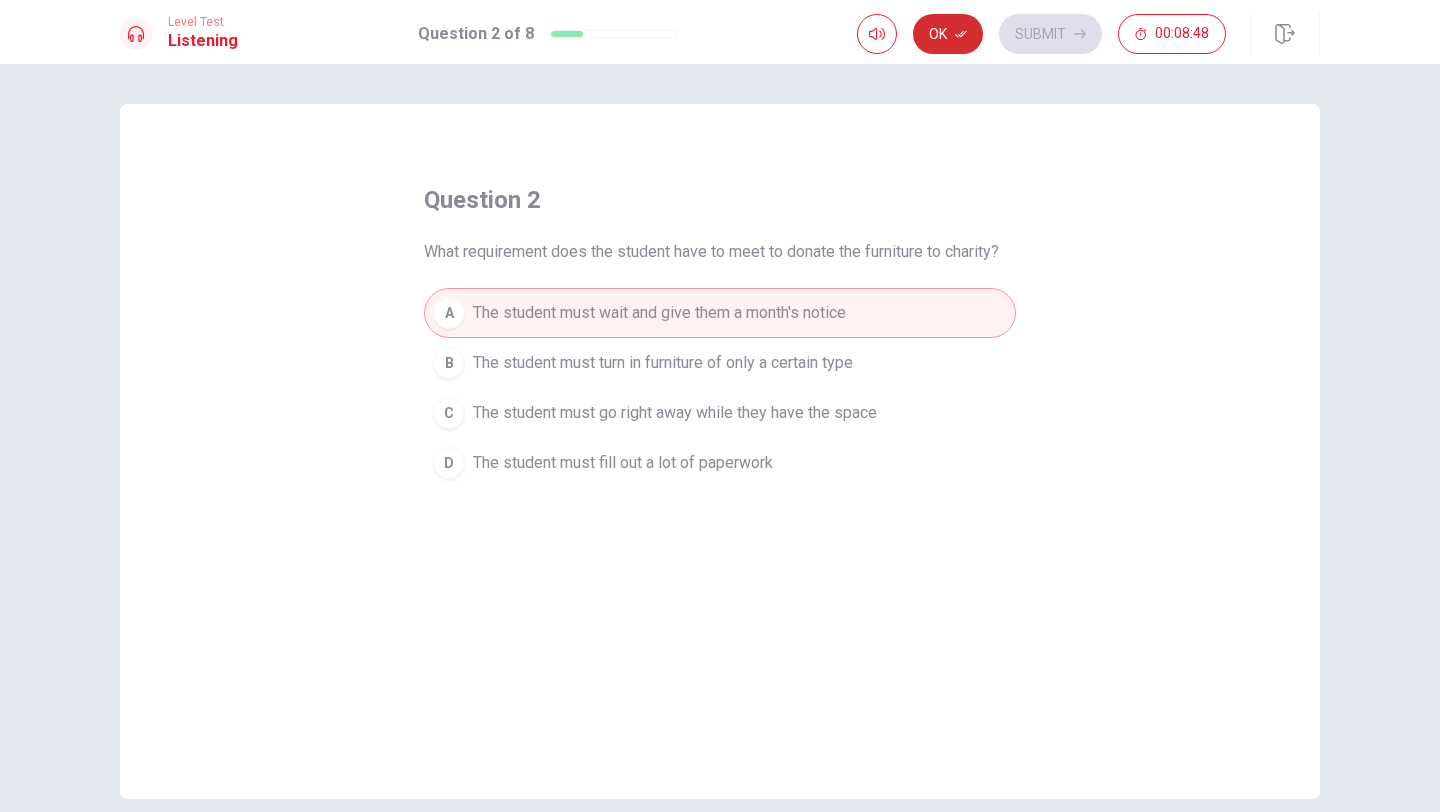 click on "Ok" at bounding box center [948, 34] 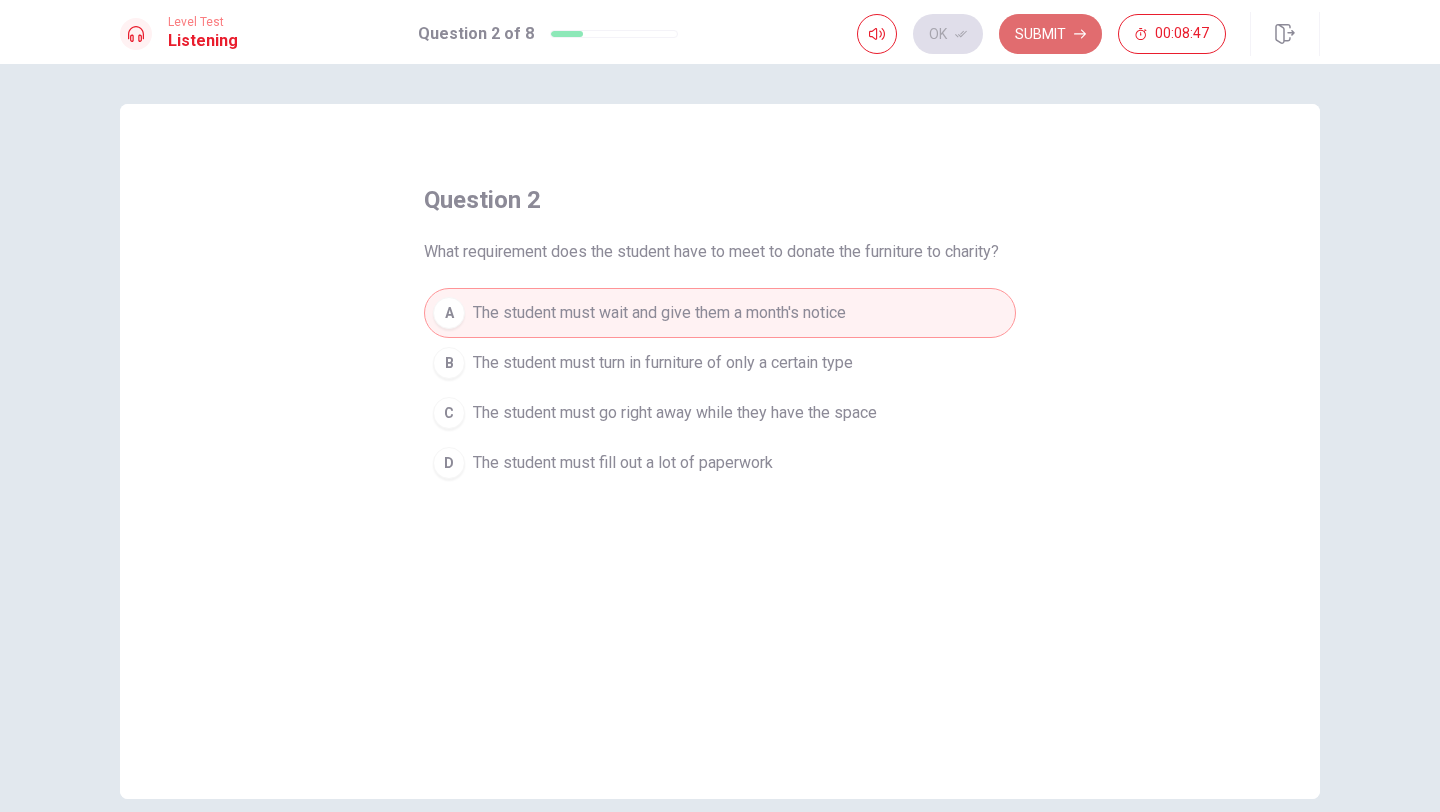 click on "Submit" at bounding box center (1050, 34) 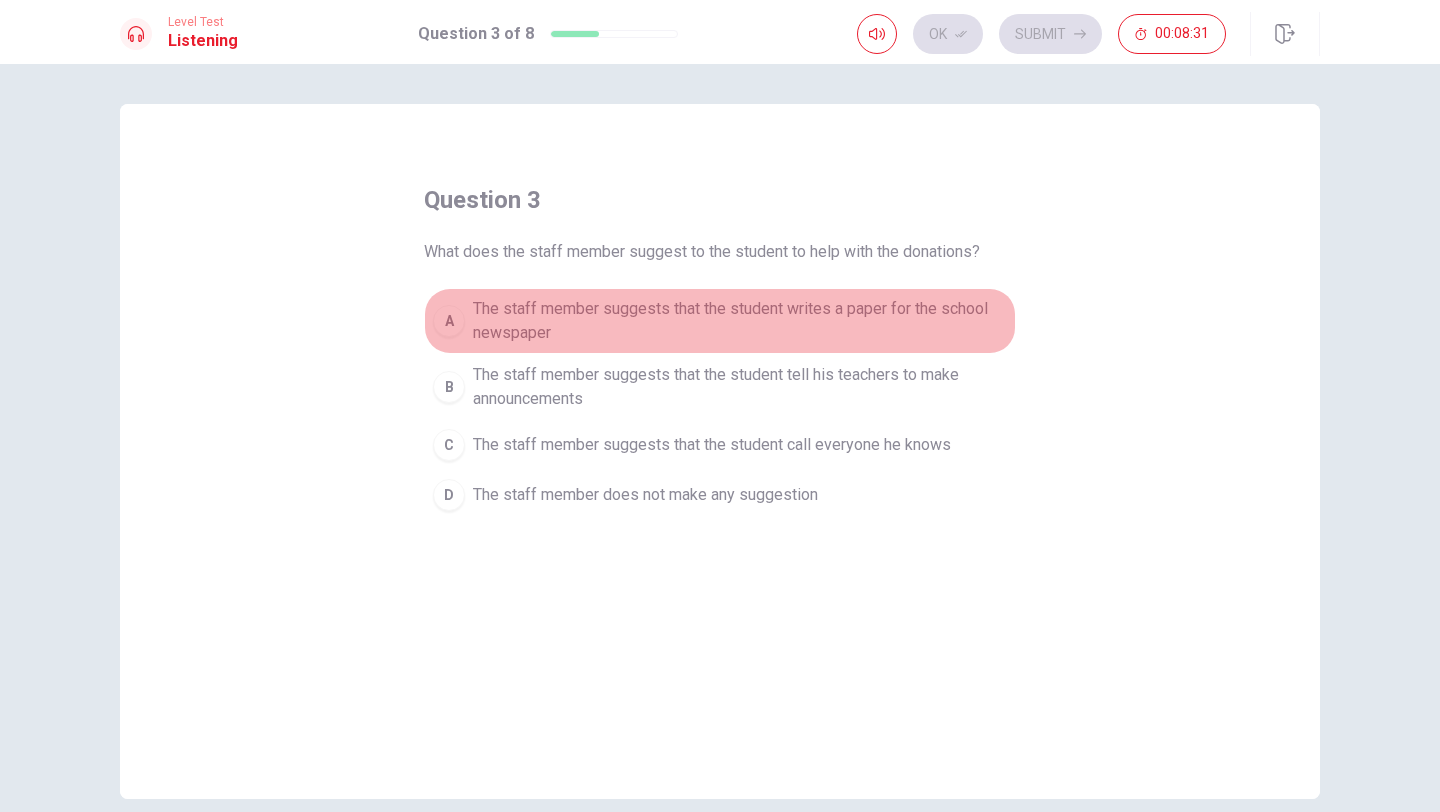 click on "The staff member suggests that the student writes a paper for the school newspaper" at bounding box center (740, 321) 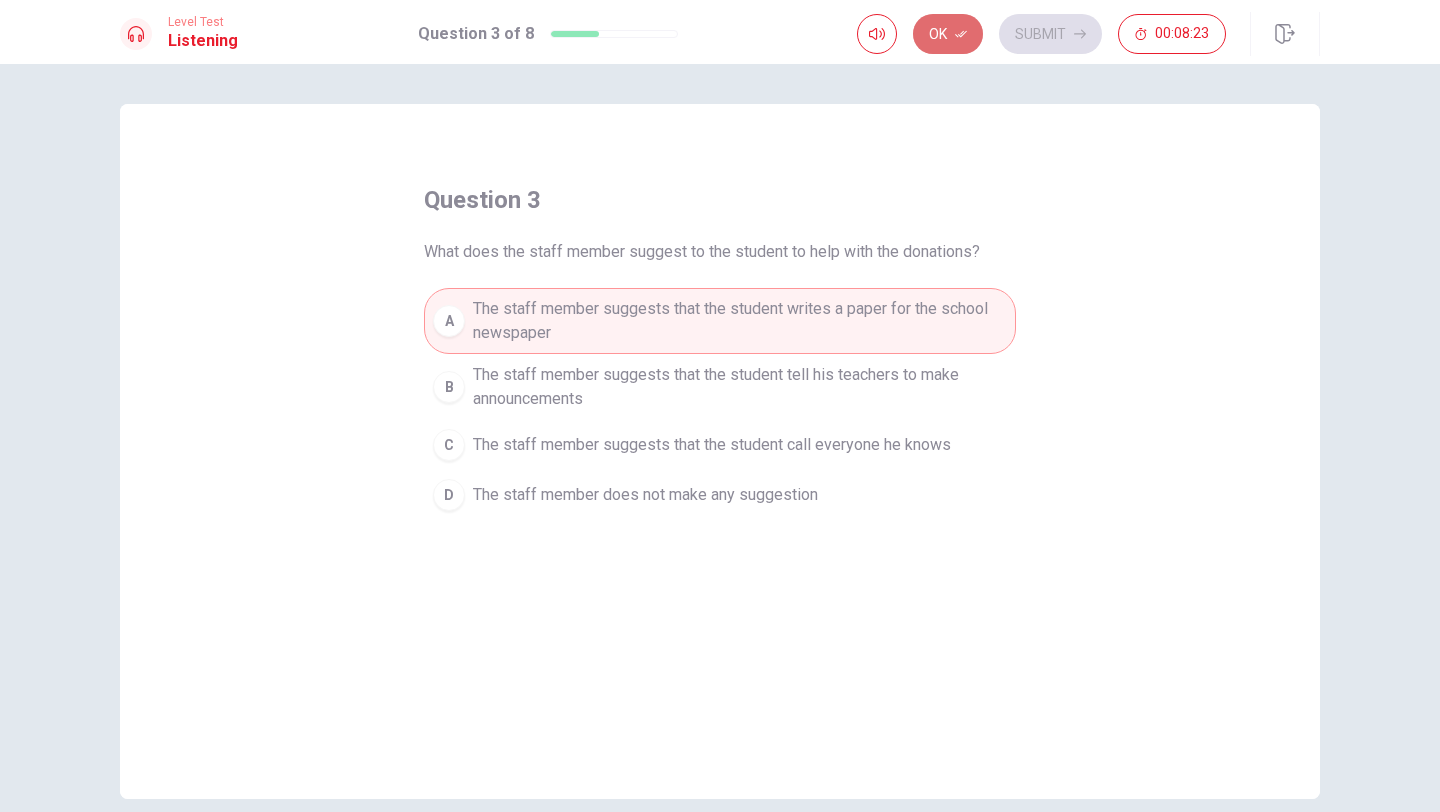 click on "Ok" at bounding box center [948, 34] 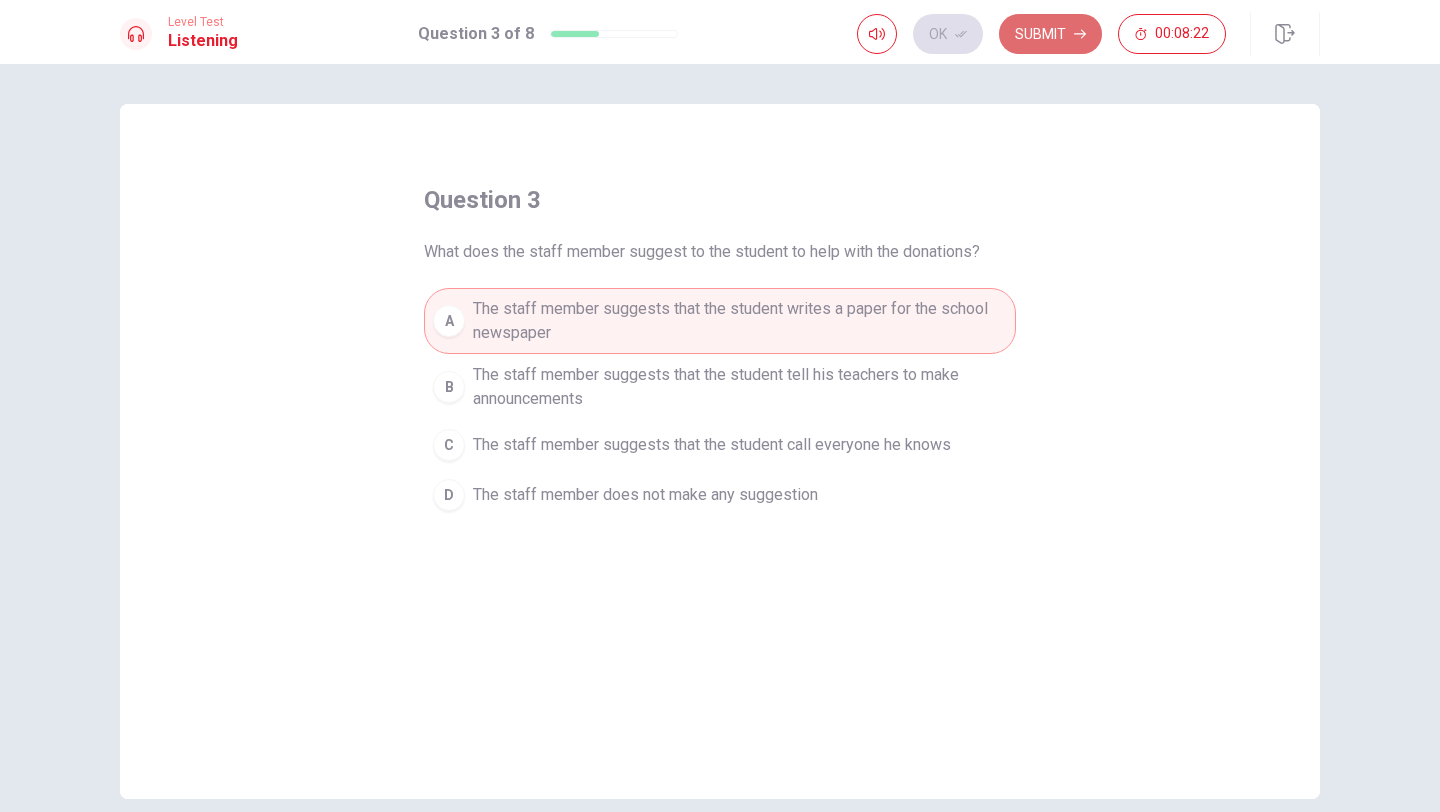 click on "Submit" at bounding box center [1050, 34] 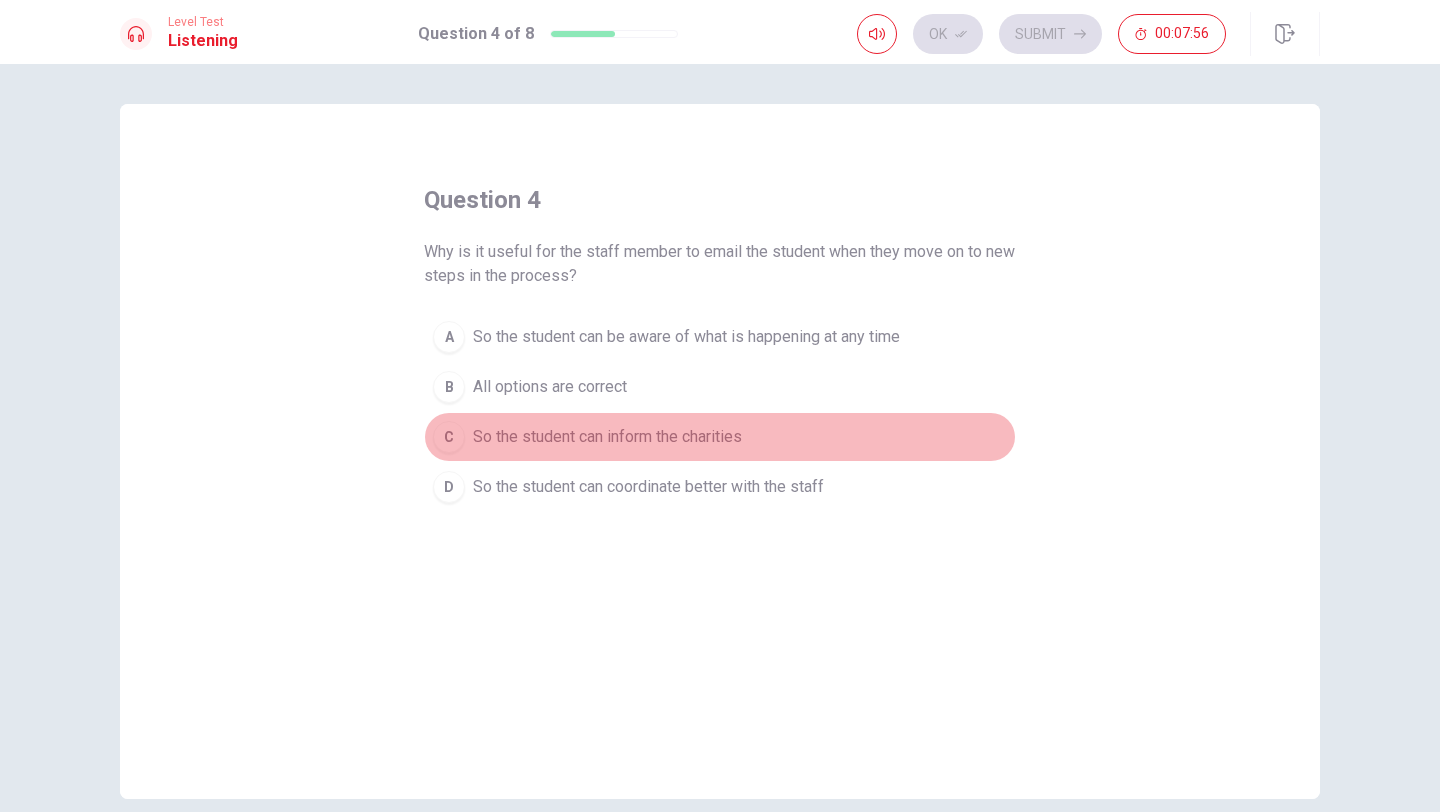 click on "So the student can inform the charities" at bounding box center [686, 337] 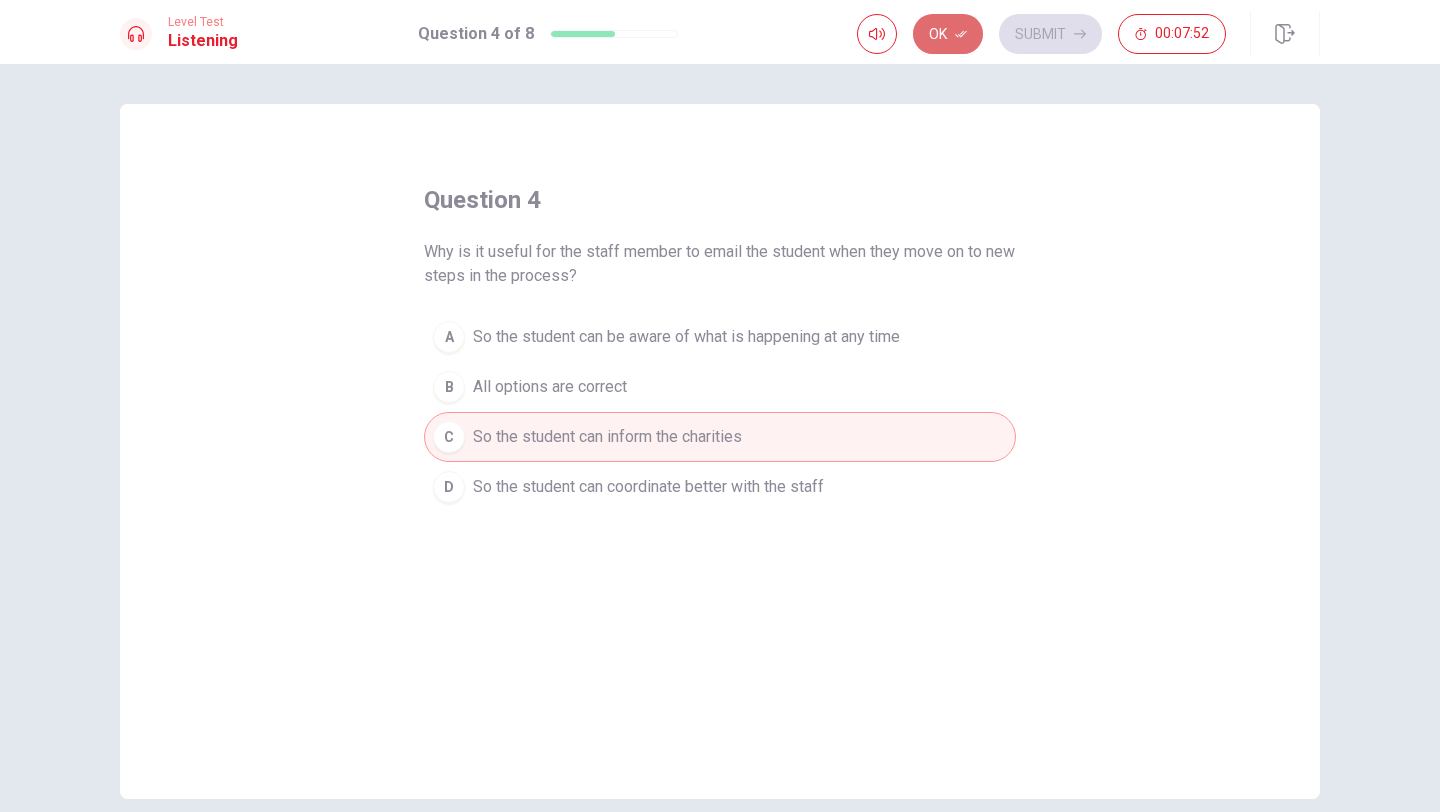 click on "Ok" at bounding box center (948, 34) 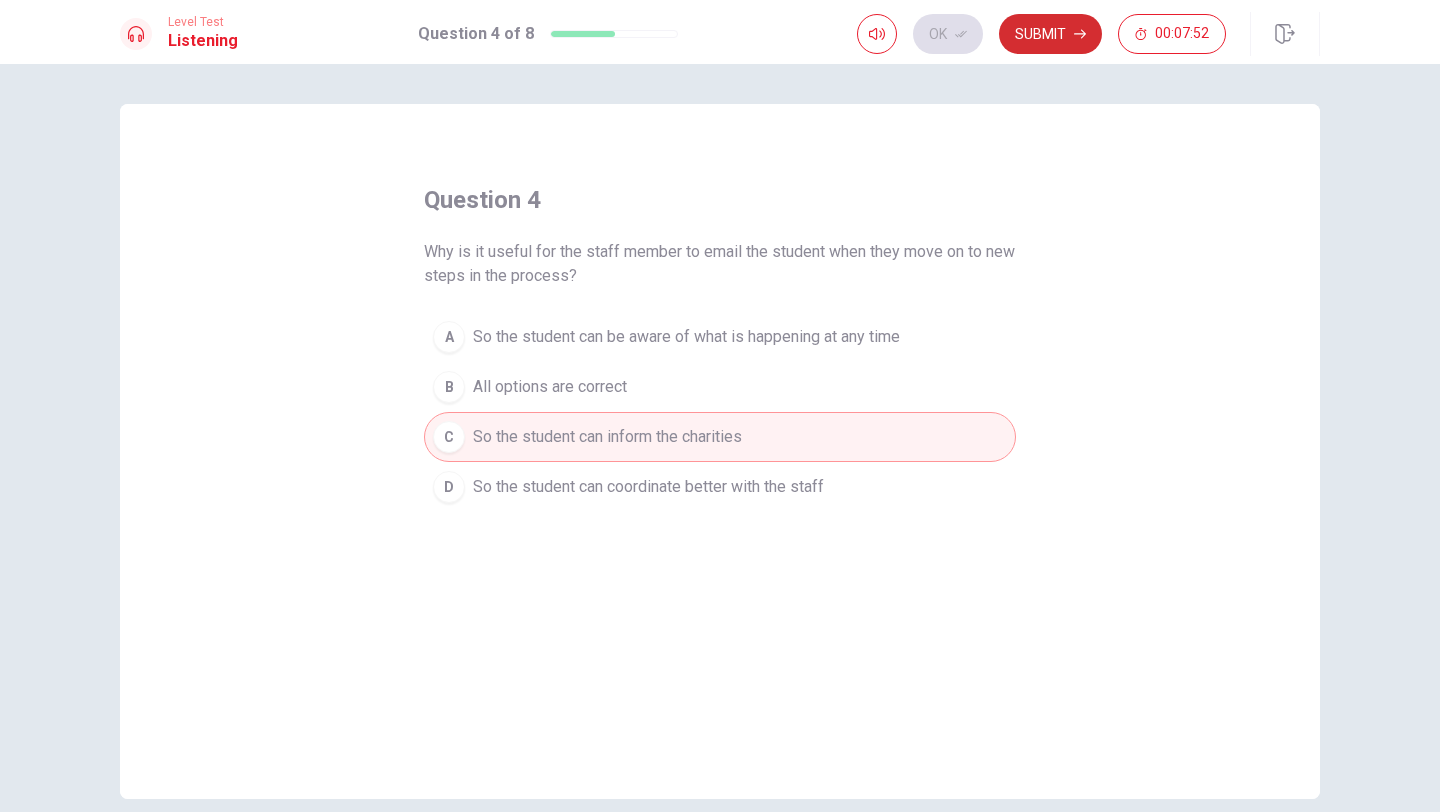 click on "Submit" at bounding box center (1050, 34) 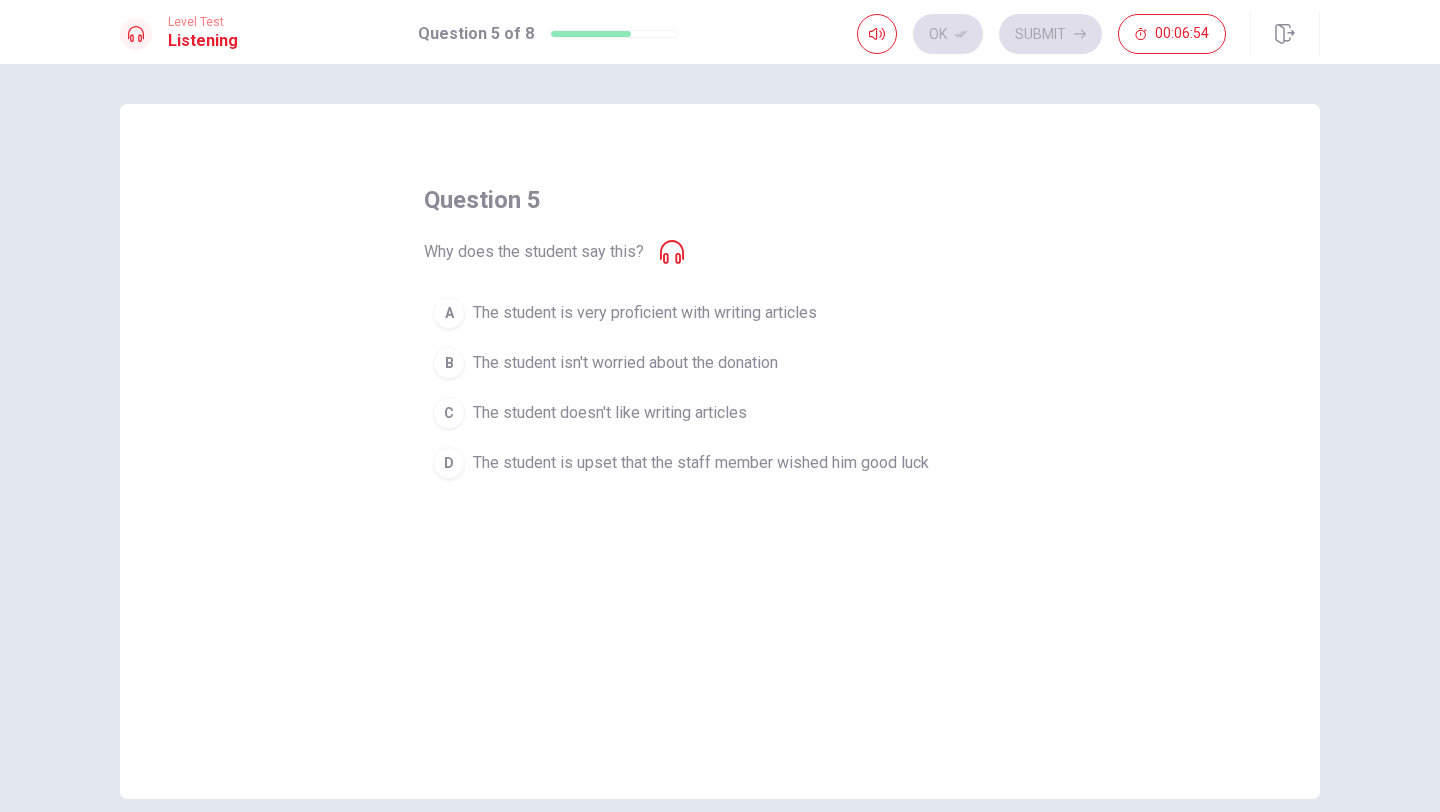 click at bounding box center (672, 252) 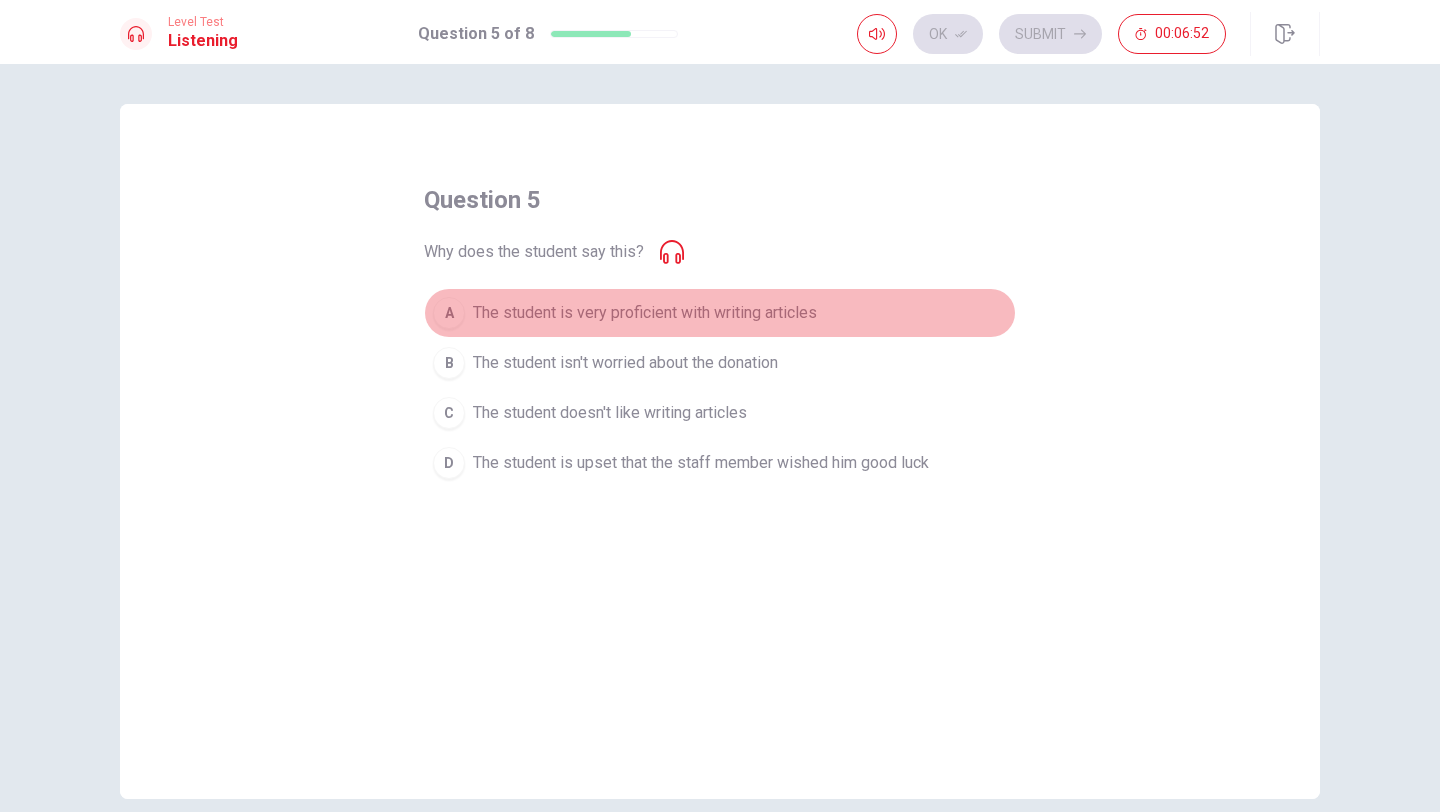 click on "The student is very proficient with writing articles" at bounding box center [645, 313] 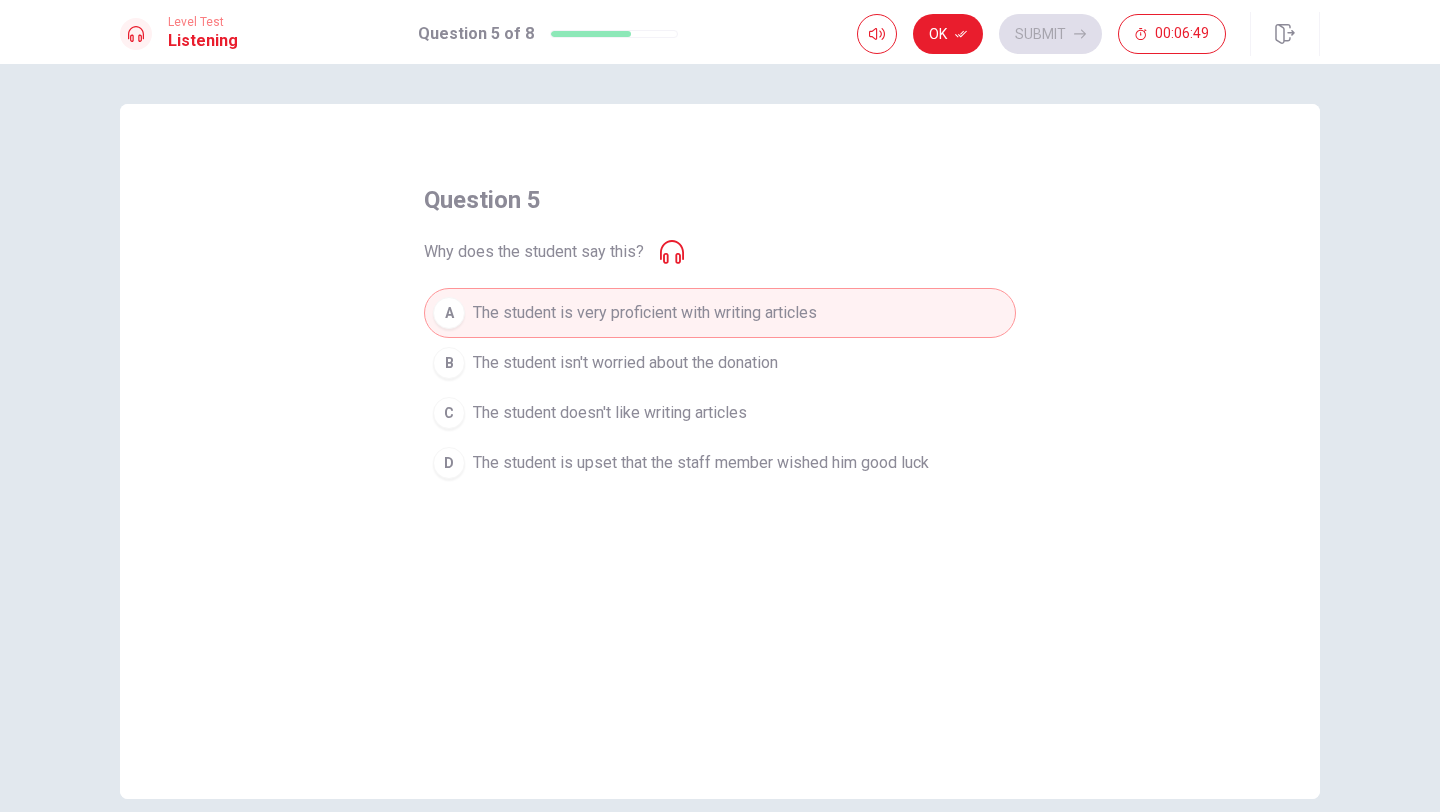 click on "The student doesn't like writing articles" at bounding box center [625, 363] 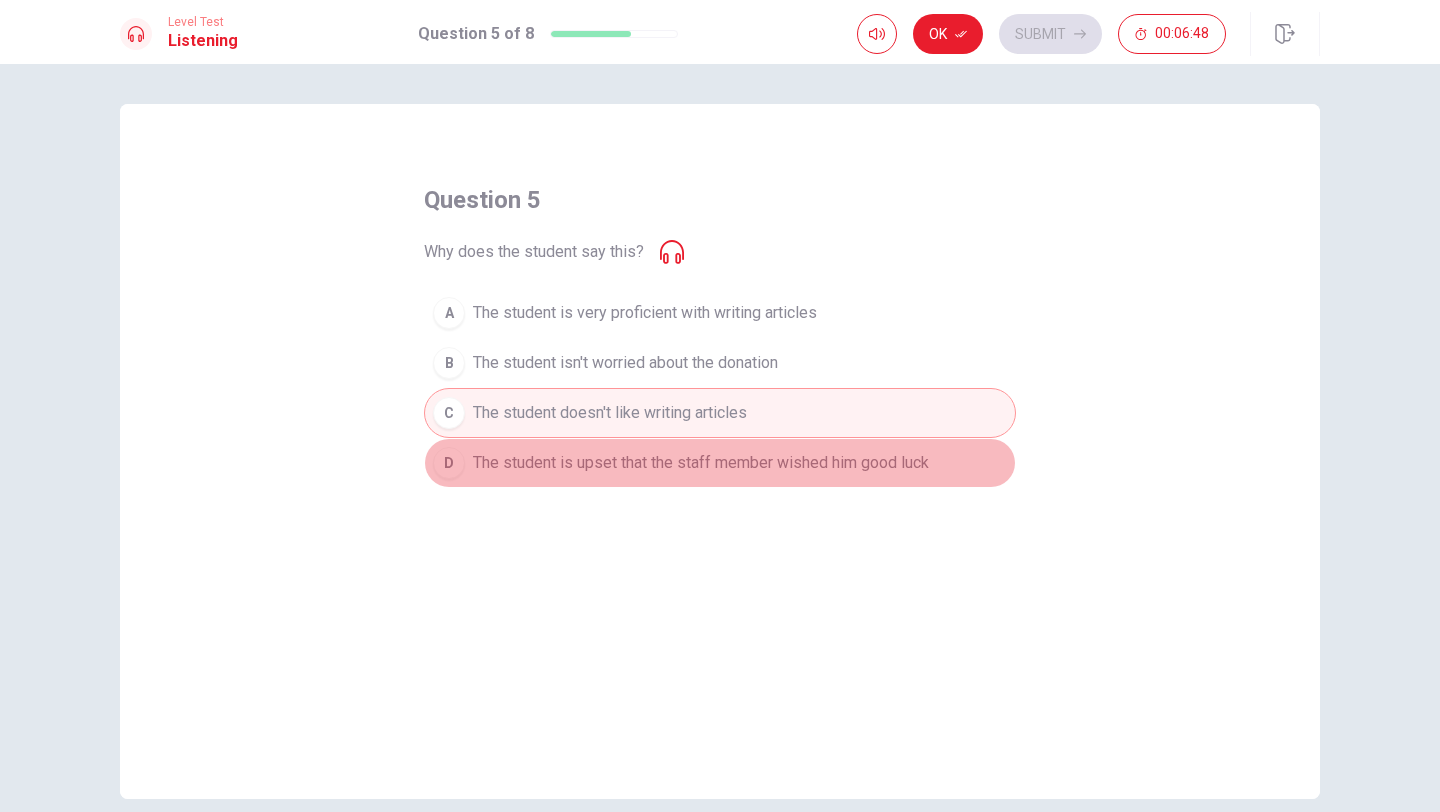 click on "The student is upset that the staff member wished him good luck" at bounding box center (645, 313) 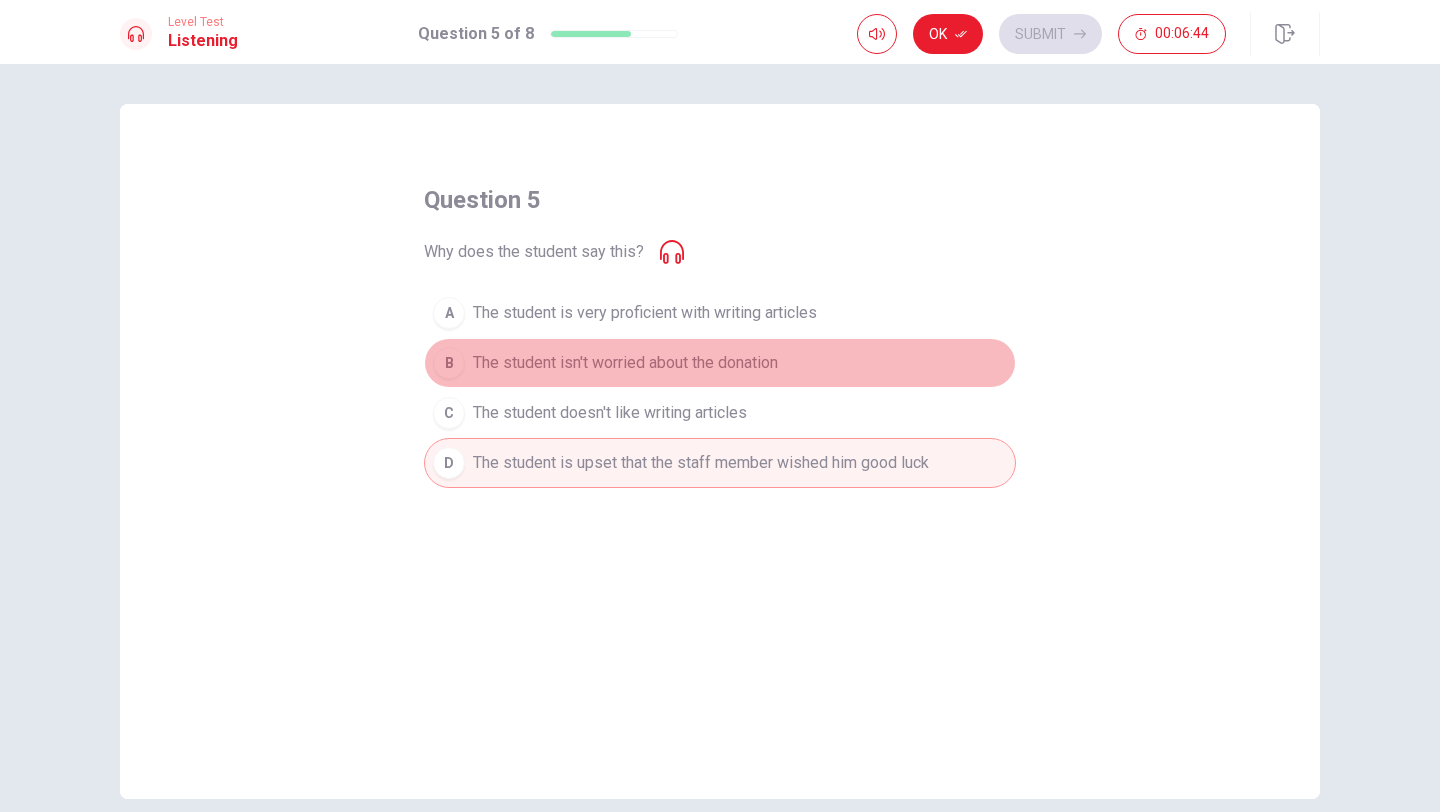click on "The student isn't worried about the donation" at bounding box center [645, 313] 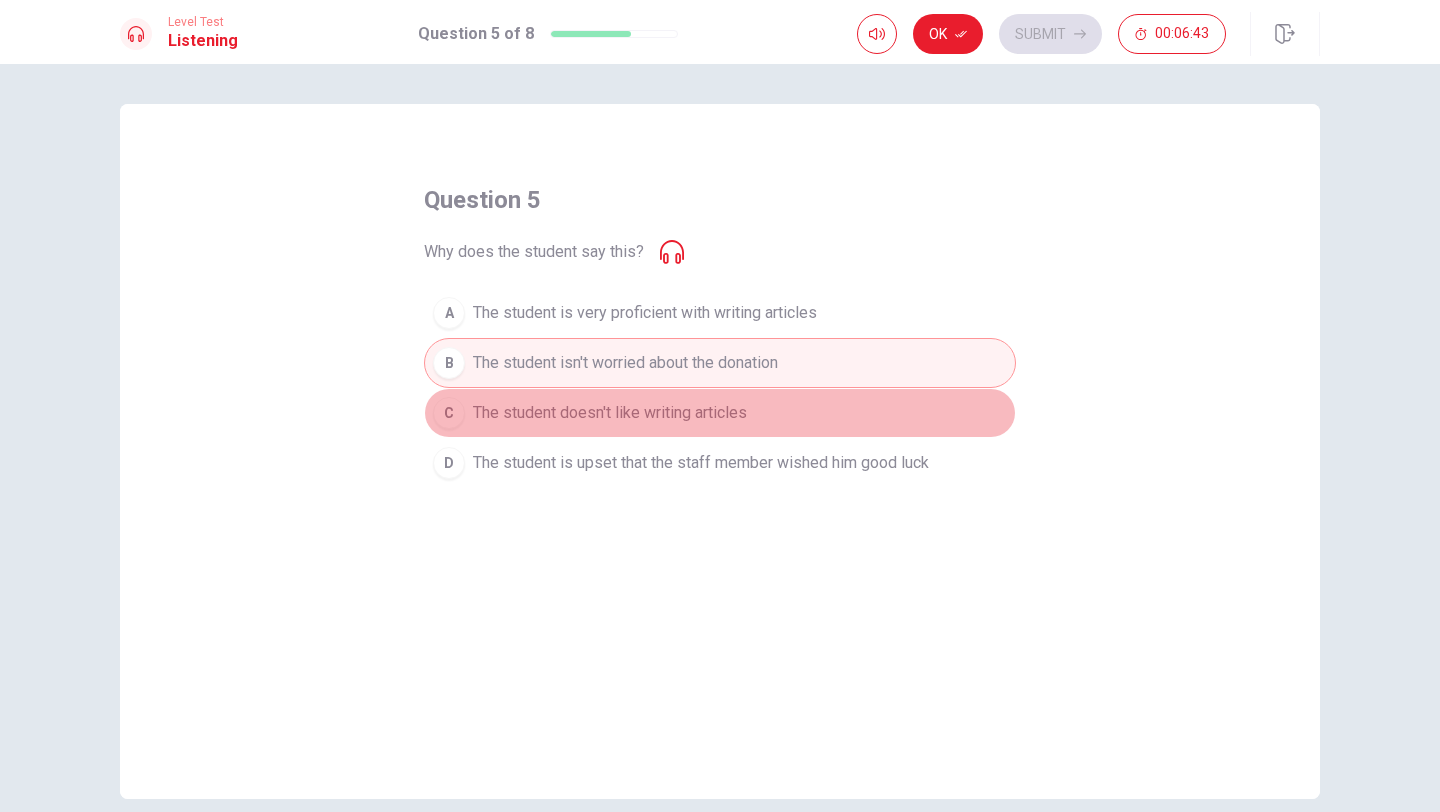 click on "The student doesn't like writing articles" at bounding box center [645, 313] 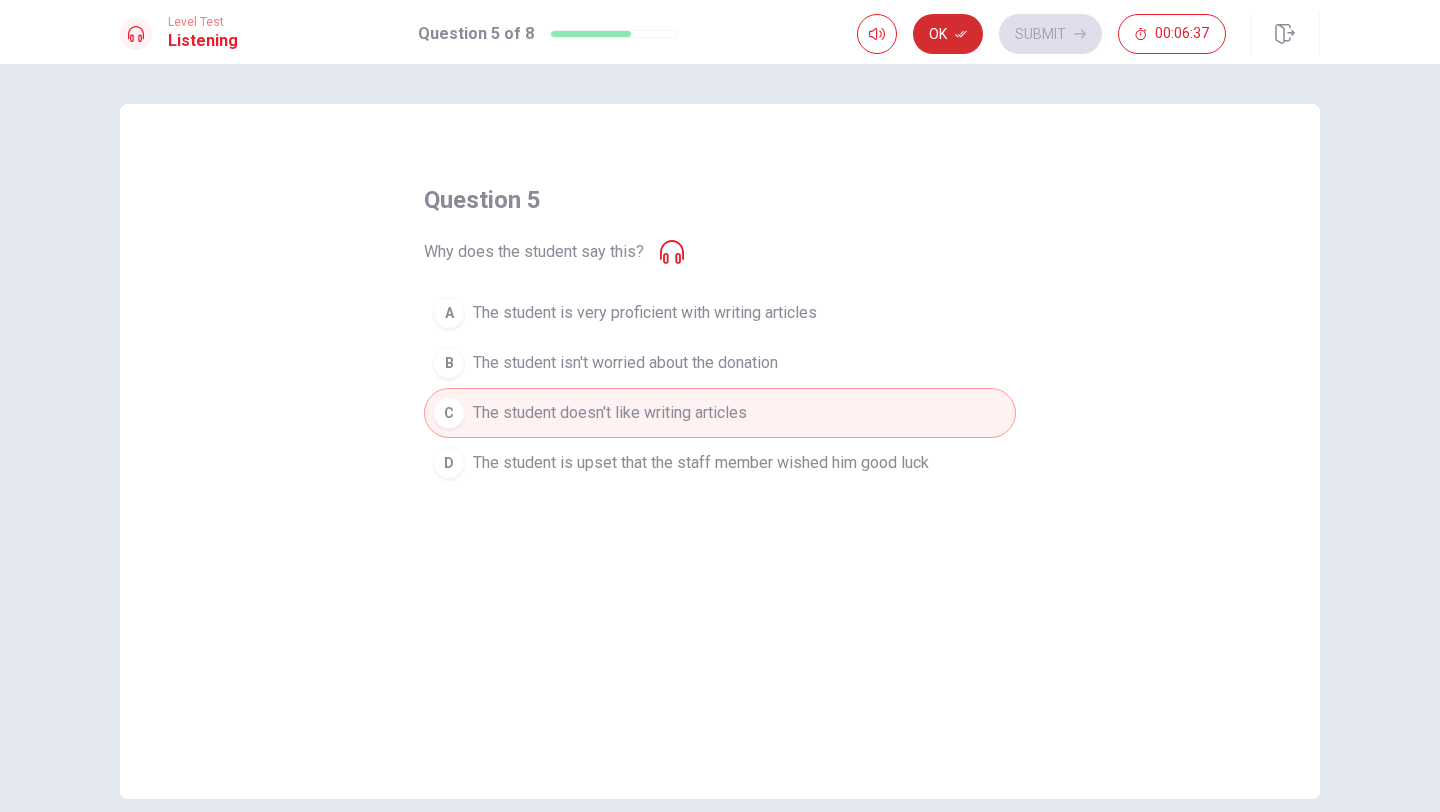 click on "Ok" at bounding box center (948, 34) 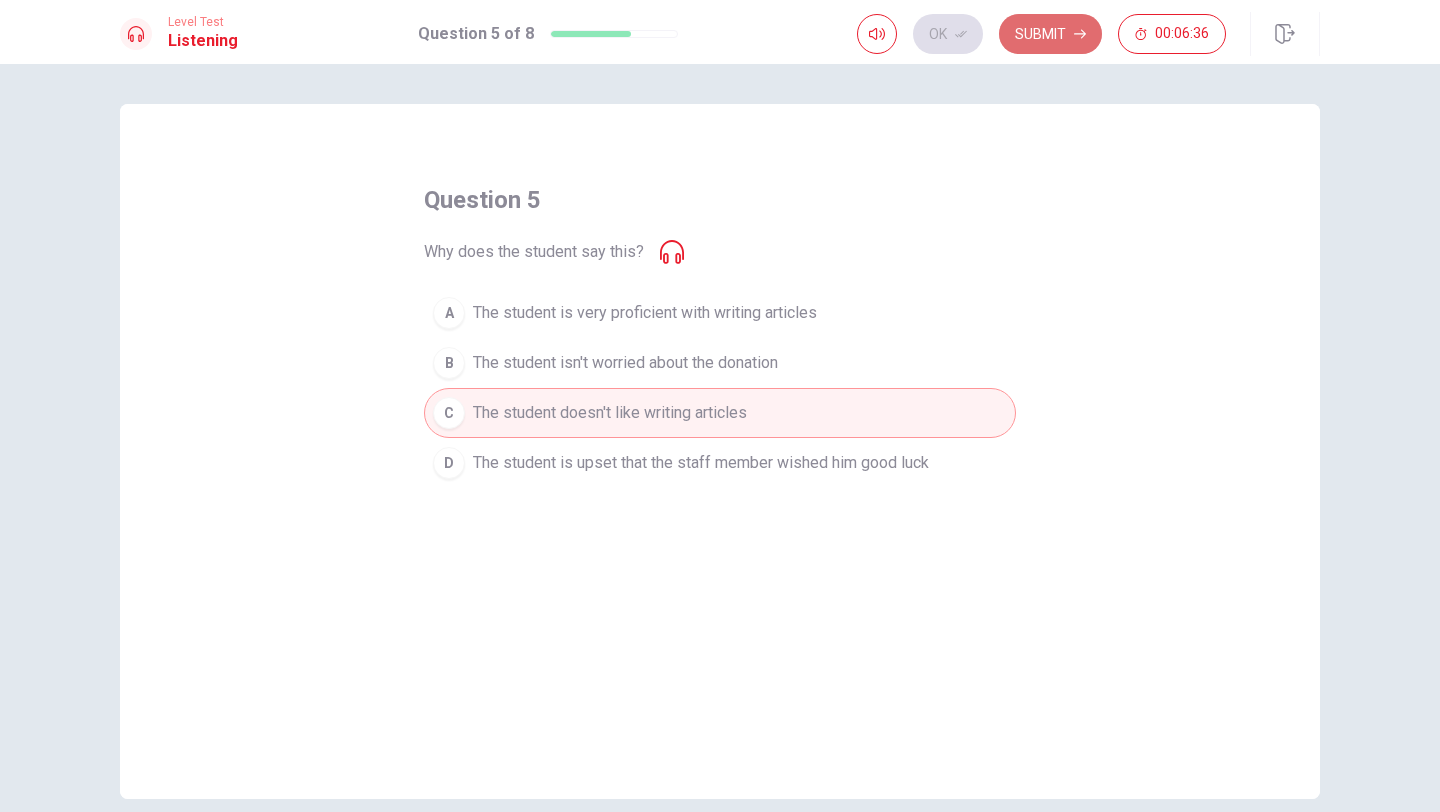 click on "Submit" at bounding box center (1050, 34) 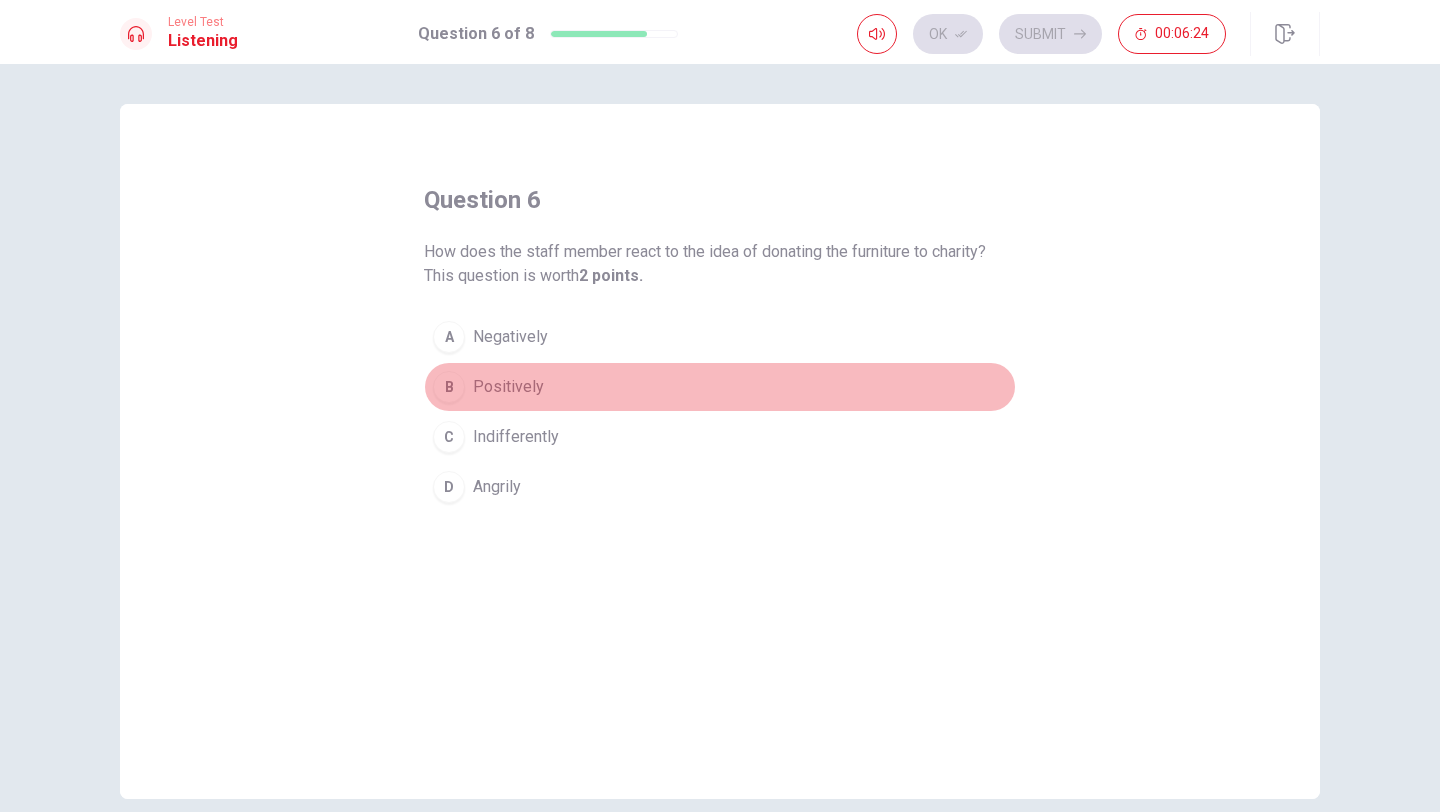click on "Positively" at bounding box center (510, 337) 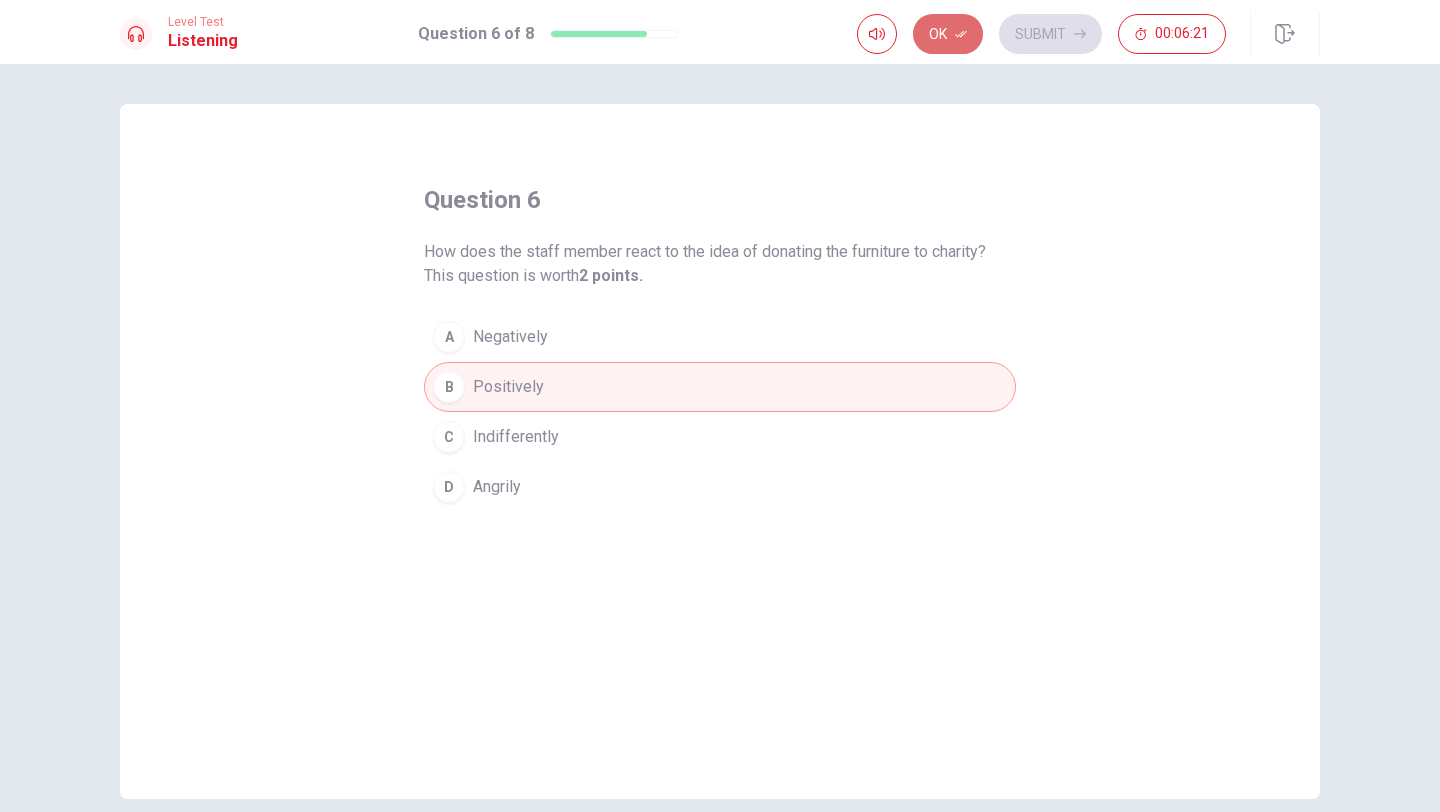 click on "Ok" at bounding box center (948, 34) 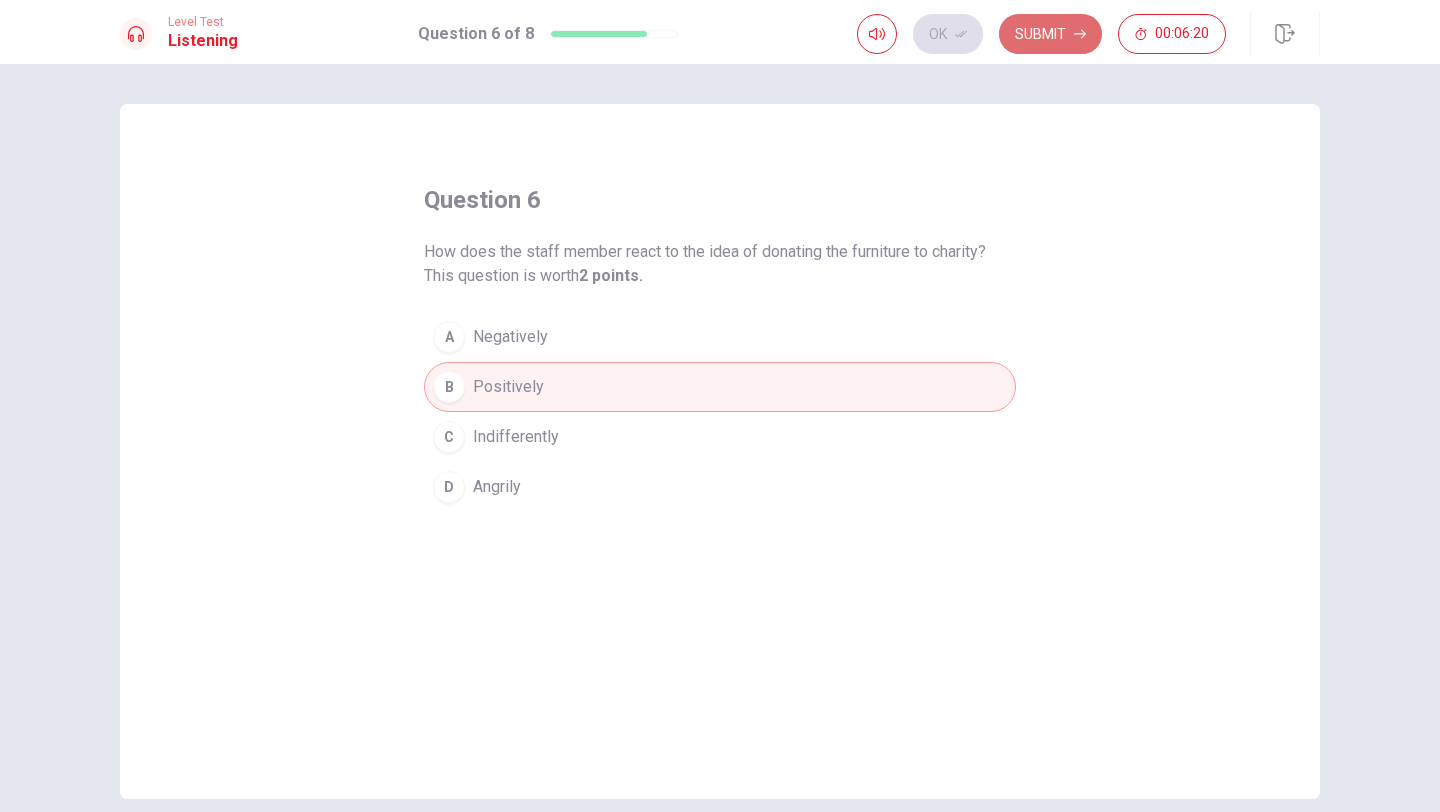 click on "Submit" at bounding box center [1050, 34] 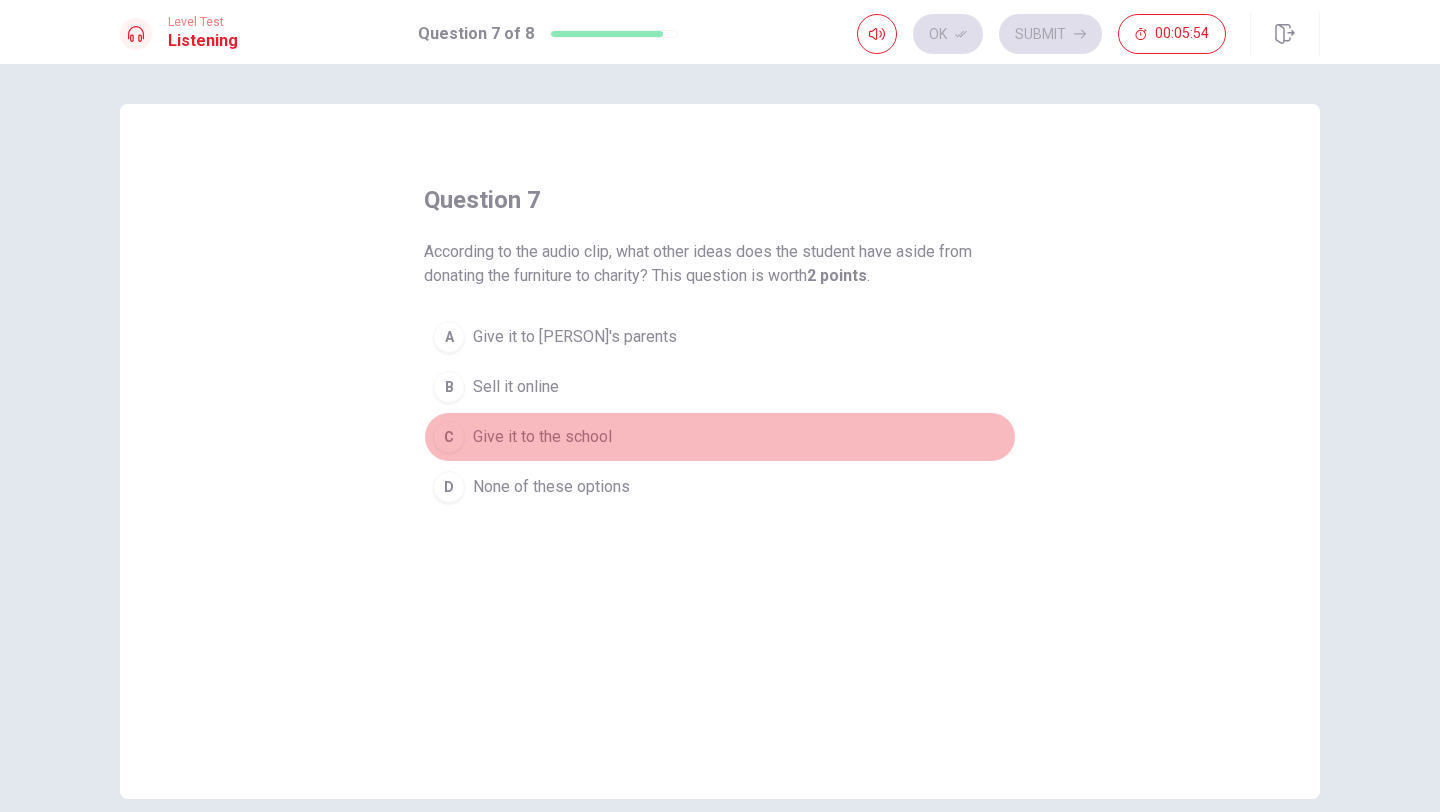 click on "Give it to the school" at bounding box center [575, 337] 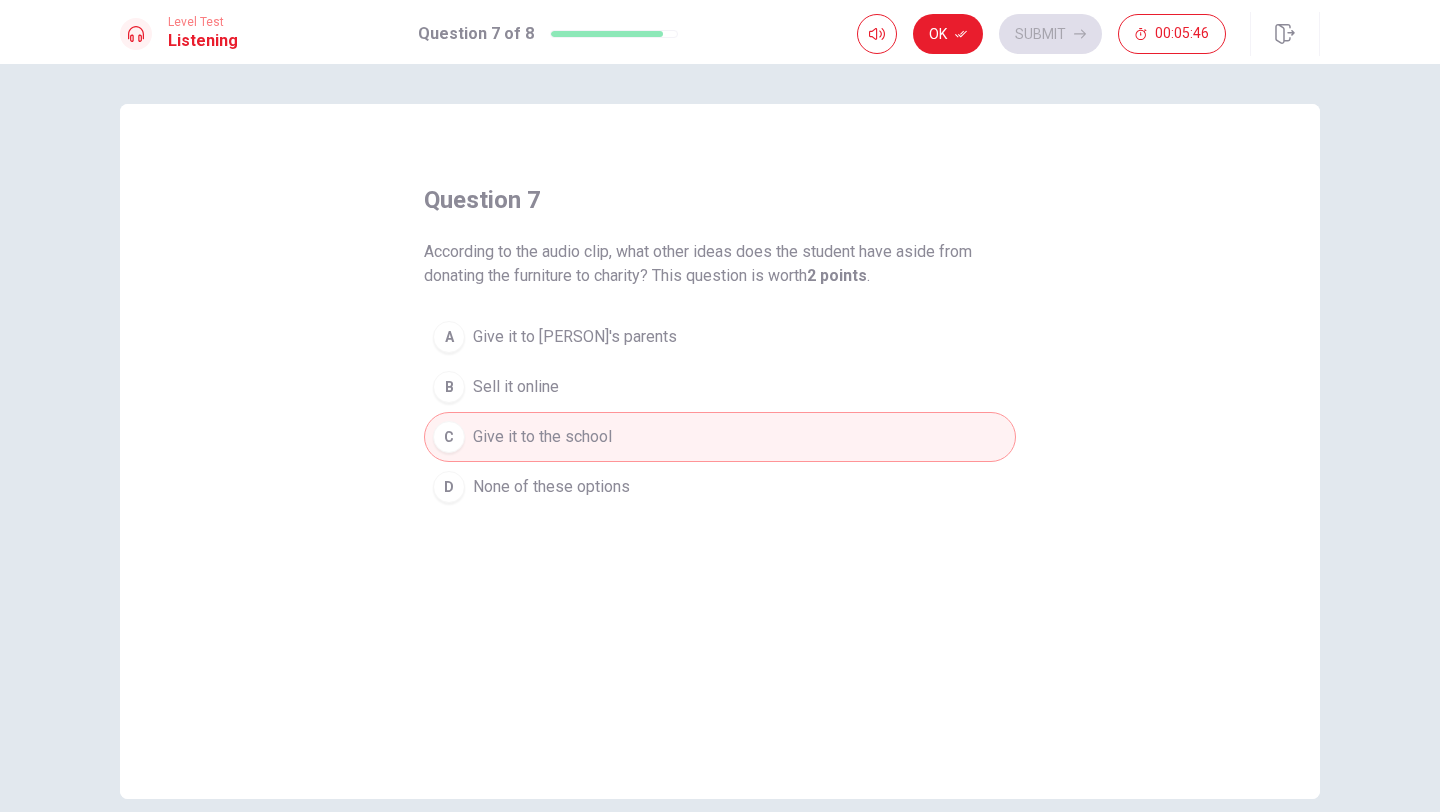 click on "D None of these options" at bounding box center (720, 487) 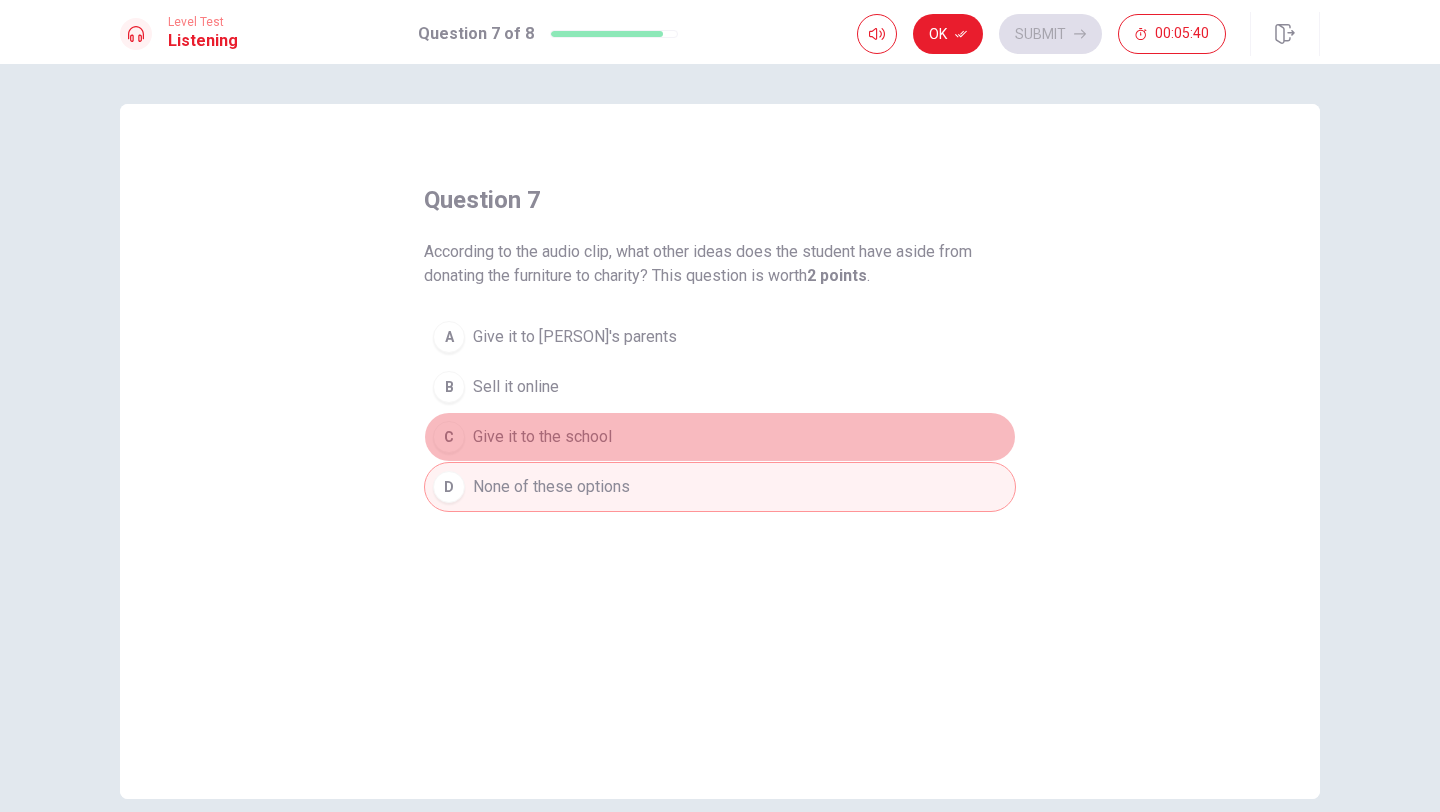 click on "C Give it to the school" at bounding box center (720, 437) 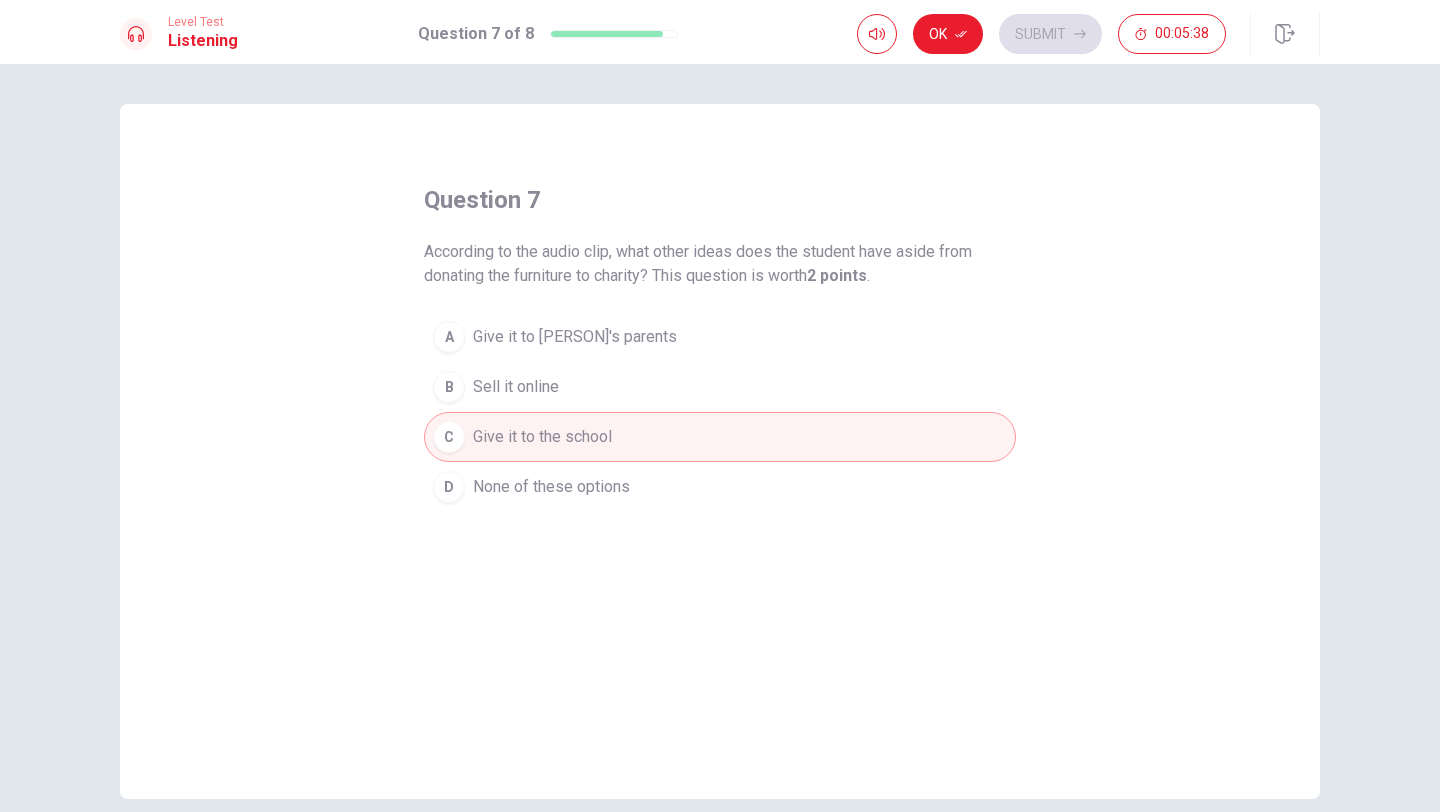 click on "D None of these options" at bounding box center (720, 487) 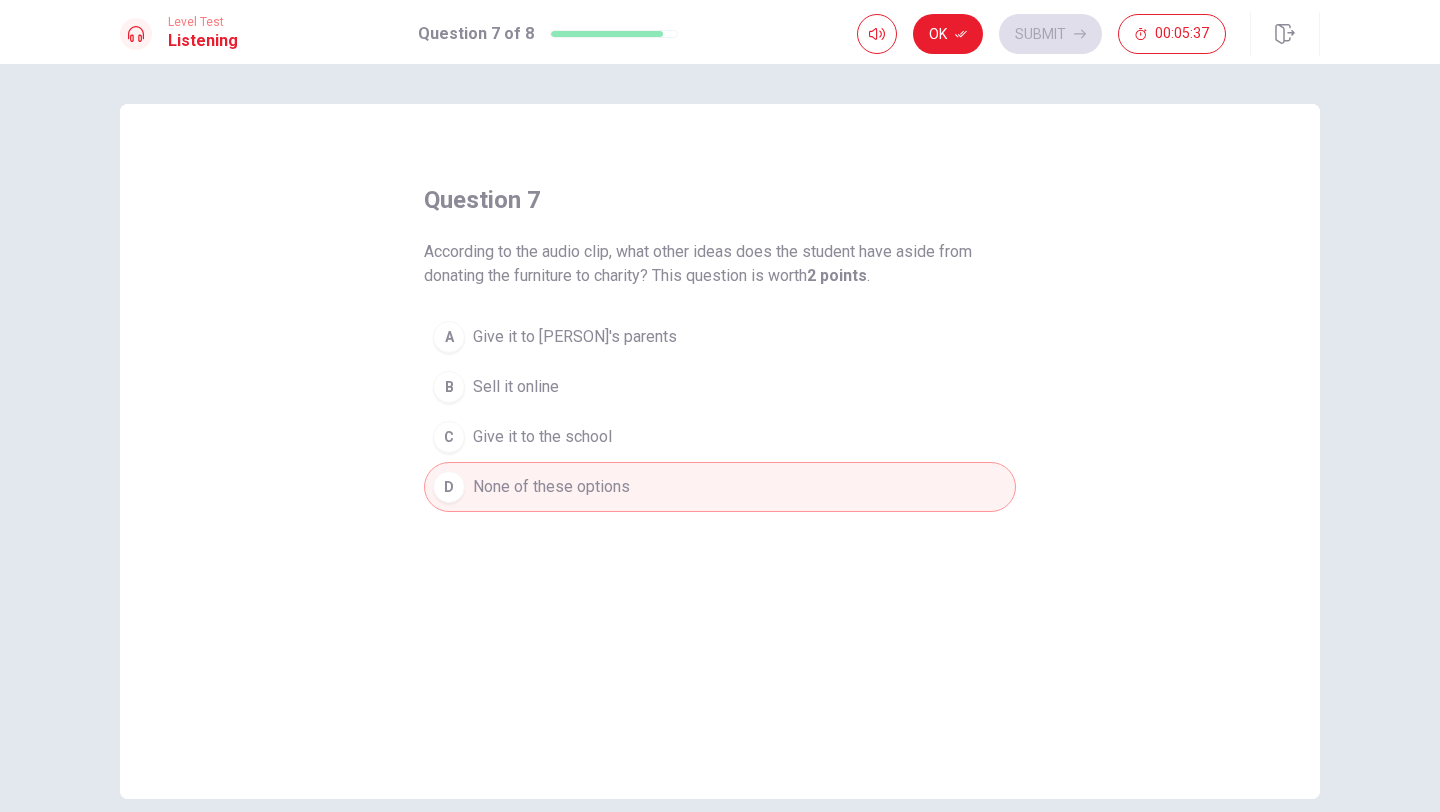 click on "C Give it to the school" at bounding box center [720, 437] 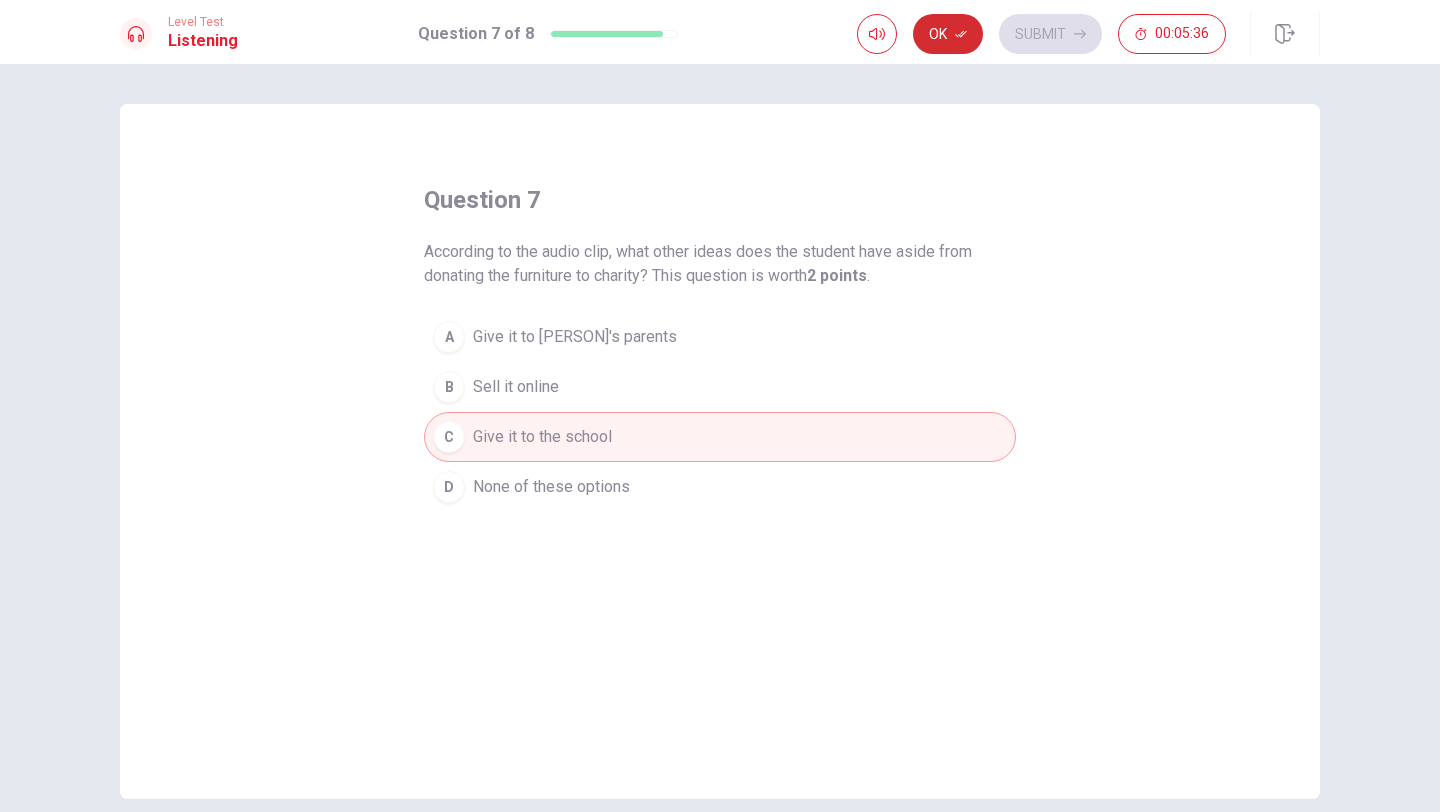 click on "Ok" at bounding box center (948, 34) 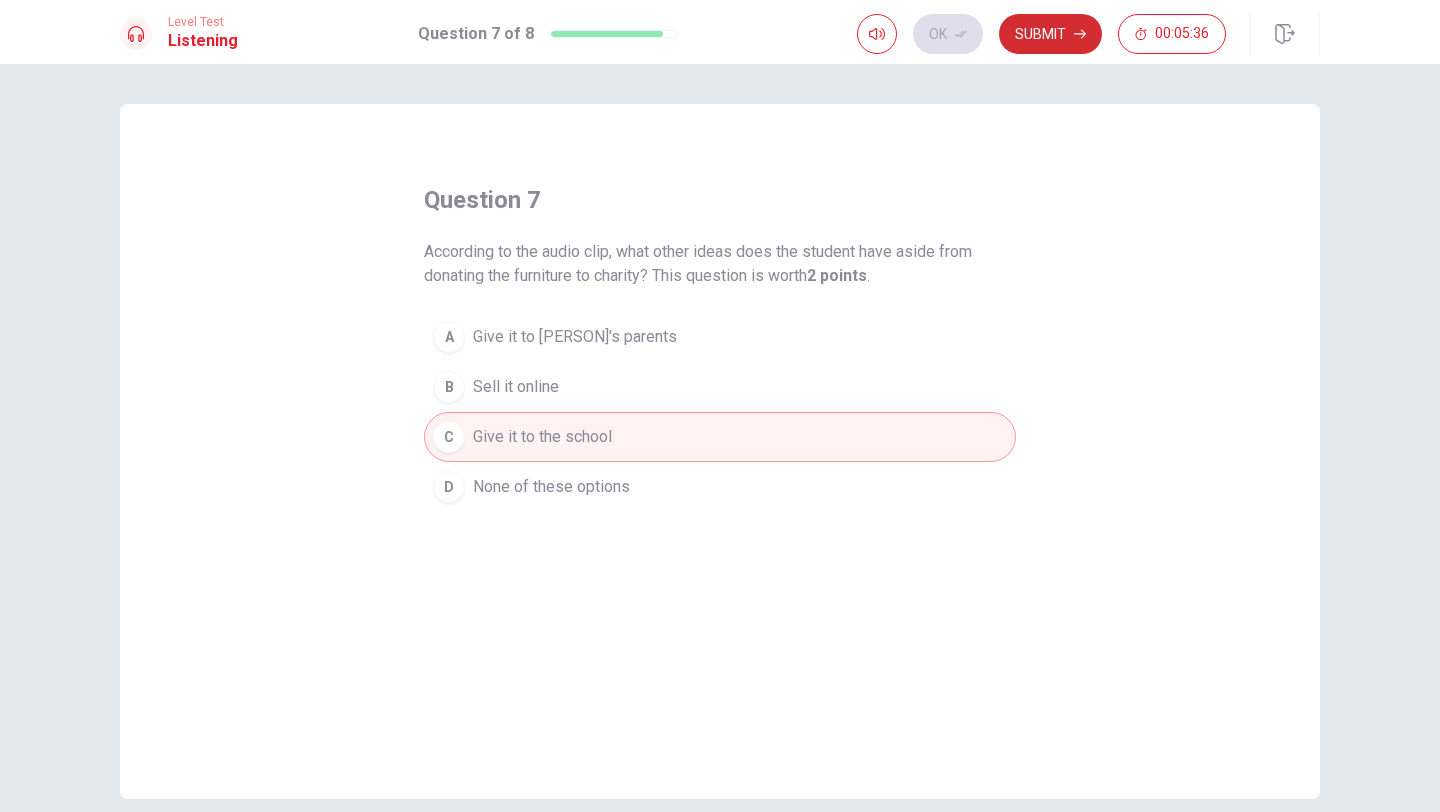 click on "Submit" at bounding box center [1050, 34] 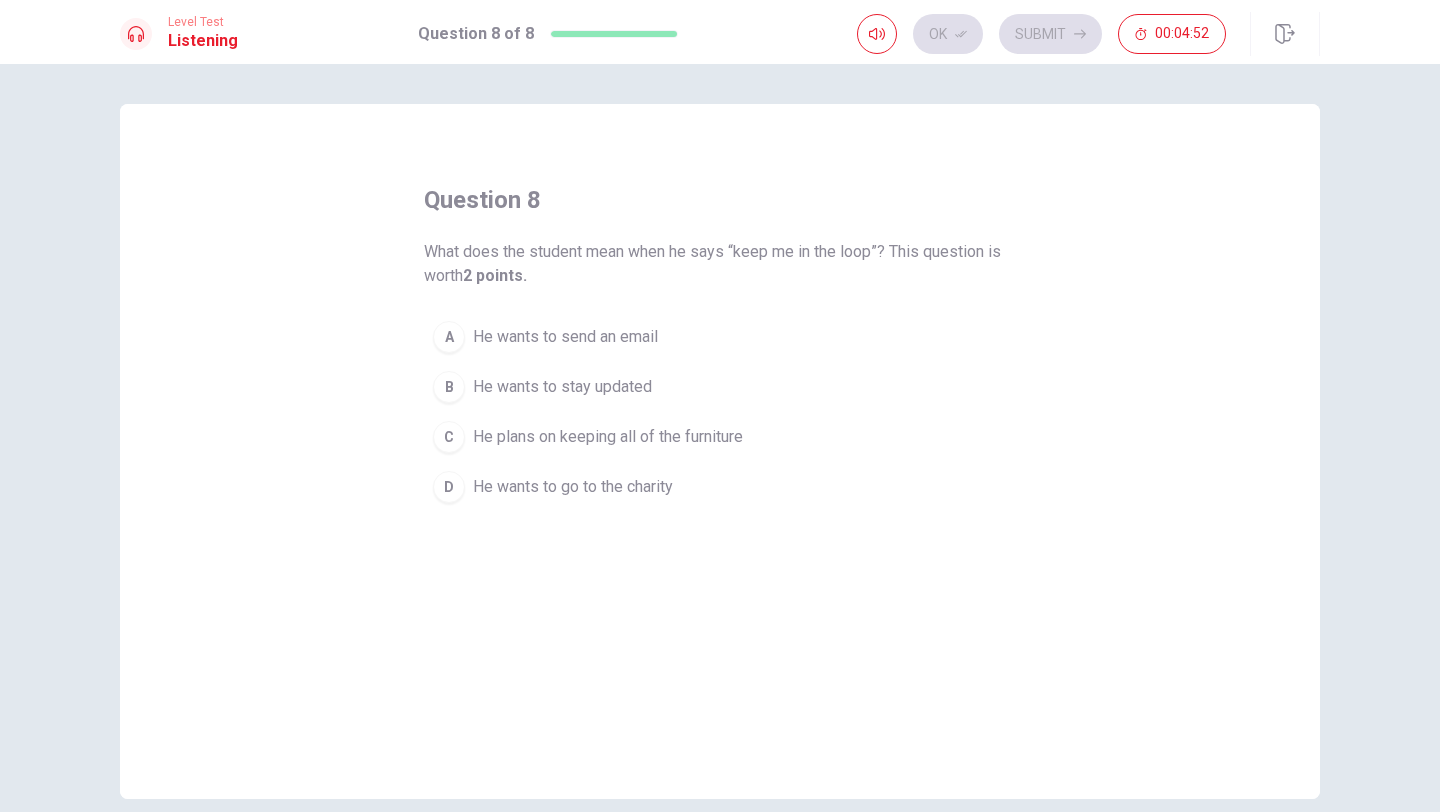 click on "He plans on keeping all of the furniture" at bounding box center [565, 337] 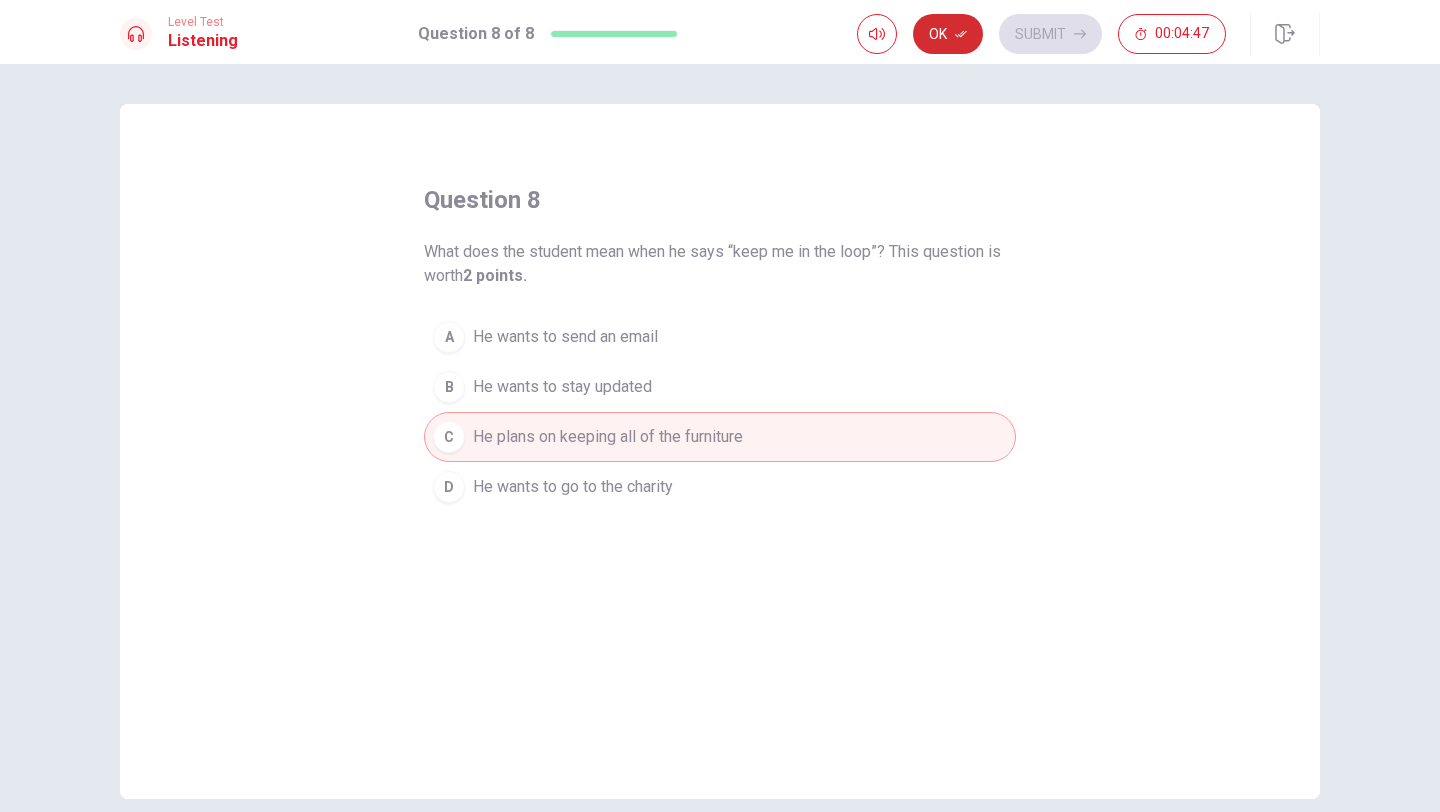 click at bounding box center [961, 34] 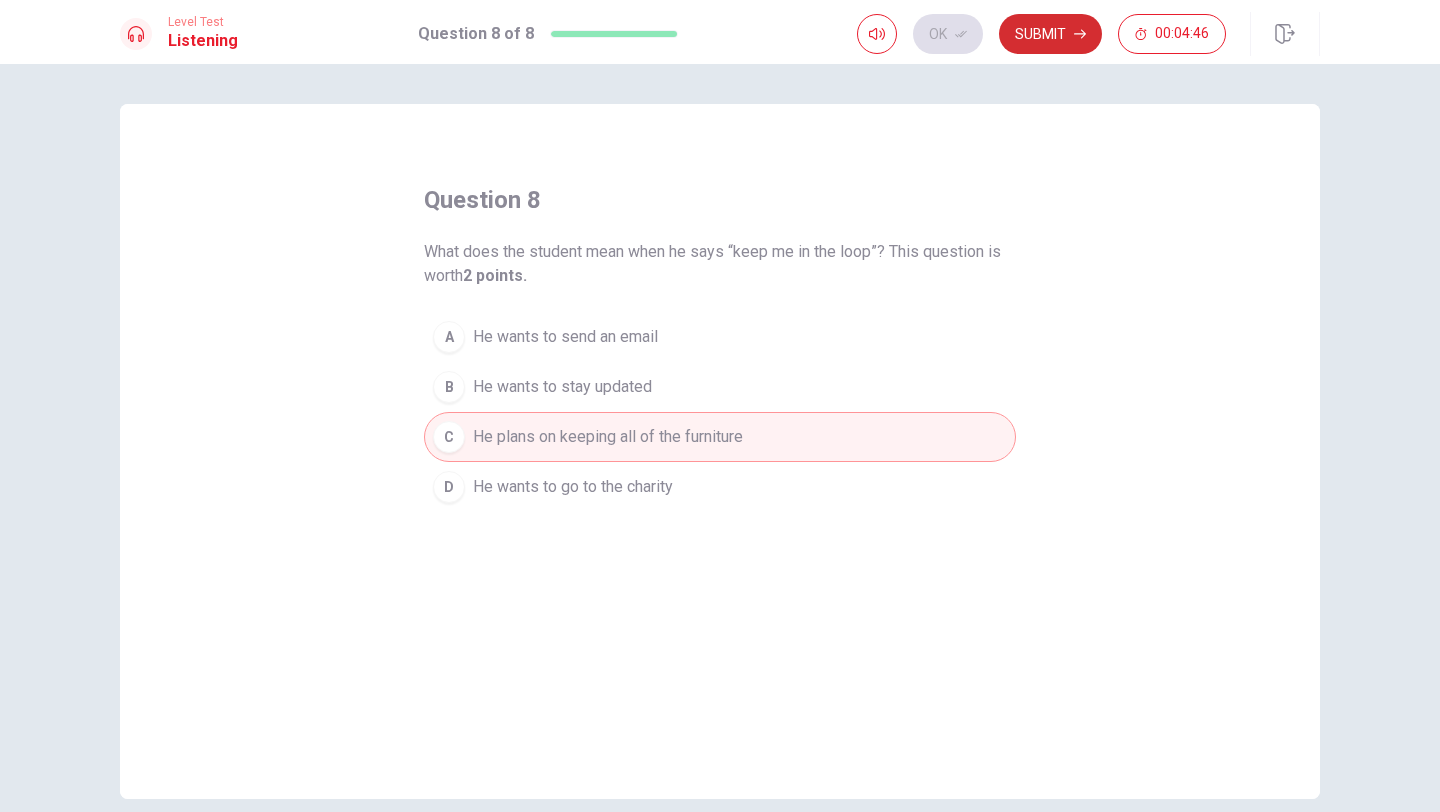 click on "Submit" at bounding box center [1050, 34] 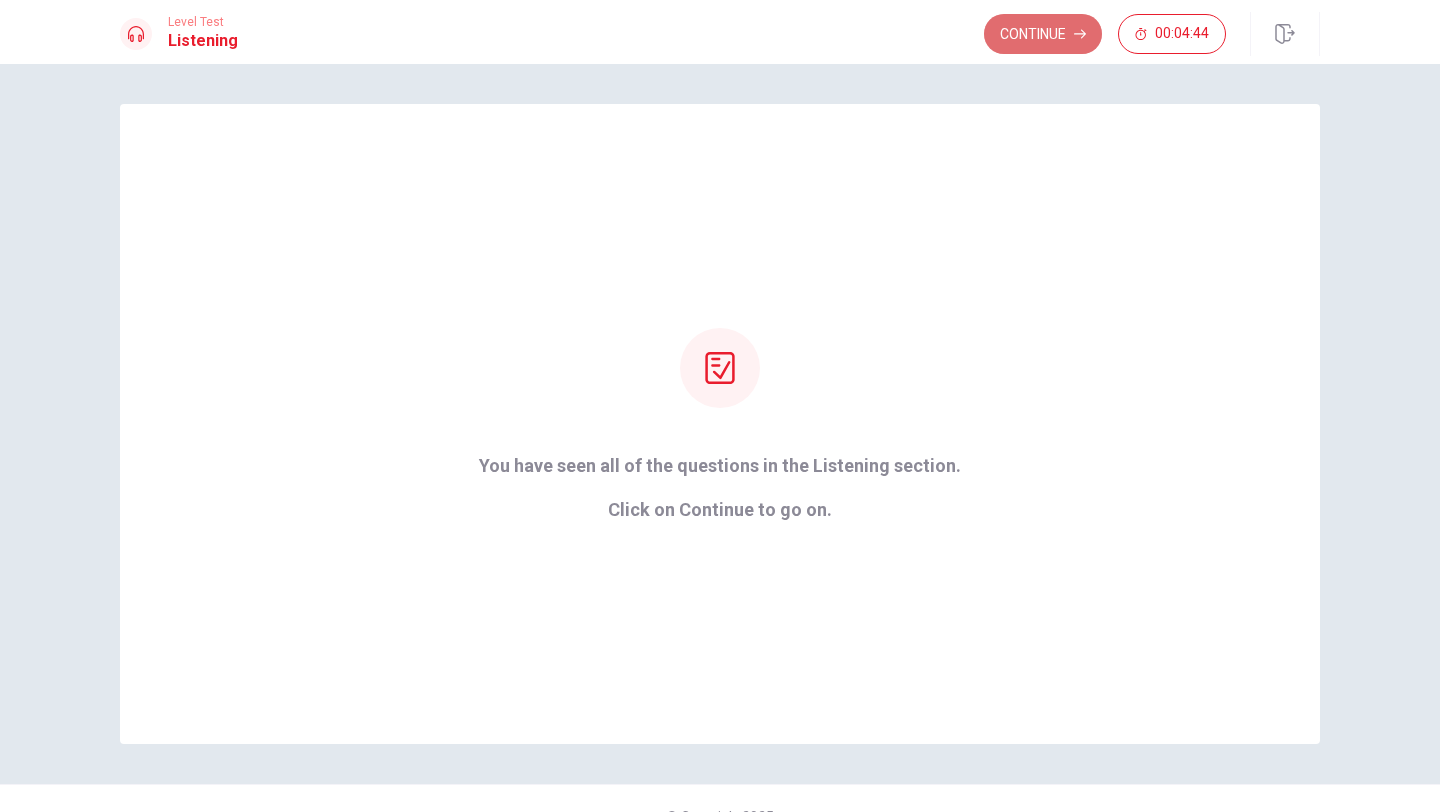 click on "Continue" at bounding box center [1043, 34] 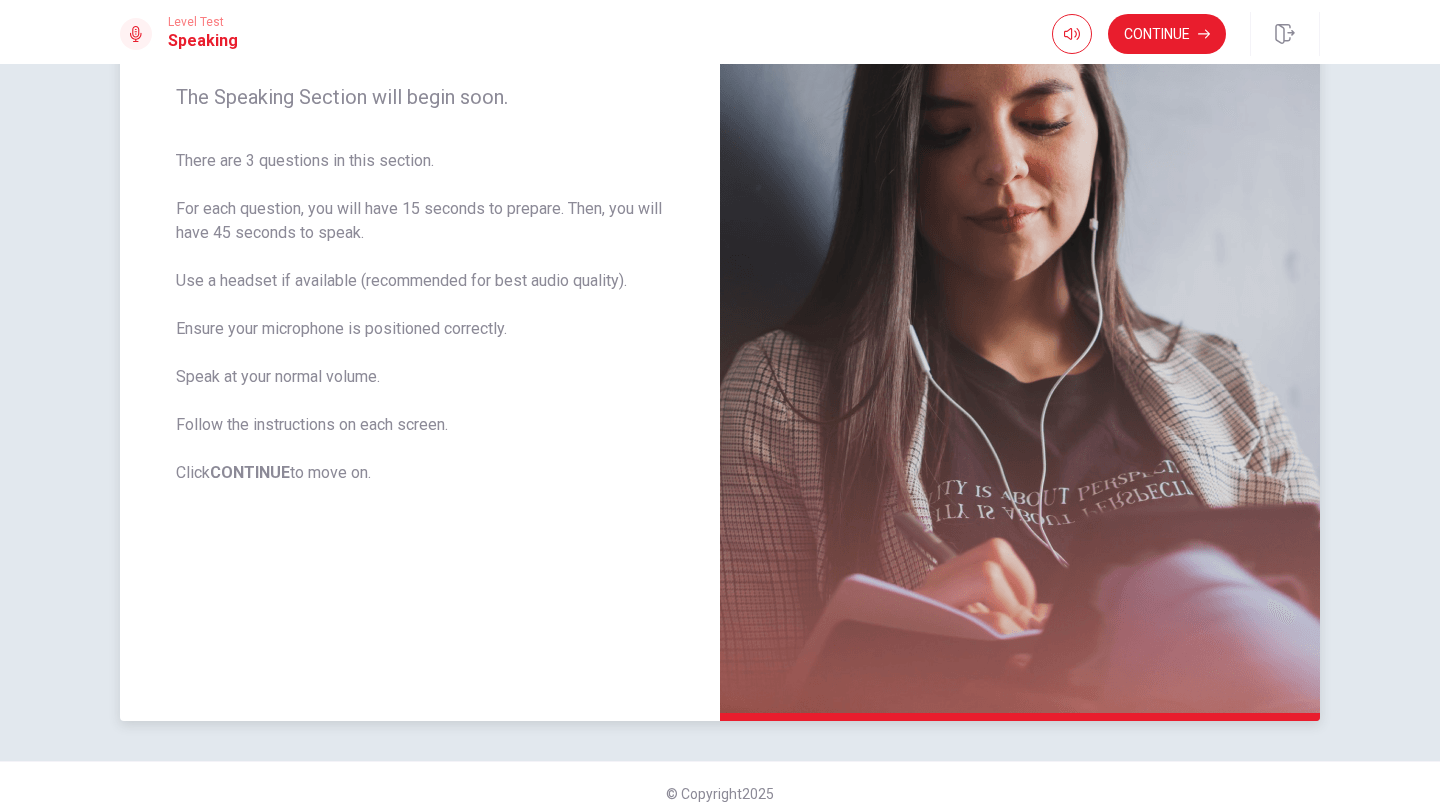scroll, scrollTop: 250, scrollLeft: 0, axis: vertical 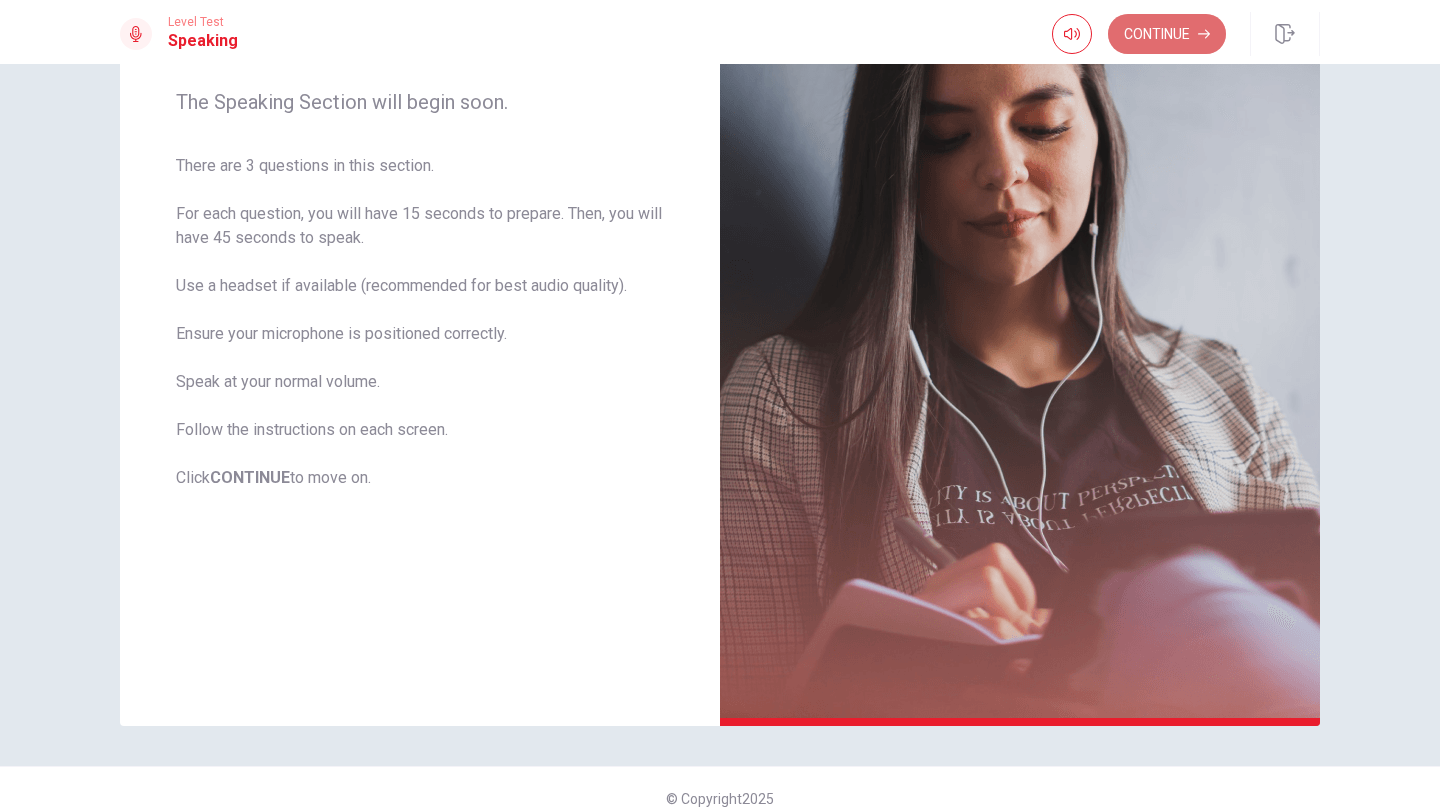 click on "Continue" at bounding box center (1167, 34) 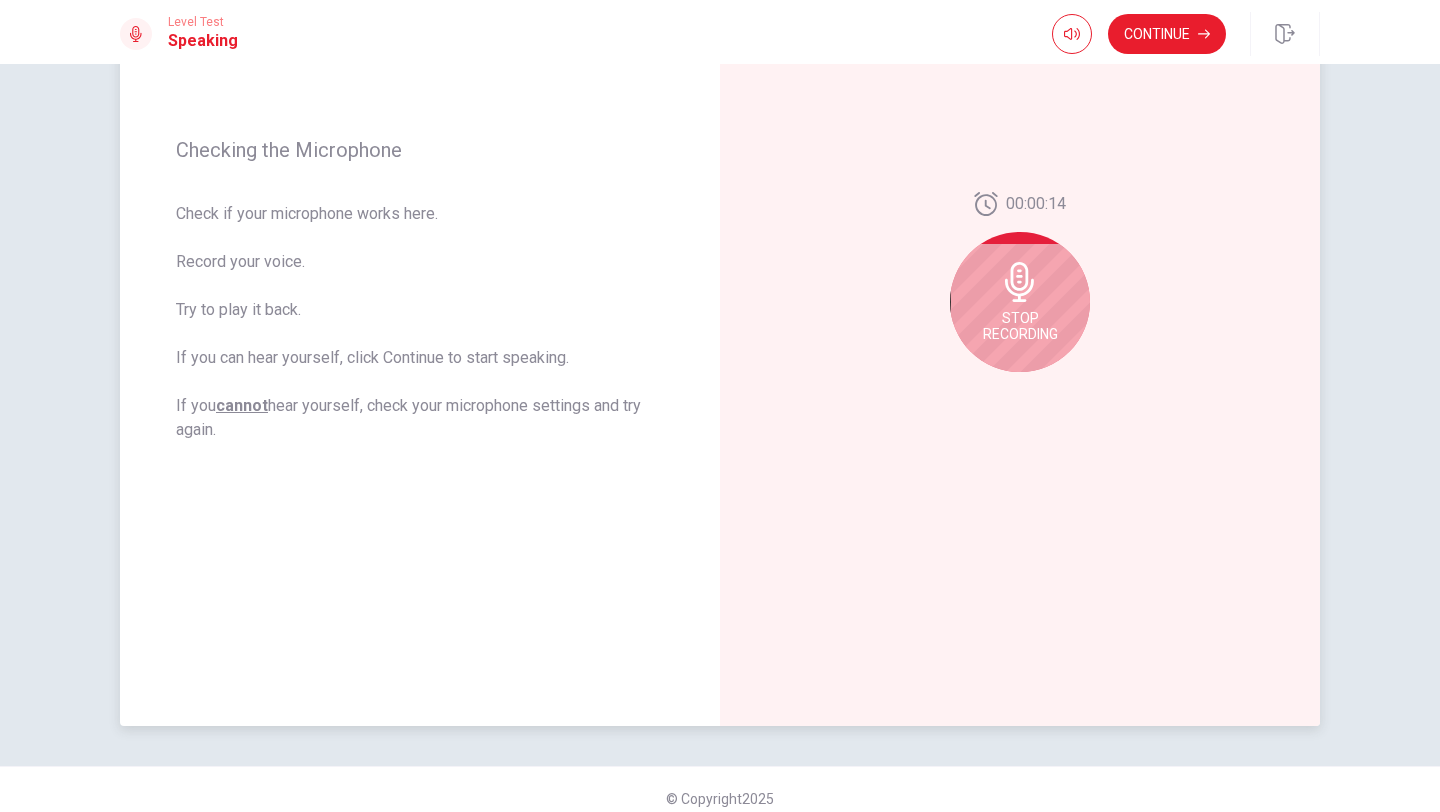 click on "Stop   Recording" at bounding box center (1020, 302) 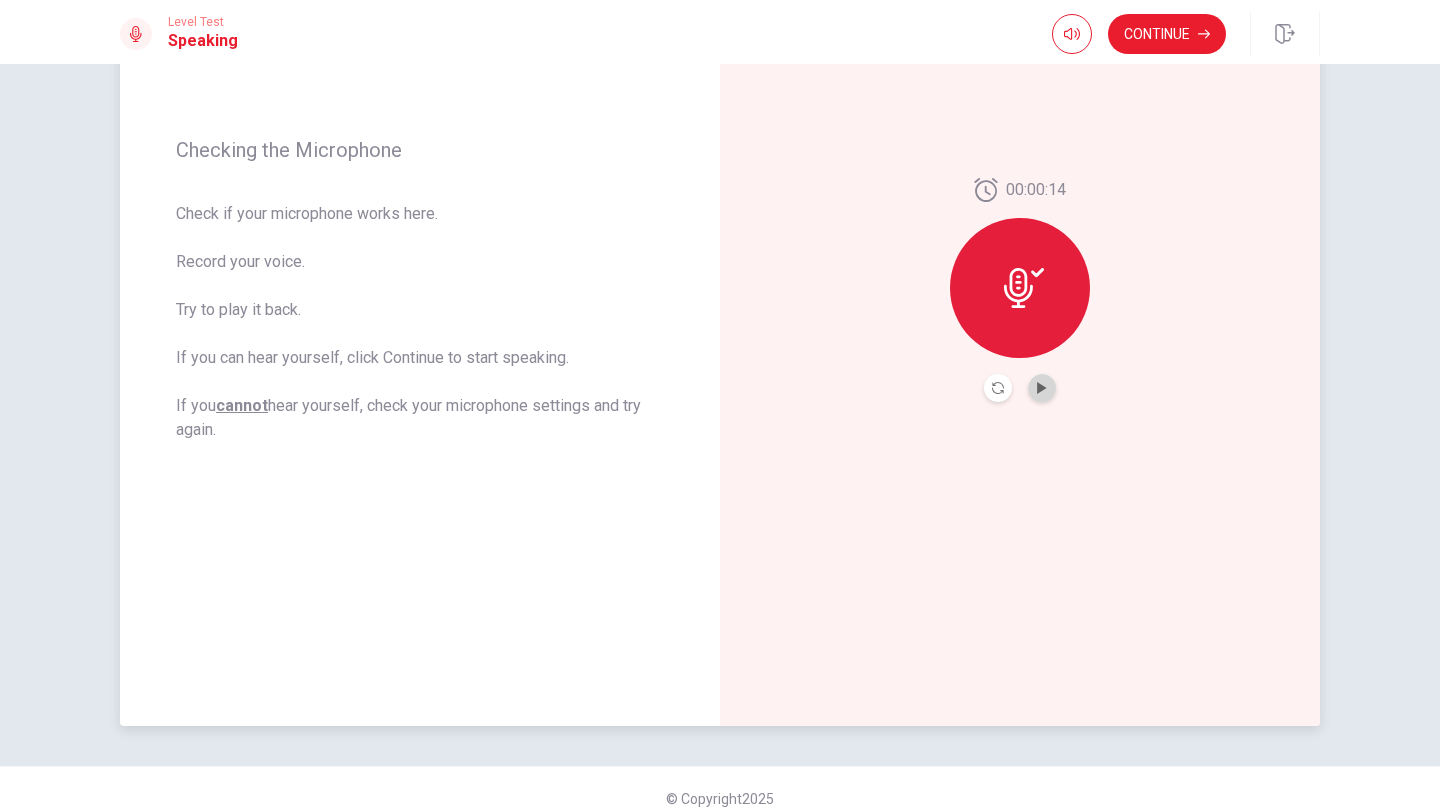 click at bounding box center (1042, 388) 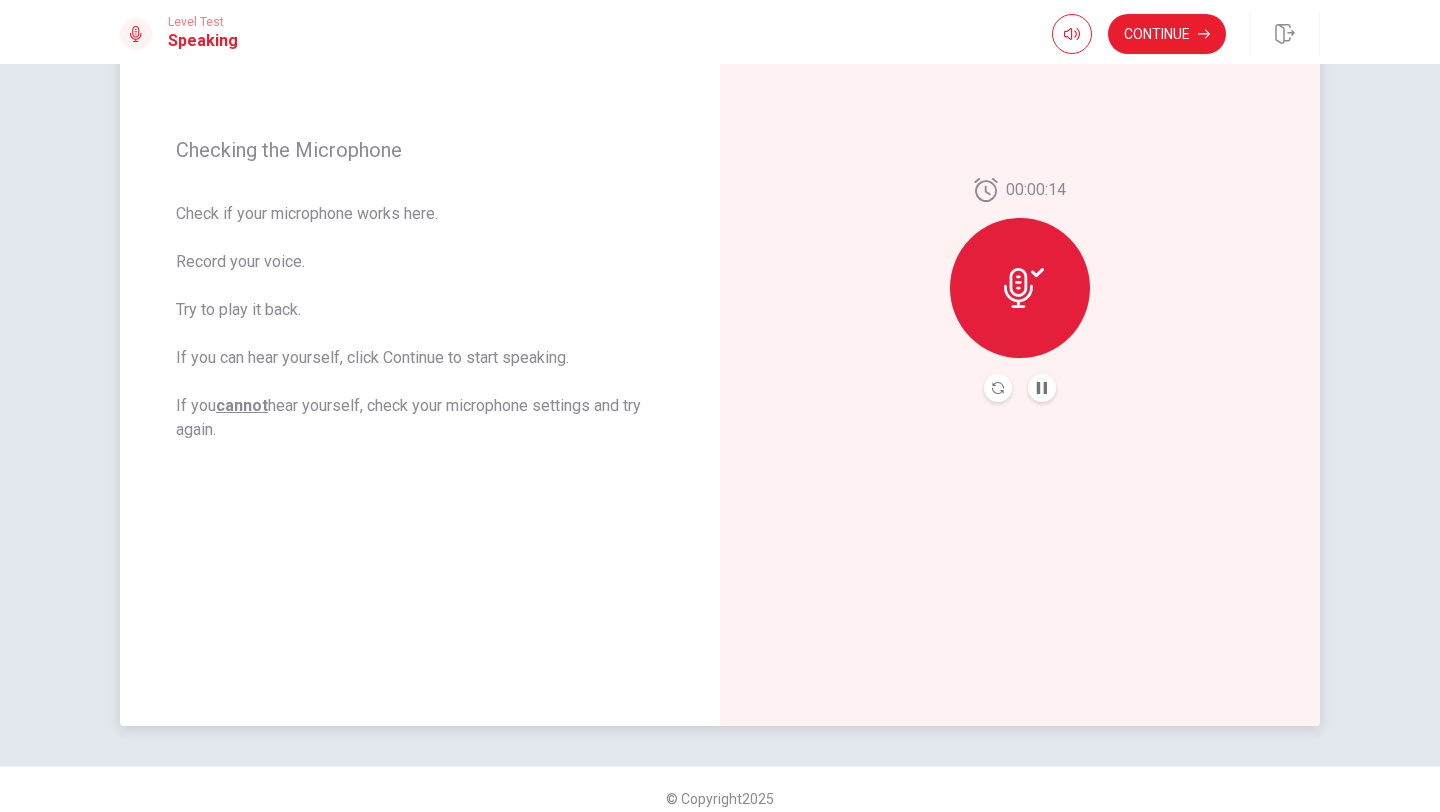 click at bounding box center [1020, 288] 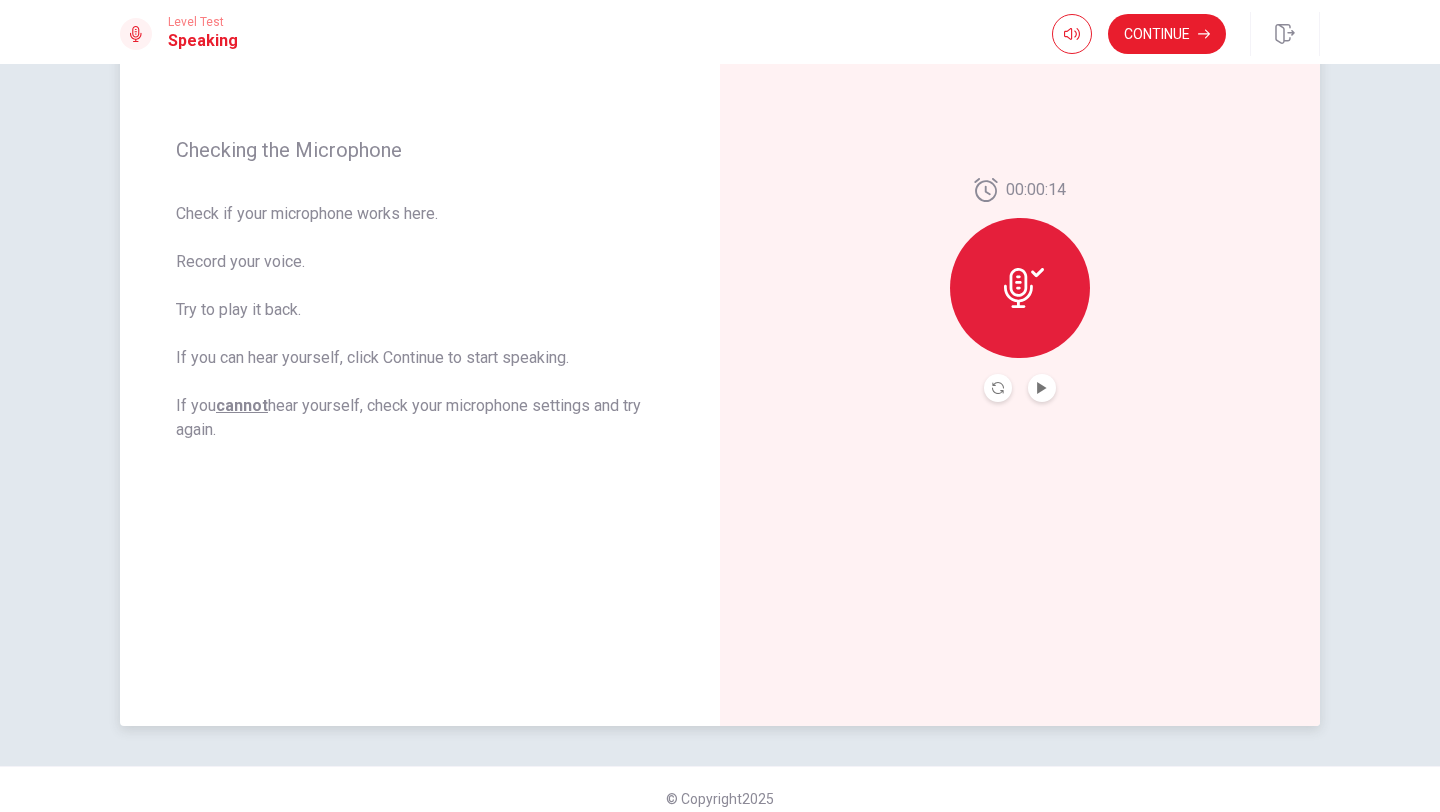 click at bounding box center [1020, 288] 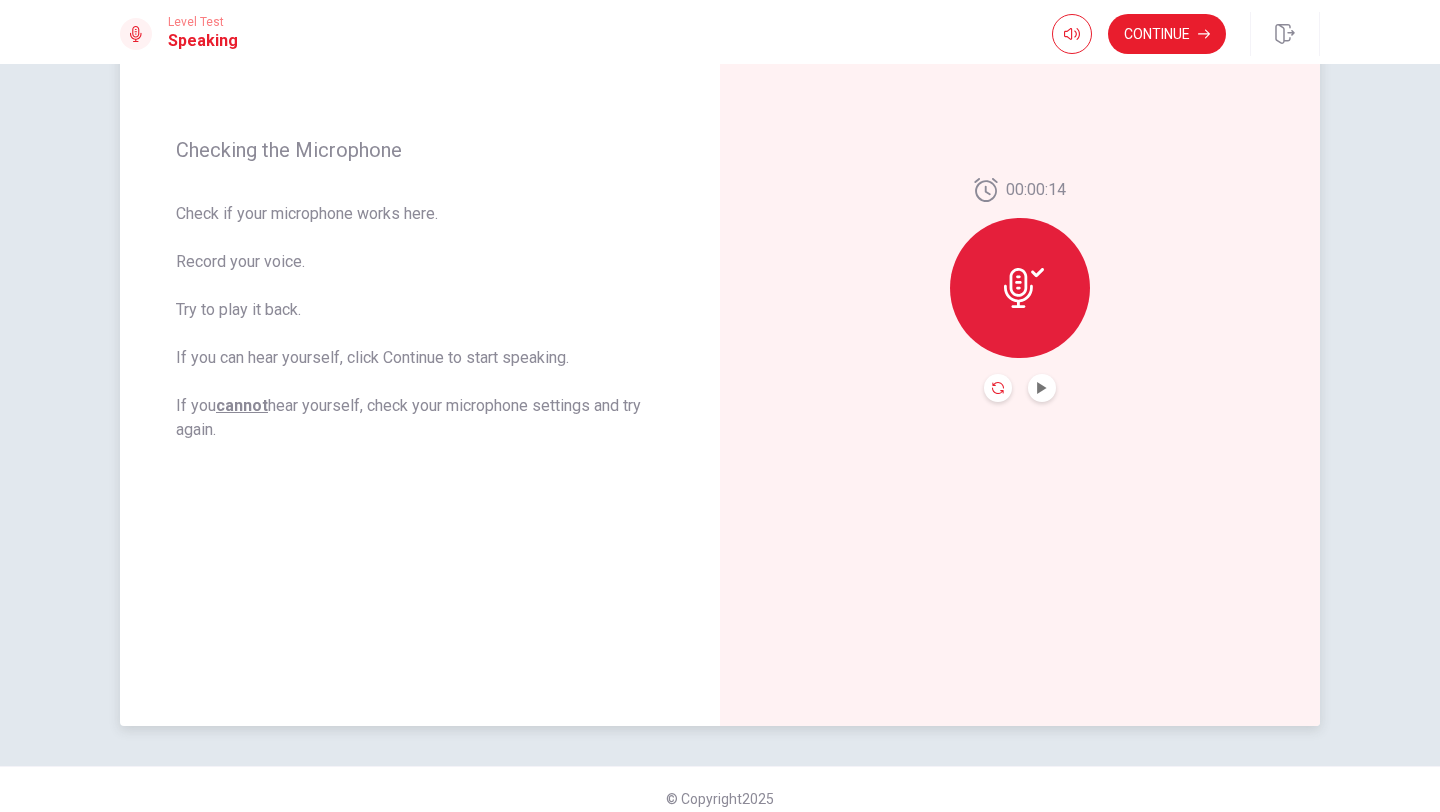 click at bounding box center (998, 388) 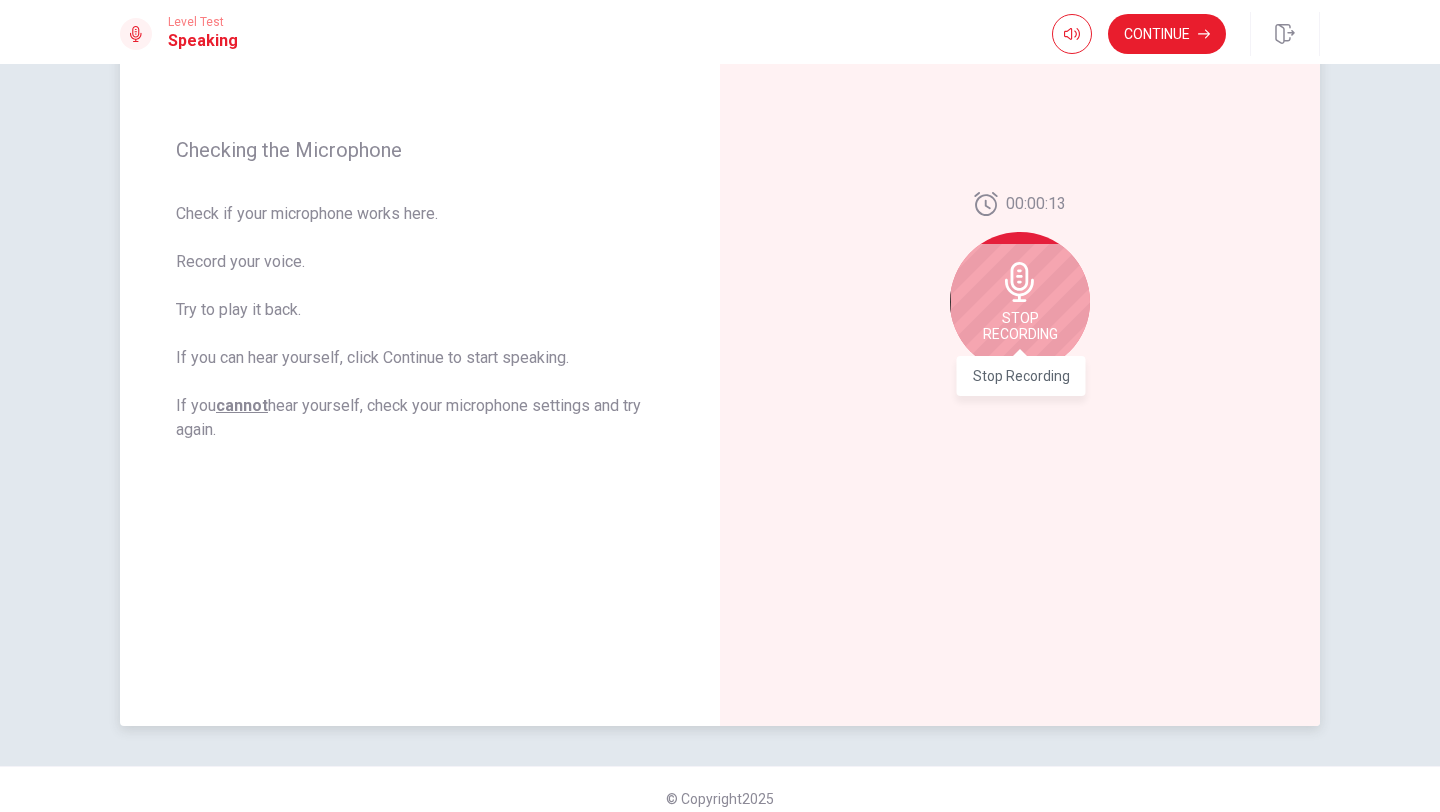 click on "Stop   Recording" at bounding box center [1020, 326] 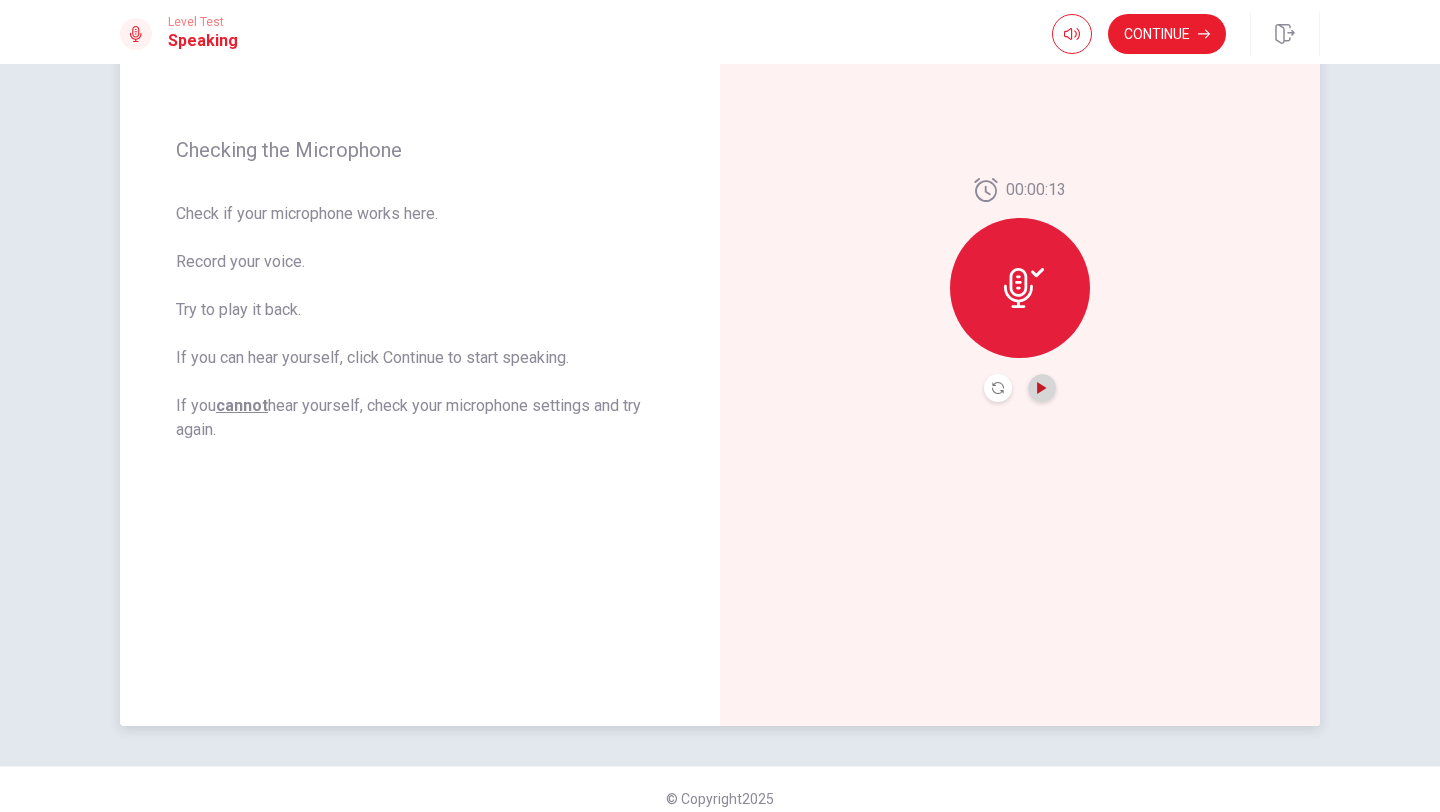 click at bounding box center [1041, 388] 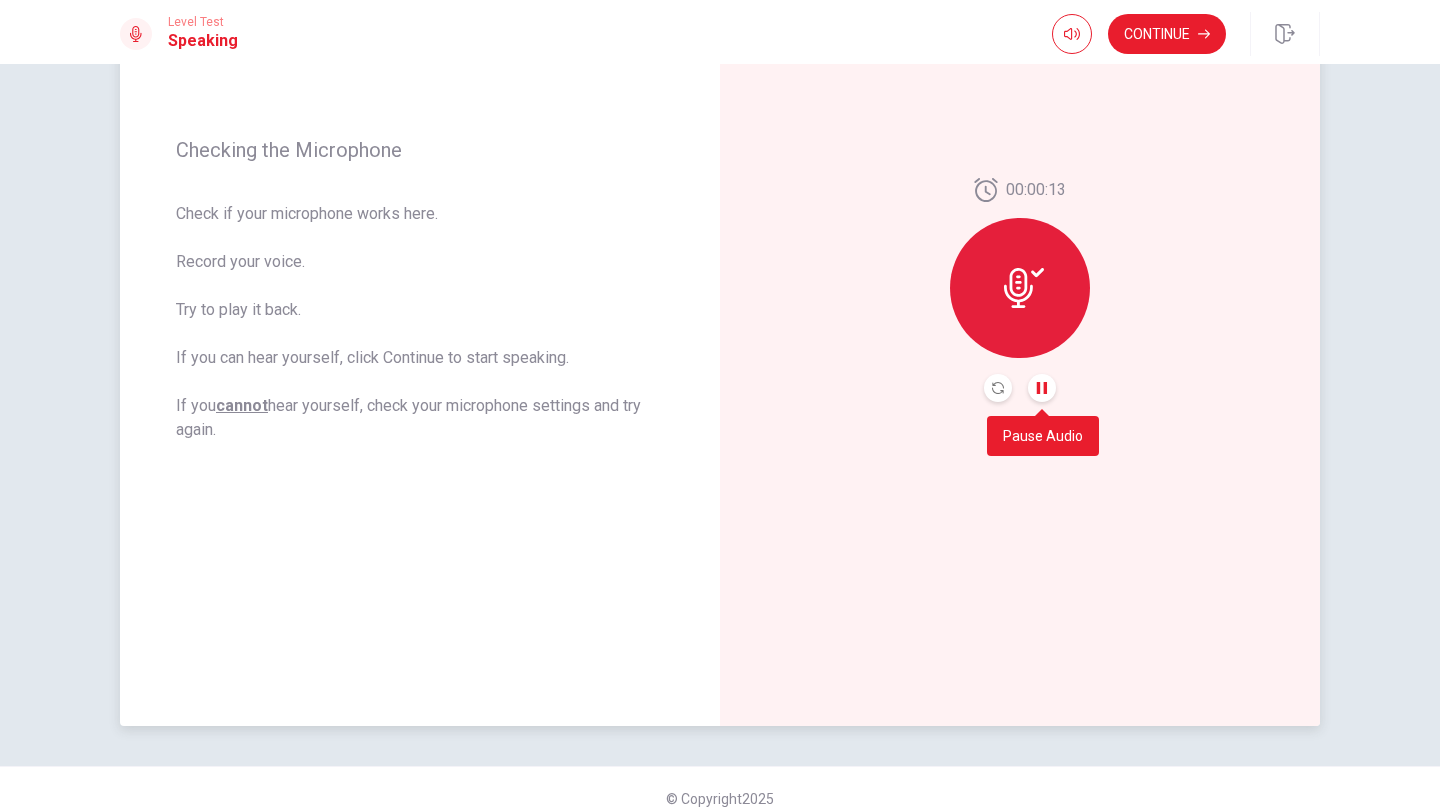 click at bounding box center (1042, 388) 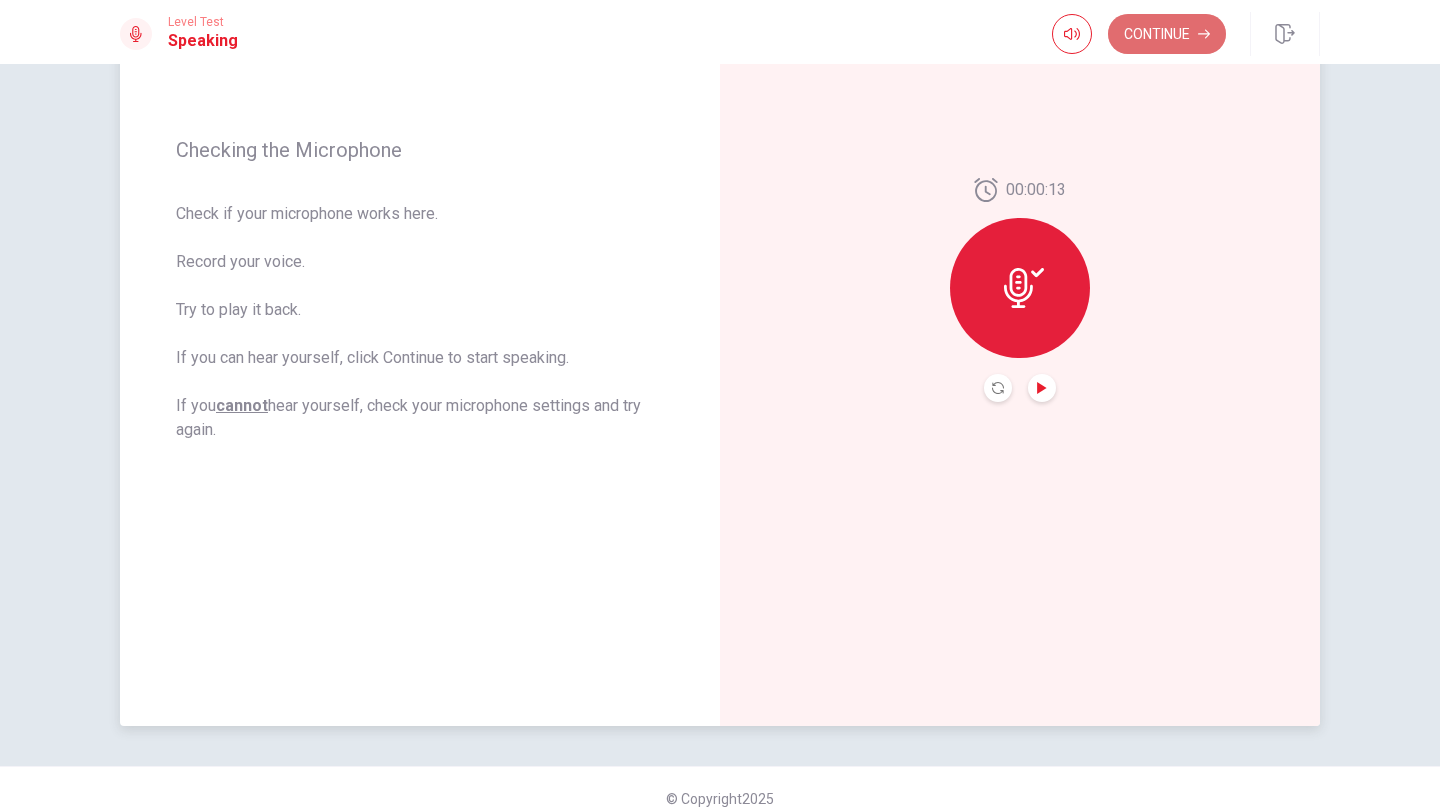 click on "Continue" at bounding box center [1167, 34] 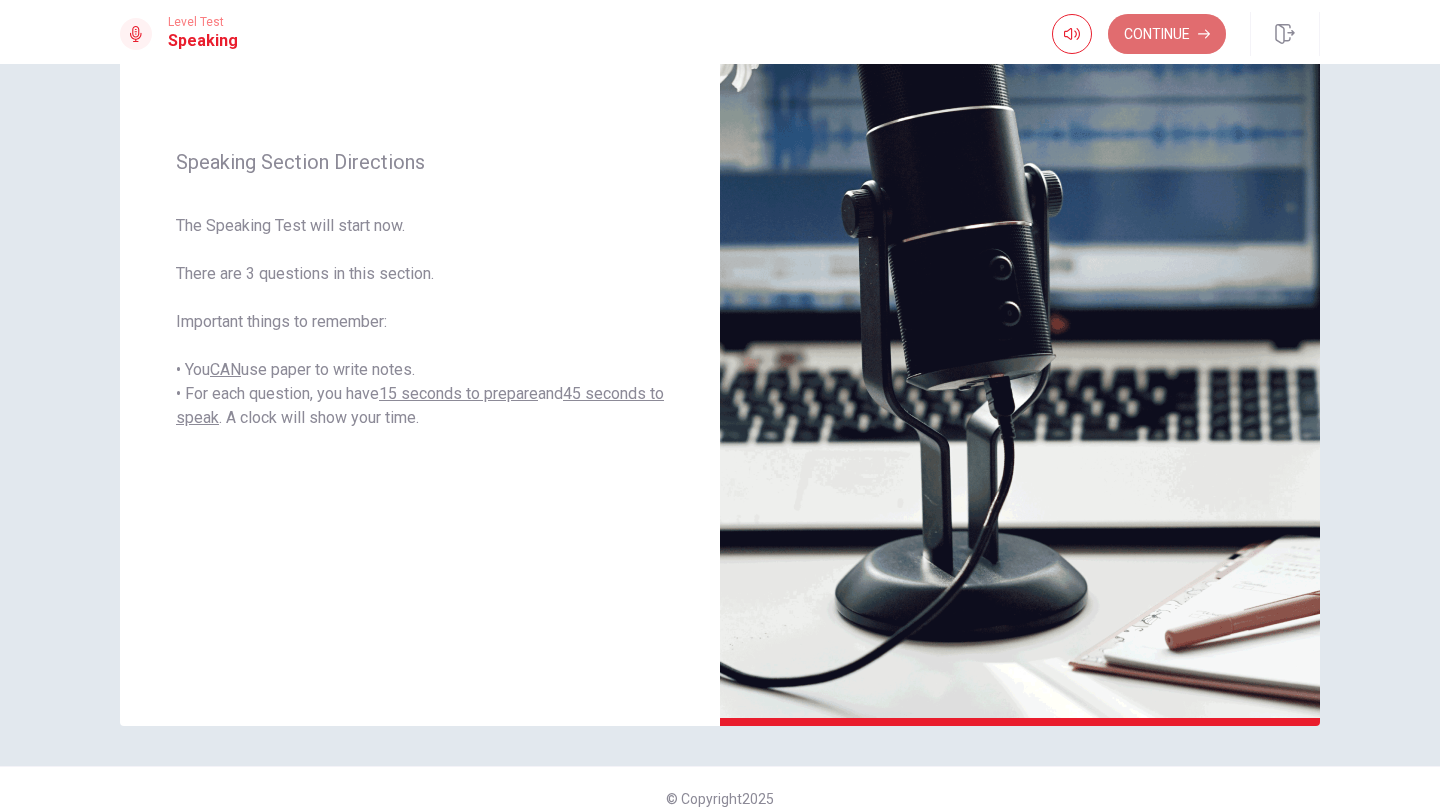 click on "Continue" at bounding box center [1167, 34] 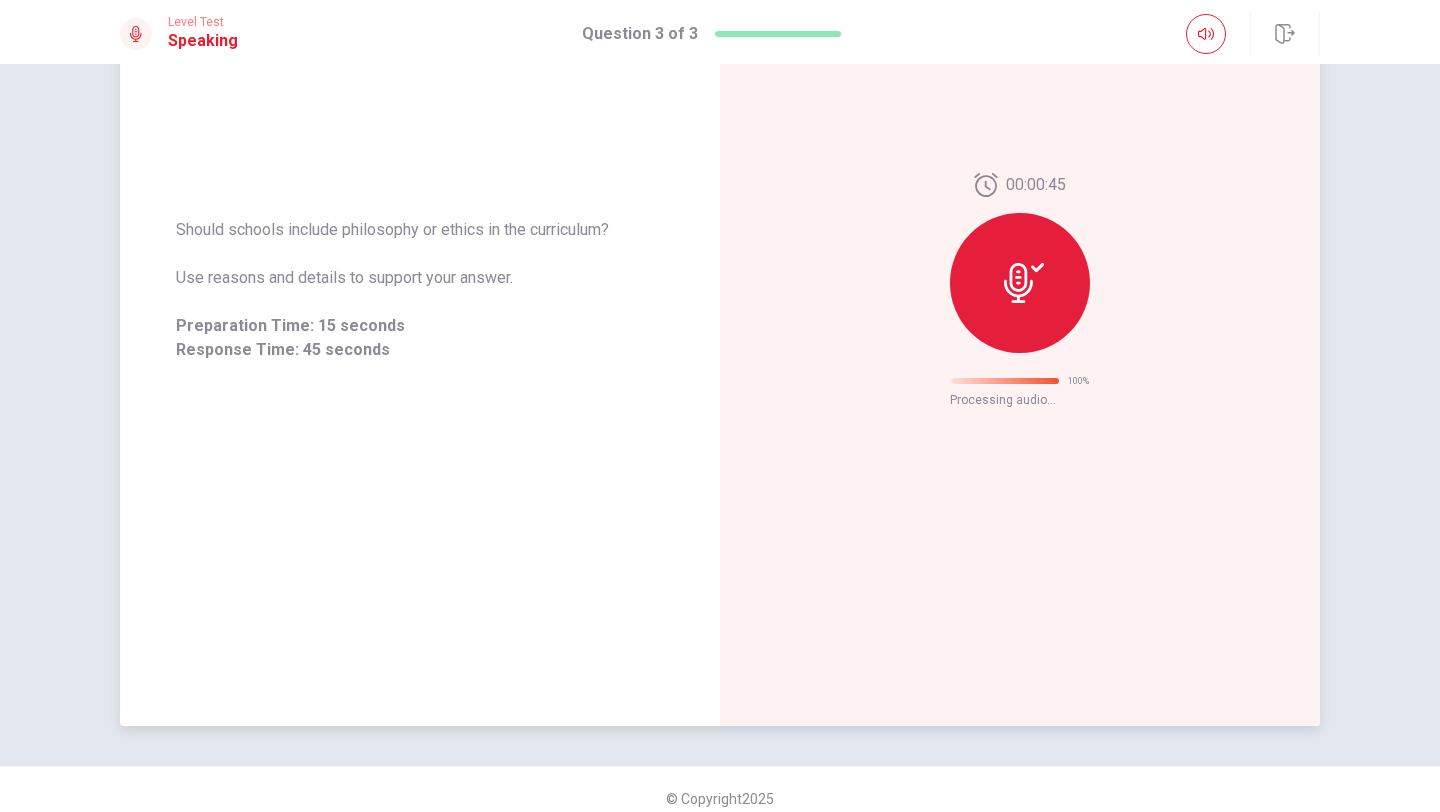 scroll, scrollTop: 0, scrollLeft: 0, axis: both 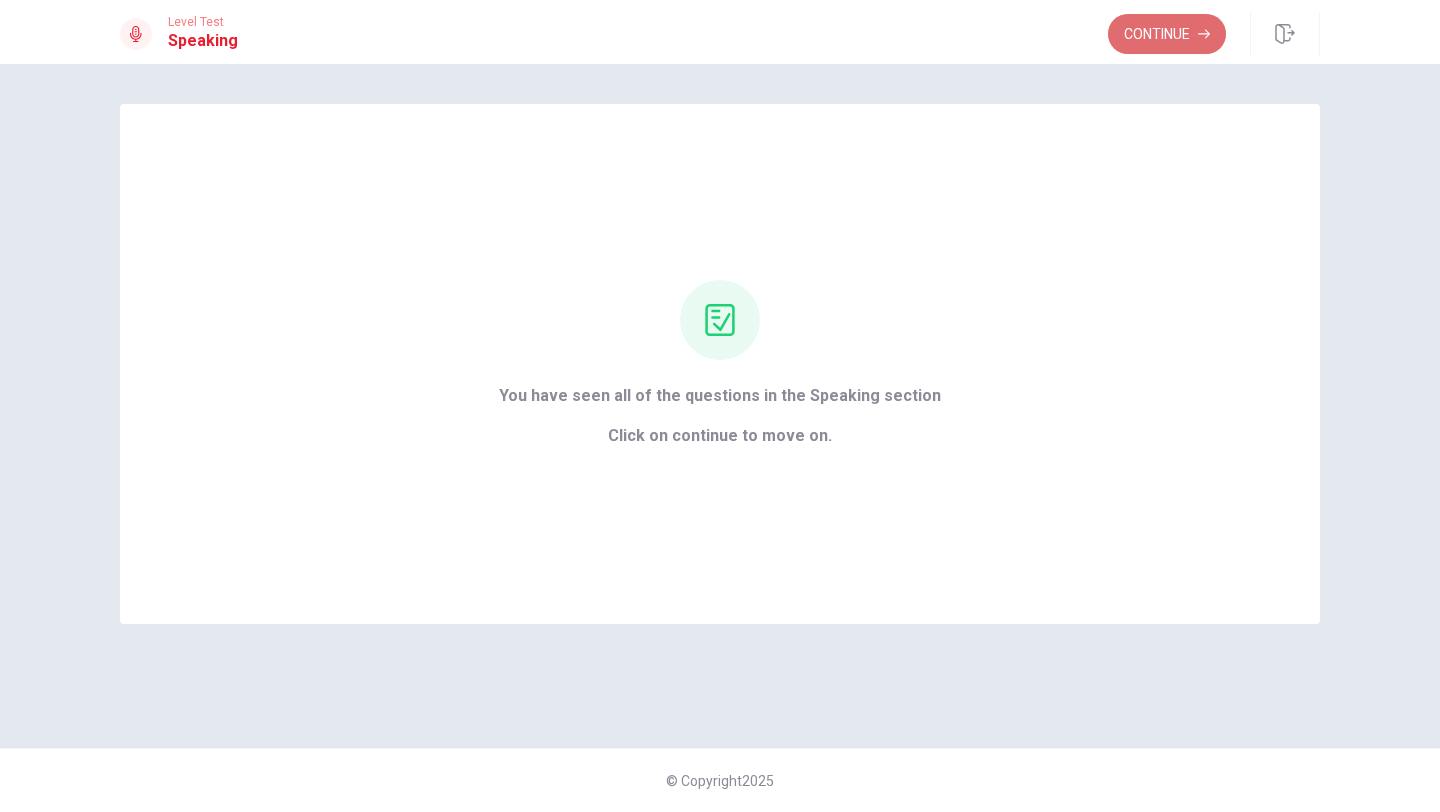 click on "Continue" at bounding box center (1167, 34) 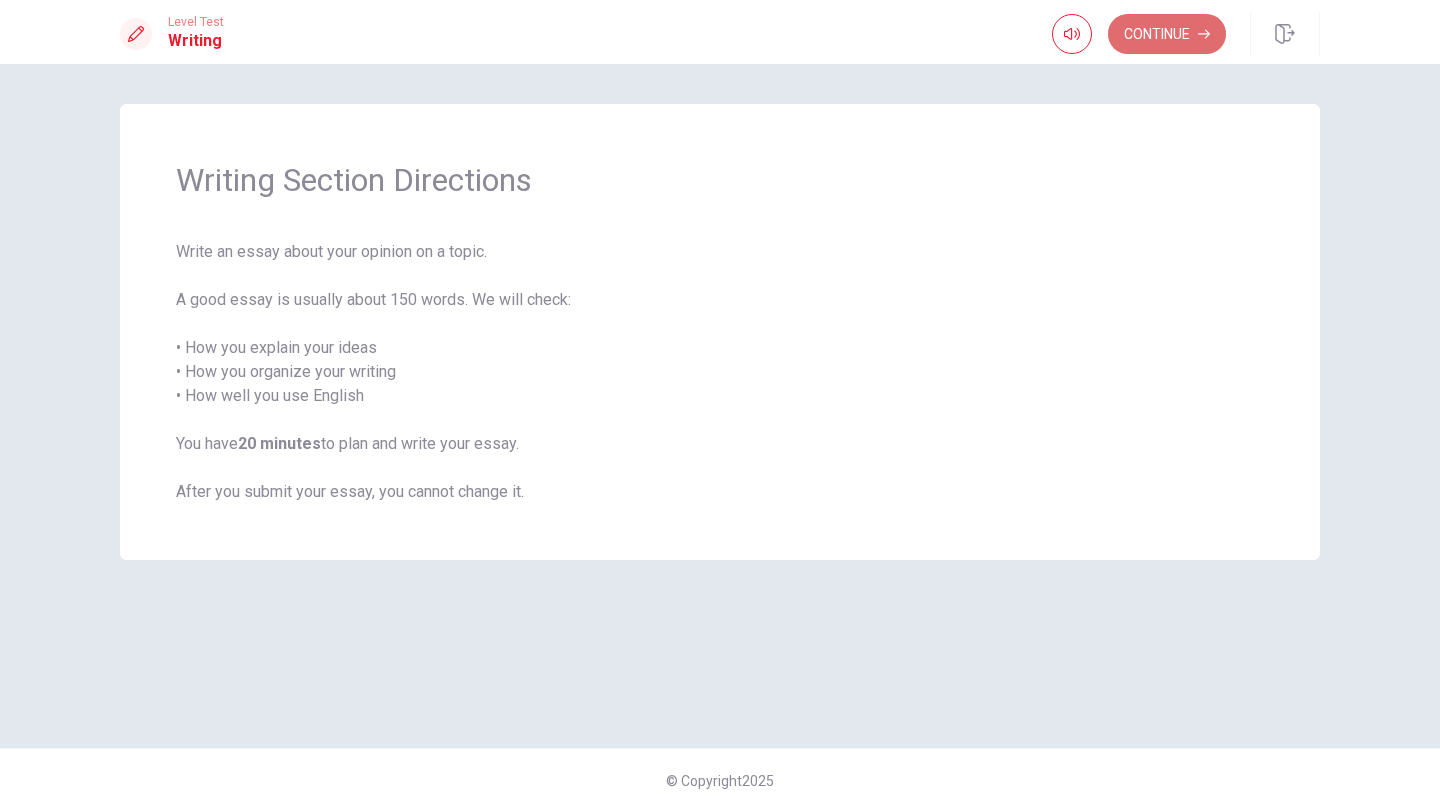 click on "Continue" at bounding box center (1167, 34) 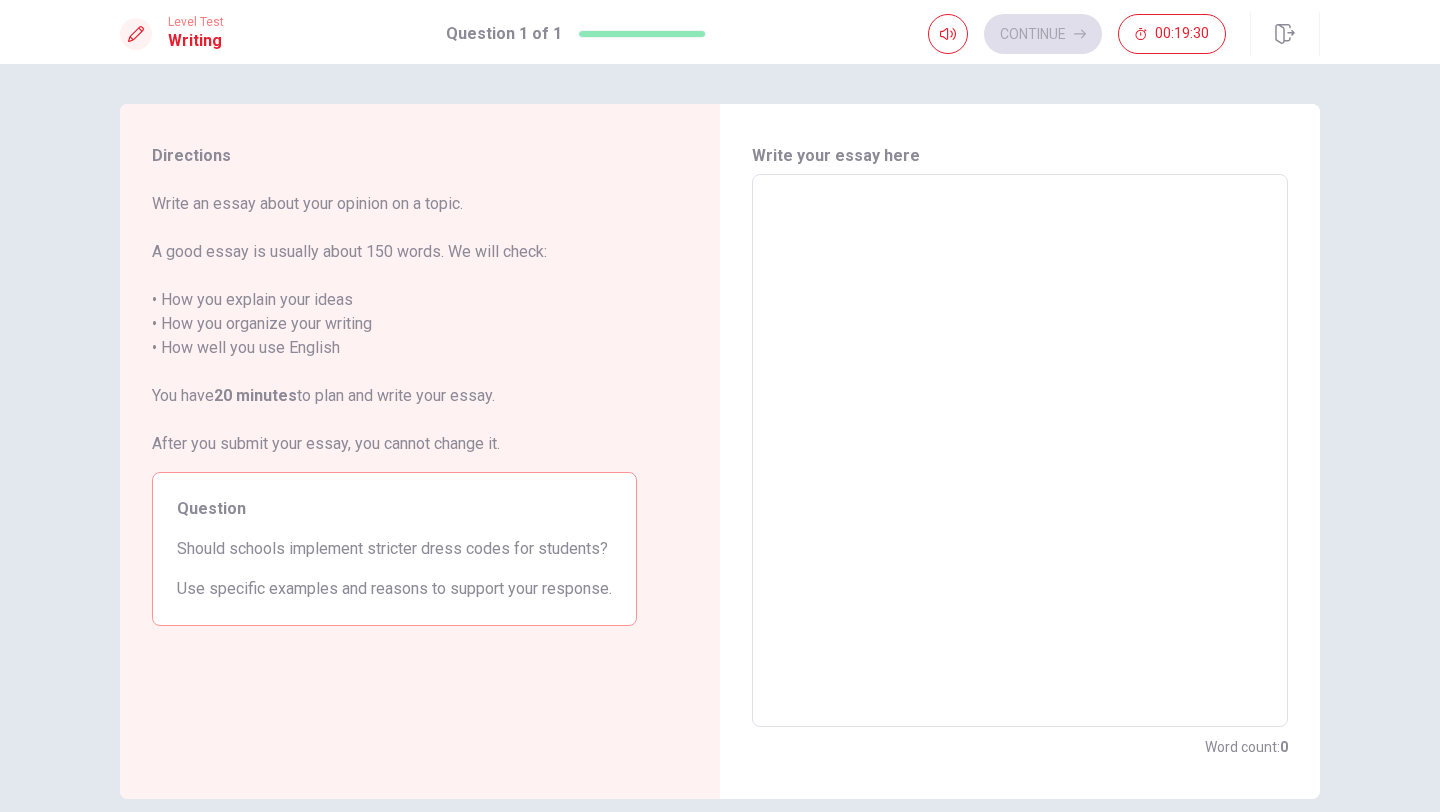 click at bounding box center [1020, 451] 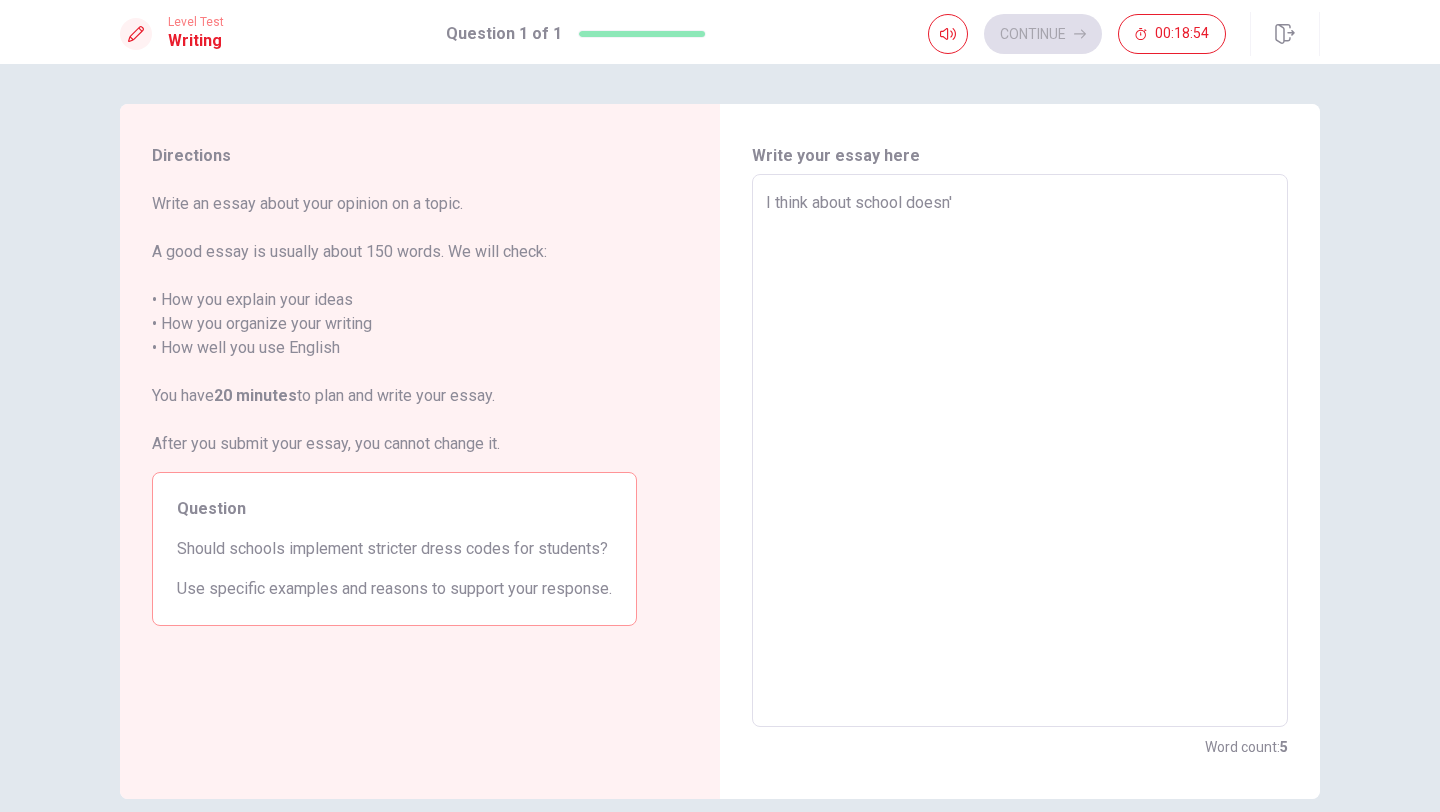 click on "I think about school doesn'" at bounding box center (1020, 451) 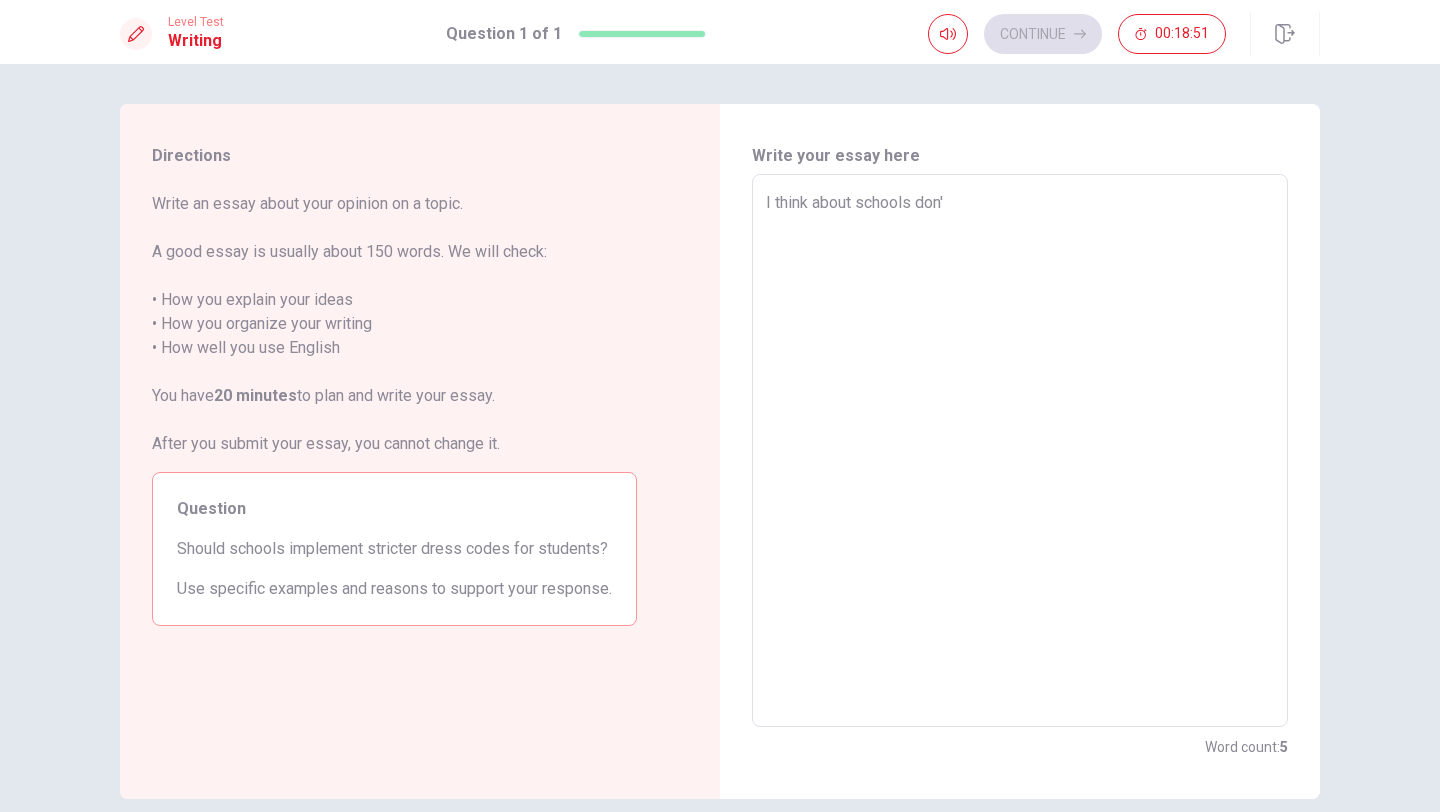 click on "I think about schools don'" at bounding box center (1020, 451) 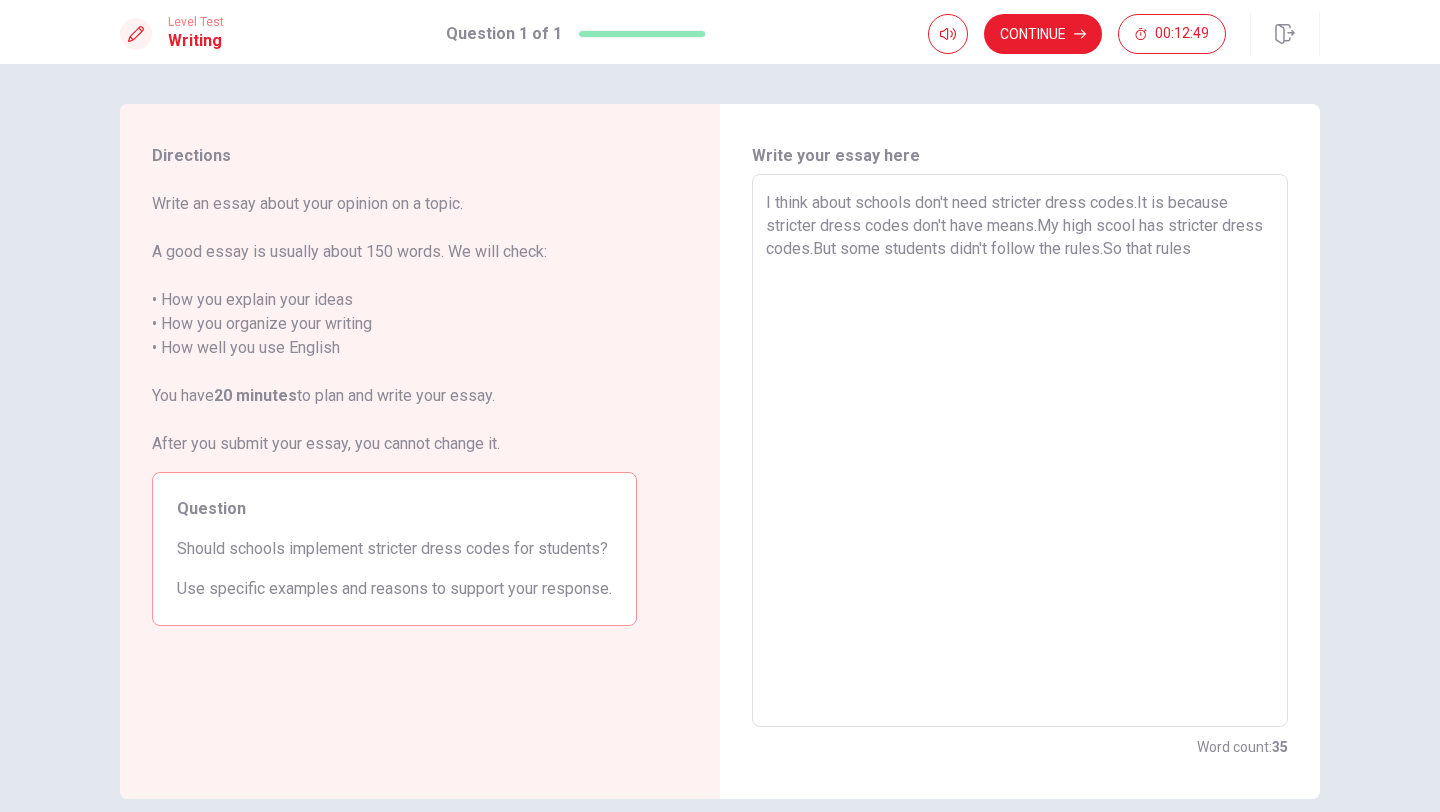 click on "I think about schools don't need stricter dress codes.It is because stricter dress codes don't have means.My high scool has stricter dress codes.But some students didn't follow the rules.So that rules" at bounding box center (1020, 451) 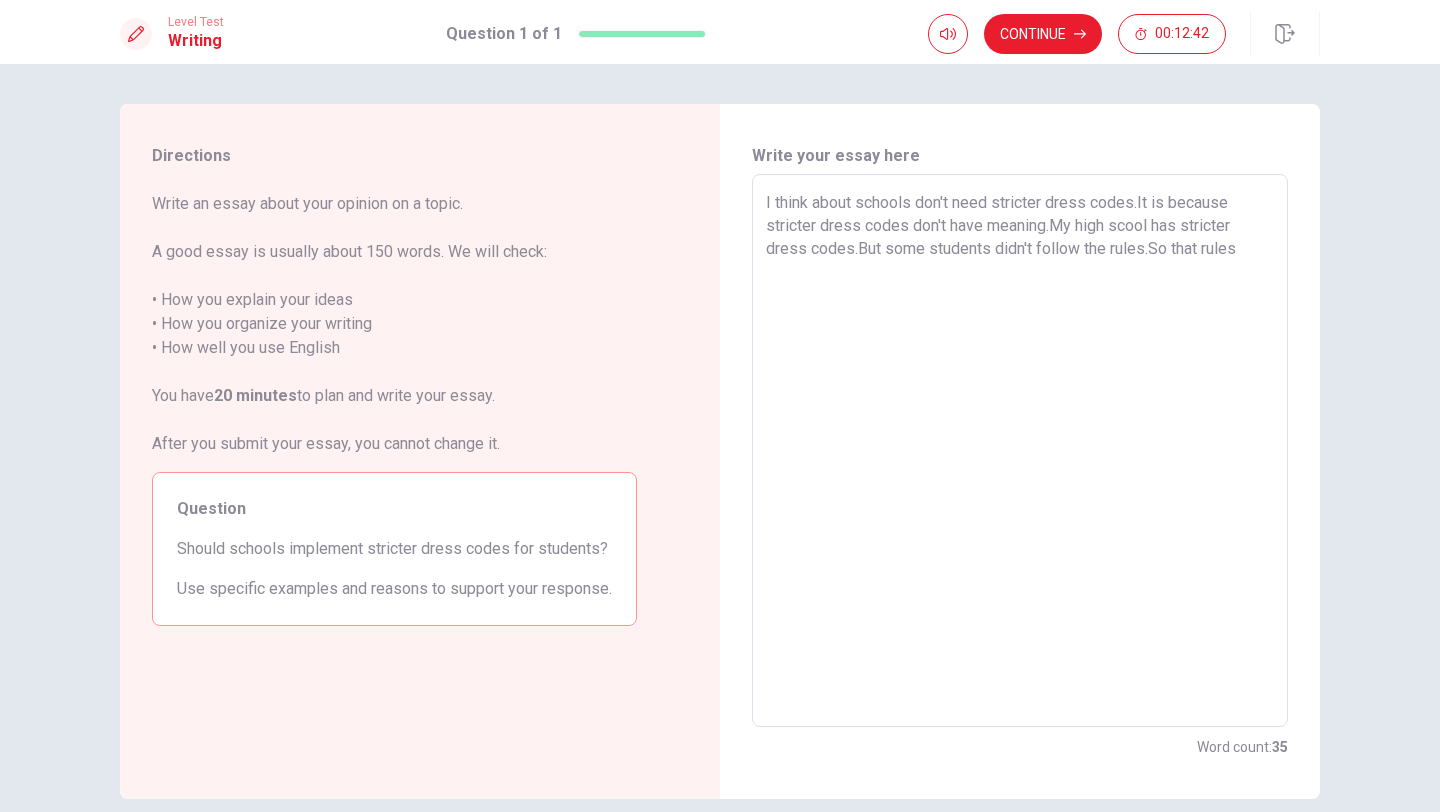 click on "I think about schools don't need stricter dress codes.It is because stricter dress codes don't have meaning.My high scool has stricter dress codes.But some students didn't follow the rules.So that rules" at bounding box center [1020, 451] 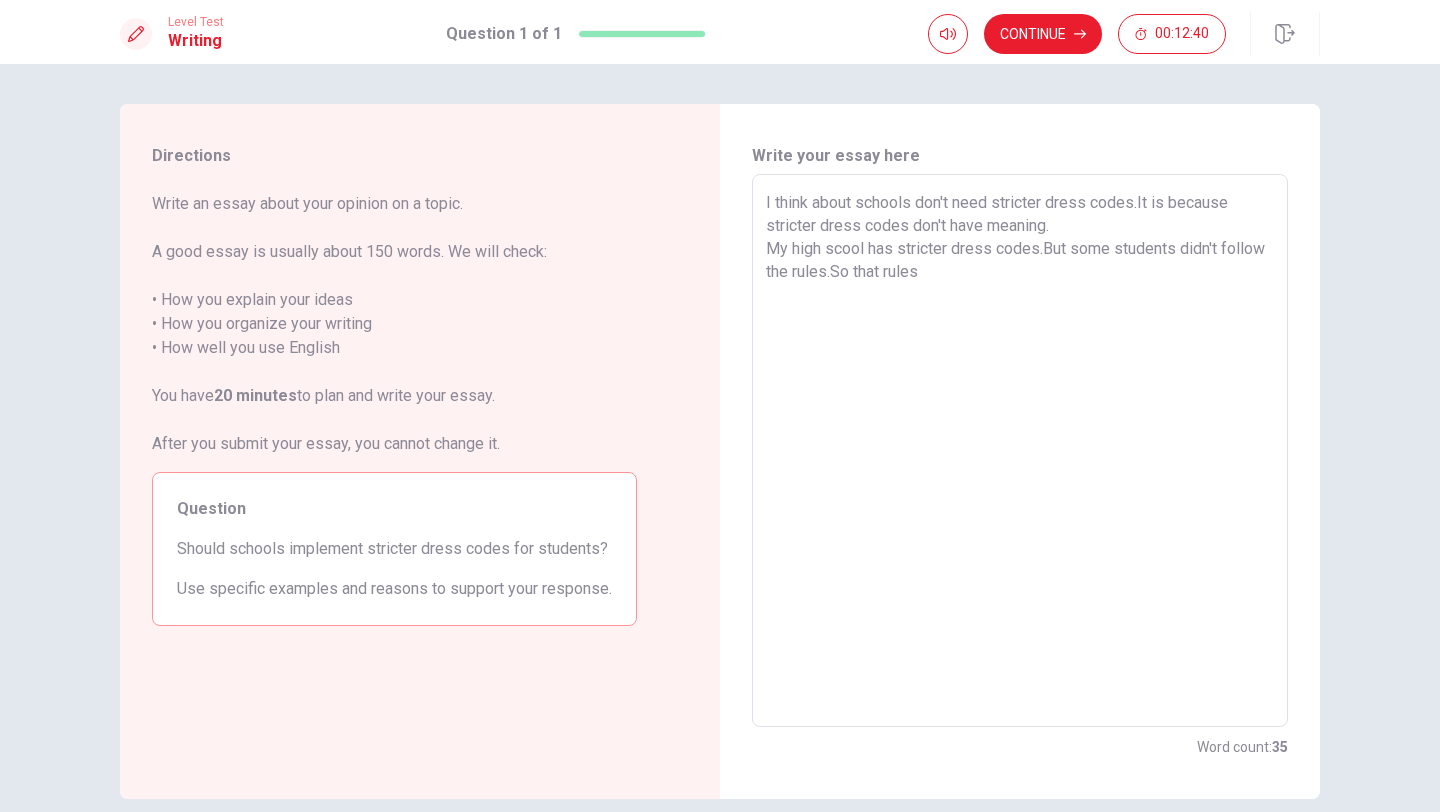 click on "I think about schools don't need stricter dress codes.It is because stricter dress codes don't have meaning.
My high scool has stricter dress codes.But some students didn't follow the rules.So that rules" at bounding box center [1020, 451] 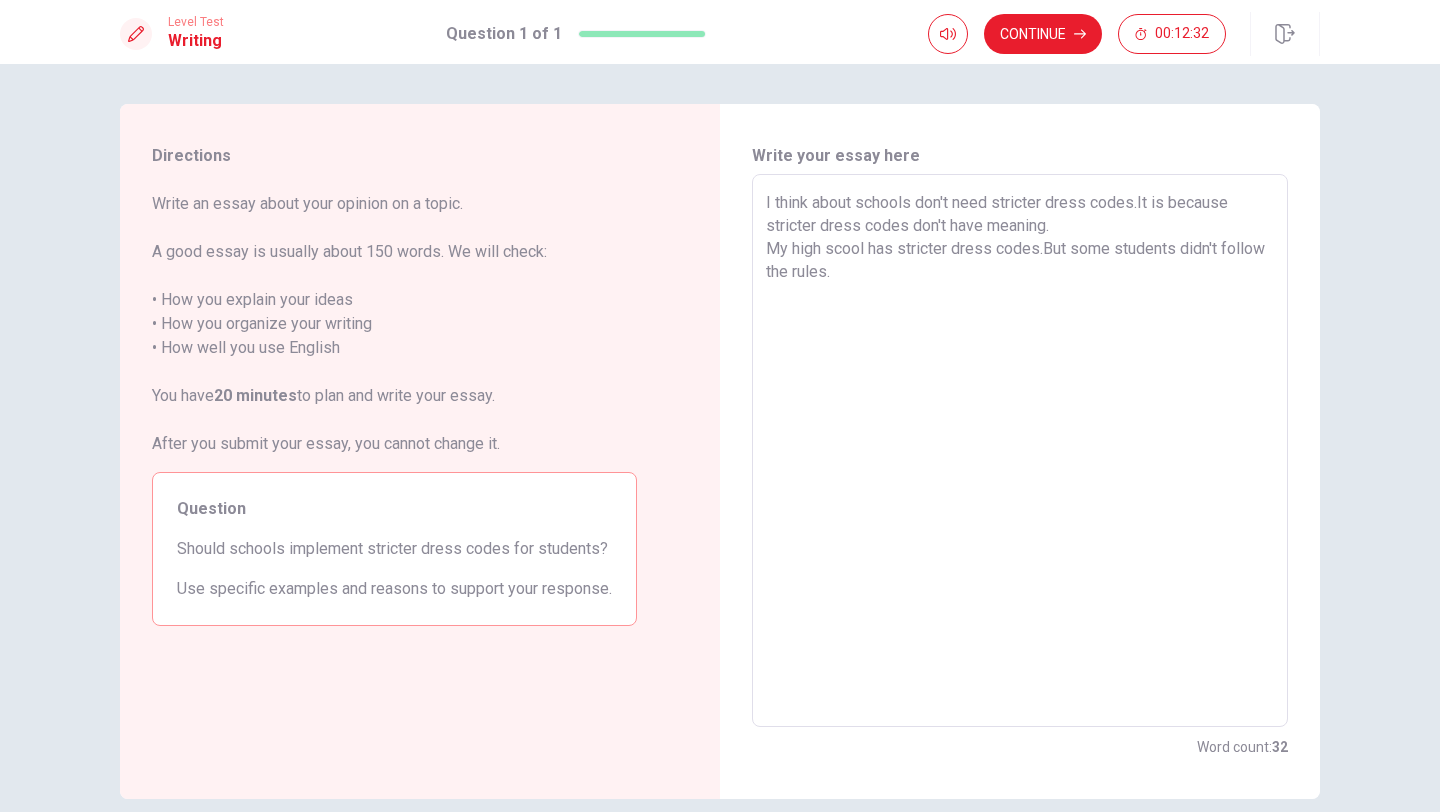 click on "I think about schools don't need stricter dress codes.It is because stricter dress codes don't have meaning.
My high scool has stricter dress codes.But some students didn't follow the rules." at bounding box center (1020, 451) 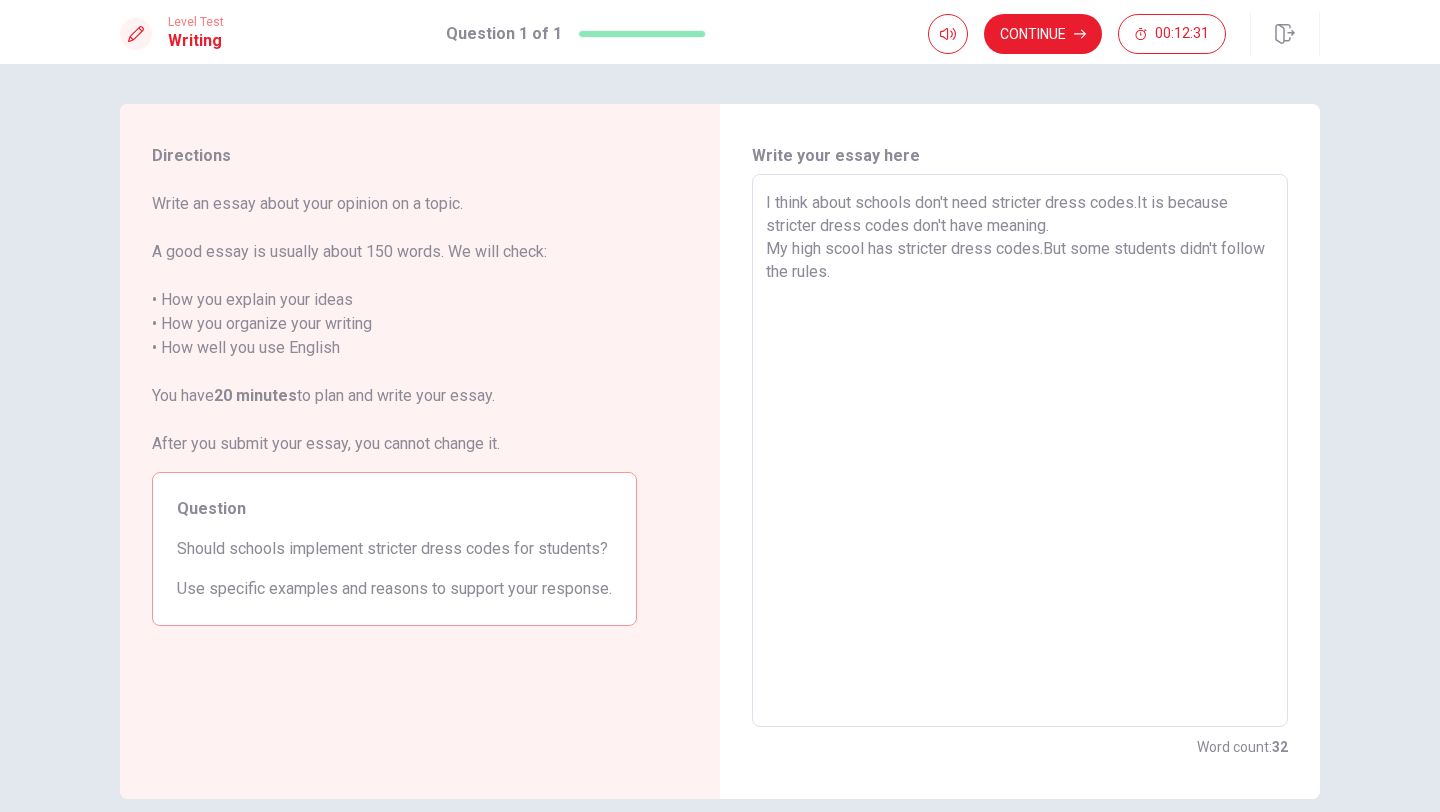 click on "I think about schools don't need stricter dress codes.It is because stricter dress codes don't have meaning.
My high scool has stricter dress codes.But some students didn't follow the rules." at bounding box center (1020, 451) 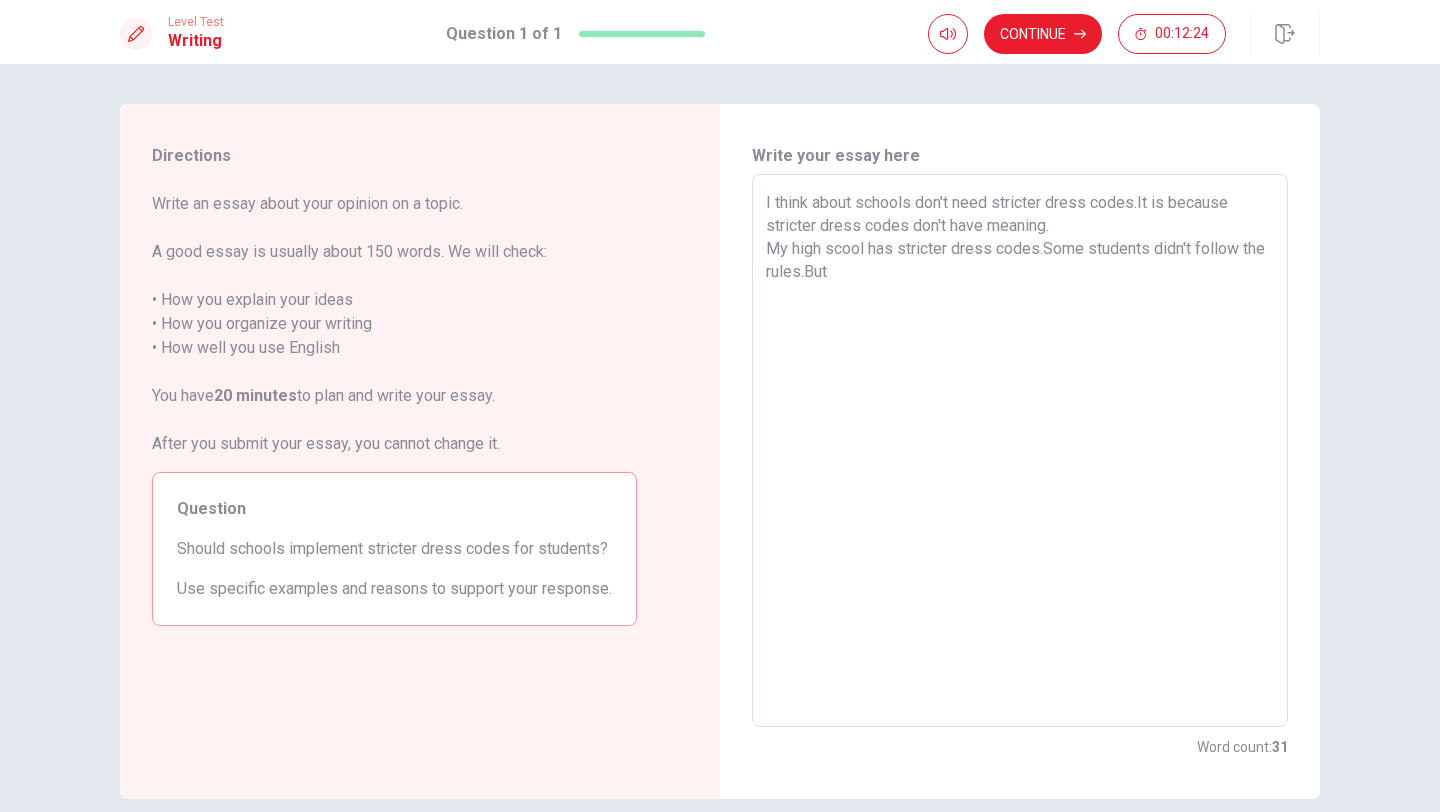 click on "I think about schools don't need stricter dress codes.It is because stricter dress codes don't have meaning.
My high scool has stricter dress codes.Some students didn't follow the rules.But" at bounding box center [1020, 451] 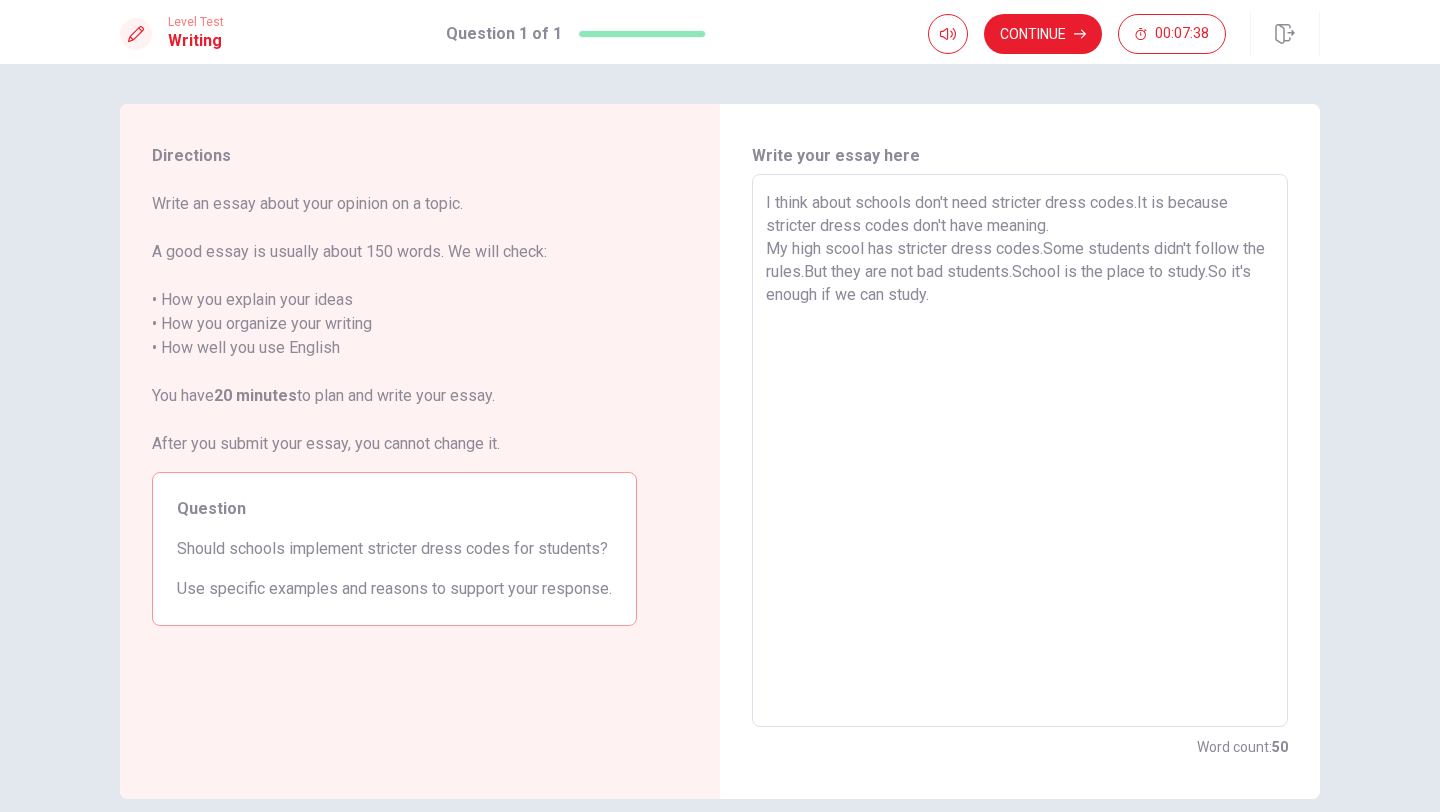 click on "I think about schools don't need stricter dress codes.It is because stricter dress codes don't have meaning.
My high scool has stricter dress codes.Some students didn't follow the rules.But they are not bad students.School is the place to study.So it's enough if we can study." at bounding box center (1020, 451) 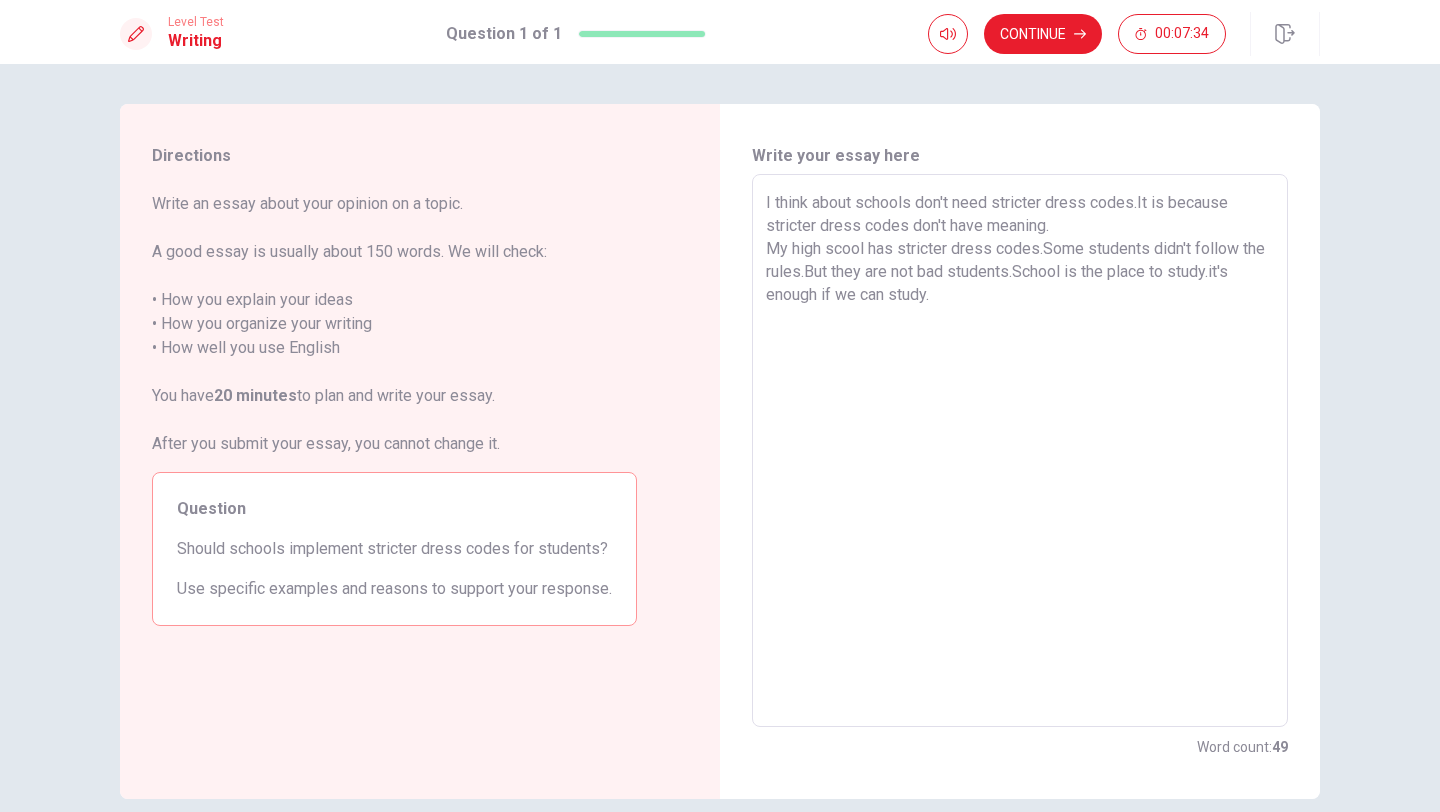click on "I think about schools don't need stricter dress codes.It is because stricter dress codes don't have meaning.
My high scool has stricter dress codes.Some students didn't follow the rules.But they are not bad students.School is the place to study.it's enough if we can study." at bounding box center (1020, 451) 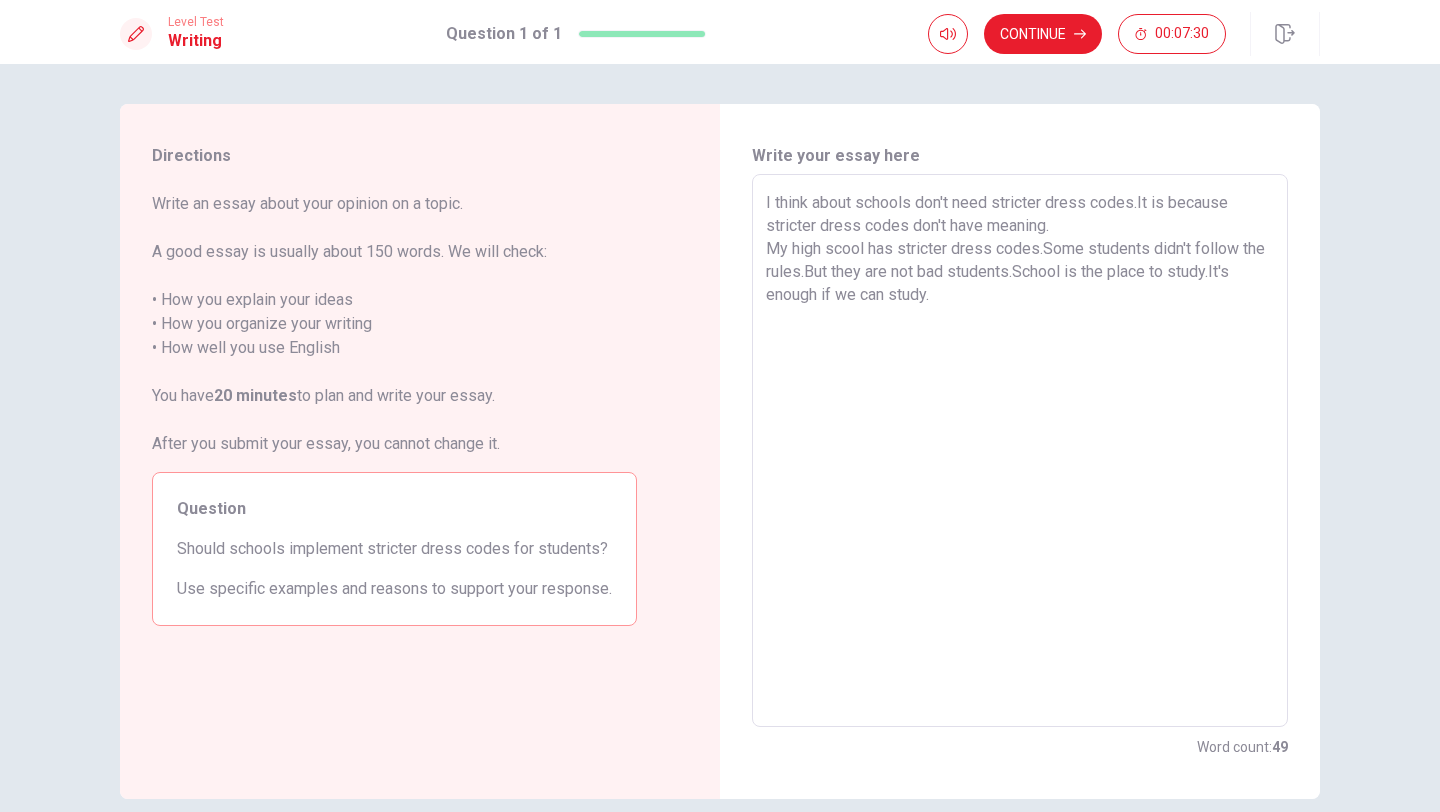 click on "I think about schools don't need stricter dress codes.It is because stricter dress codes don't have meaning.
My high scool has stricter dress codes.Some students didn't follow the rules.But they are not bad students.School is the place to study.It's enough if we can study." at bounding box center (1020, 451) 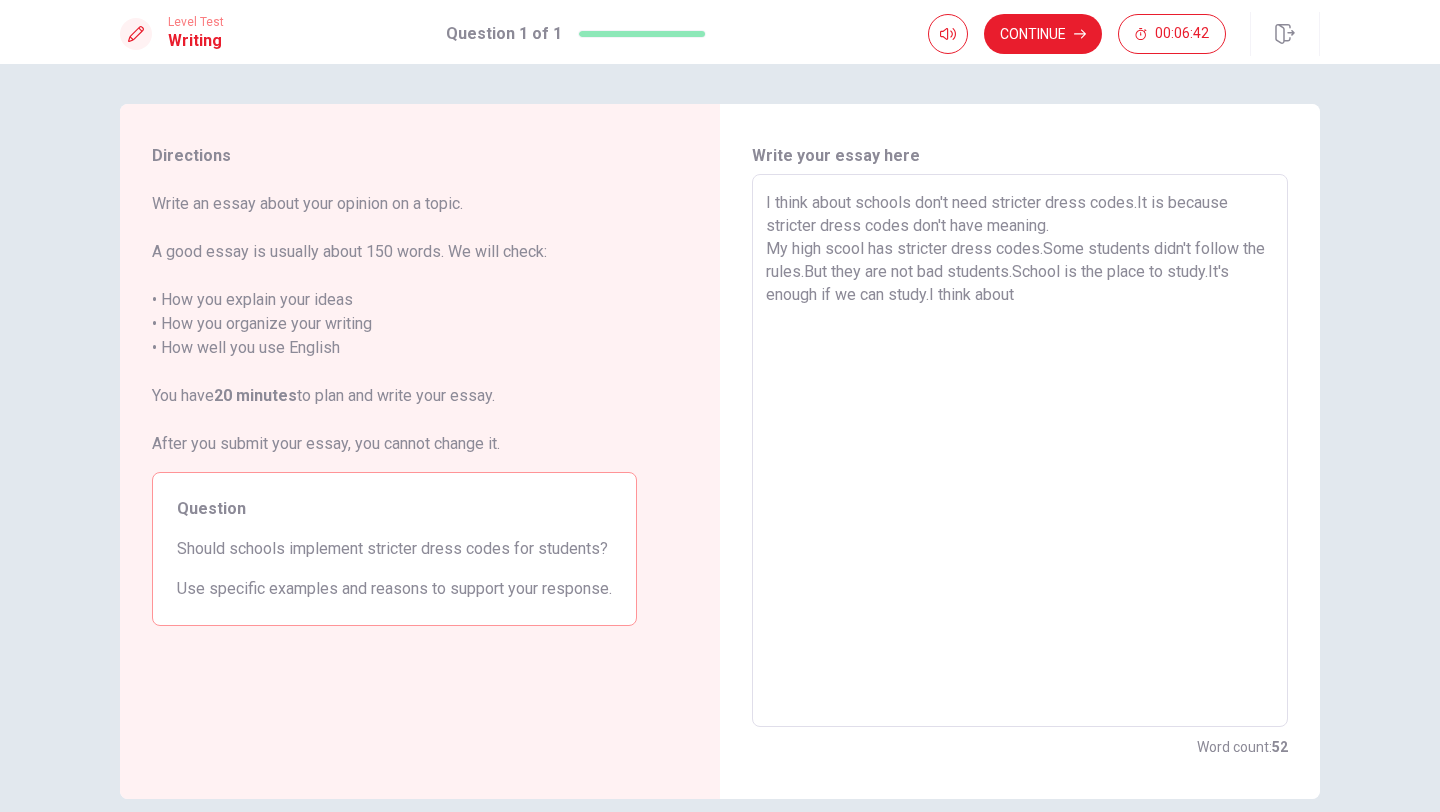 click on "I think about schools don't need stricter dress codes.It is because stricter dress codes don't have meaning.
My high scool has stricter dress codes.Some students didn't follow the rules.But they are not bad students.School is the place to study.It's enough if we can study.I think about" at bounding box center (1020, 451) 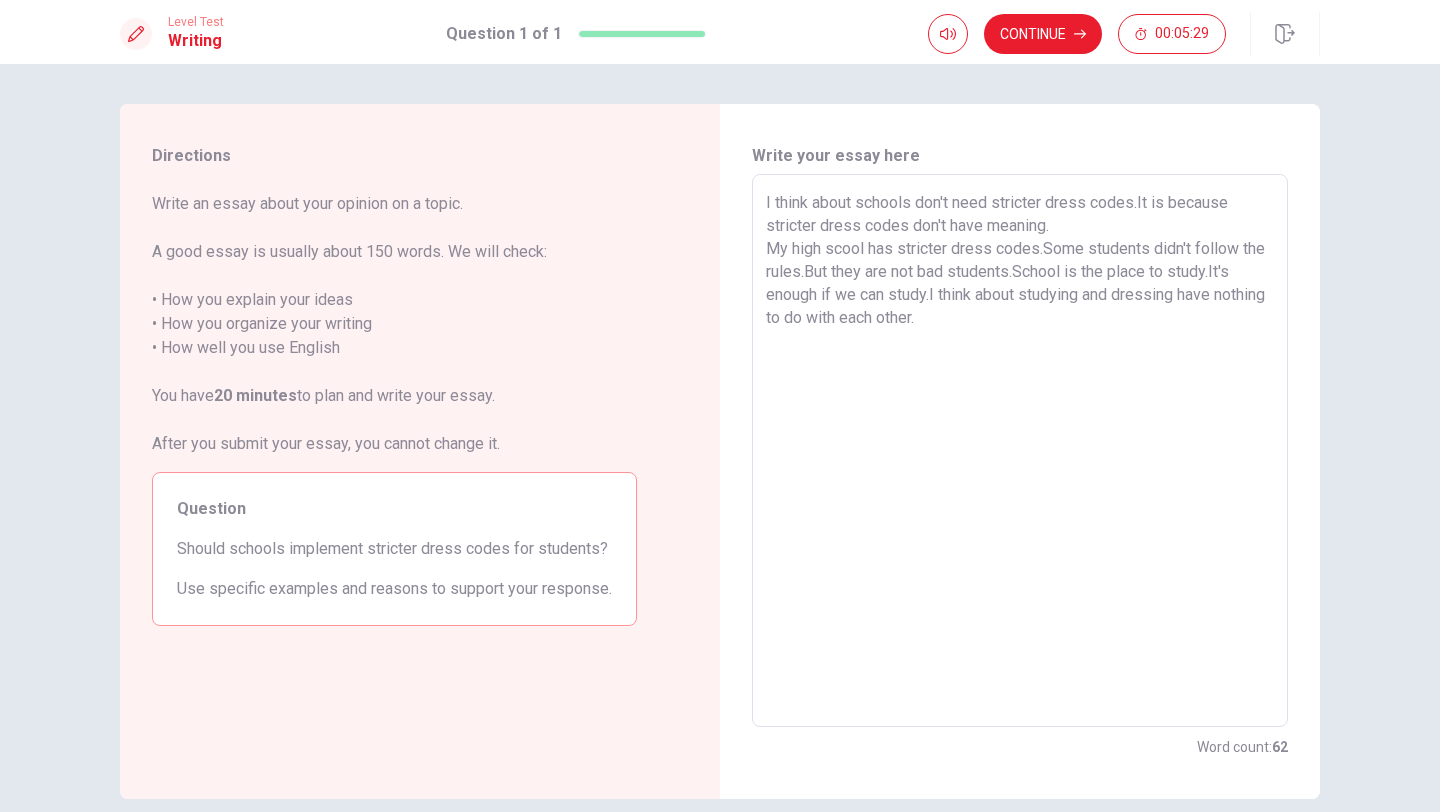 click on "I think about schools don't need stricter dress codes.It is because stricter dress codes don't have meaning.
My high scool has stricter dress codes.Some students didn't follow the rules.But they are not bad students.School is the place to study.It's enough if we can study.I think about studying and dressing have nothing to do with each other." at bounding box center (1020, 451) 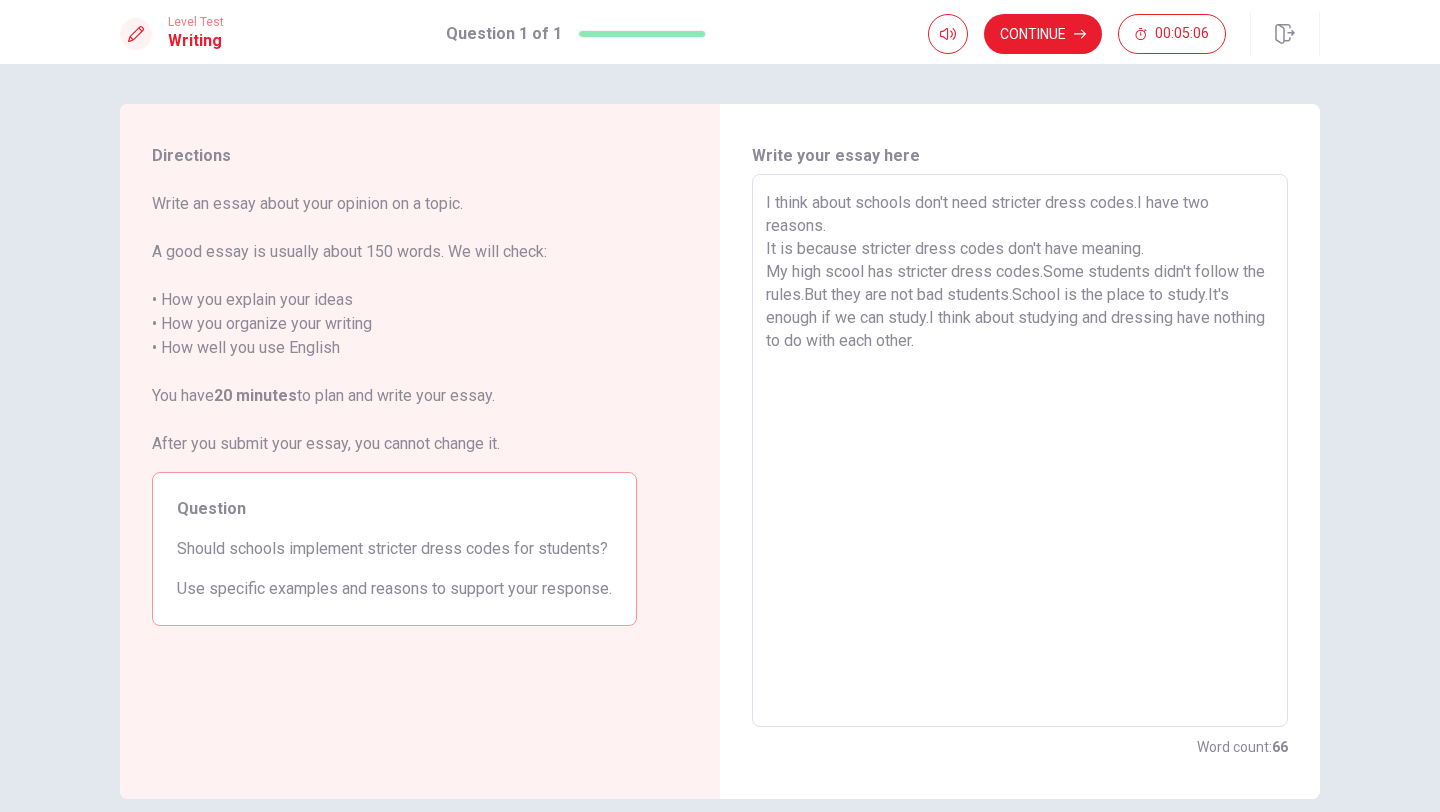 click on "I think about schools don't need stricter dress codes.I have two reasons.
It is because stricter dress codes don't have meaning.
My high scool has stricter dress codes.Some students didn't follow the rules.But they are not bad students.School is the place to study.It's enough if we can study.I think about studying and dressing have nothing to do with each other." at bounding box center (1020, 451) 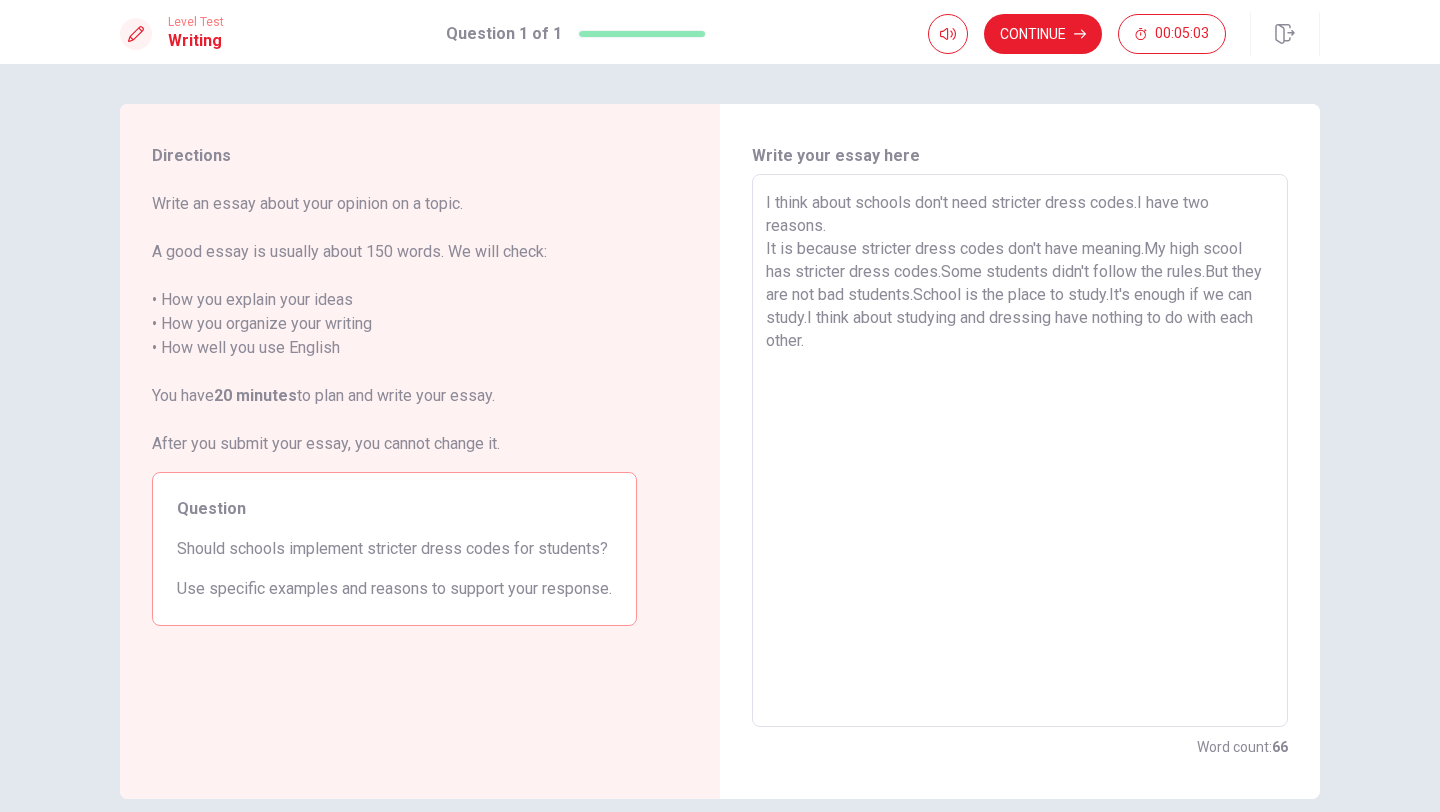 click on "I think about schools don't need stricter dress codes.I have two reasons.
It is because stricter dress codes don't have meaning.My high scool has stricter dress codes.Some students didn't follow the rules.But they are not bad students.School is the place to study.It's enough if we can study.I think about studying and dressing have nothing to do with each other.
x ​" at bounding box center (1020, 450) 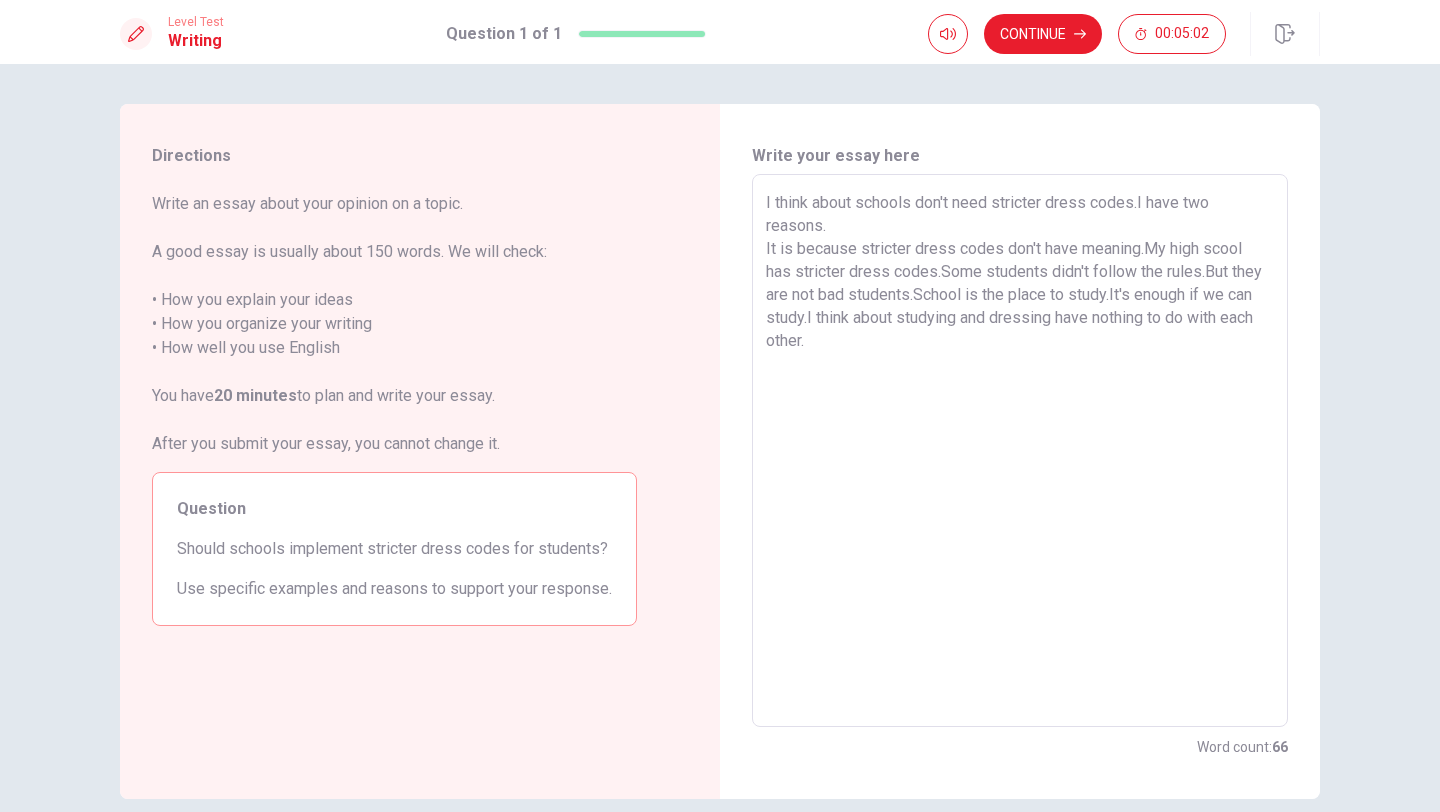 click on "I think about schools don't need stricter dress codes.I have two reasons.
It is because stricter dress codes don't have meaning.My high scool has stricter dress codes.Some students didn't follow the rules.But they are not bad students.School is the place to study.It's enough if we can study.I think about studying and dressing have nothing to do with each other." at bounding box center (1020, 451) 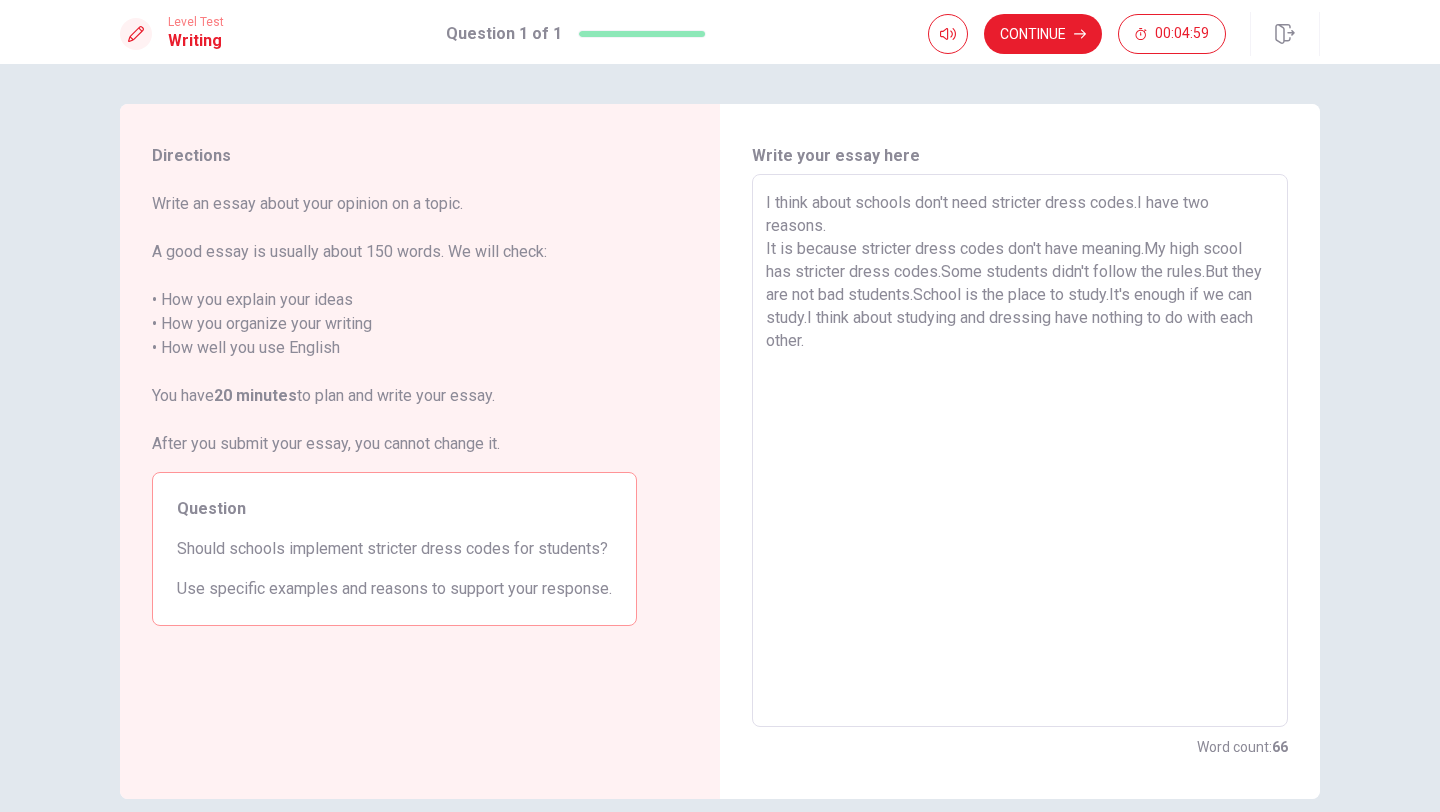 click on "I think about schools don't need stricter dress codes.I have two reasons.
It is because stricter dress codes don't have meaning.My high scool has stricter dress codes.Some students didn't follow the rules.But they are not bad students.School is the place to study.It's enough if we can study.I think about studying and dressing have nothing to do with each other." at bounding box center (1020, 451) 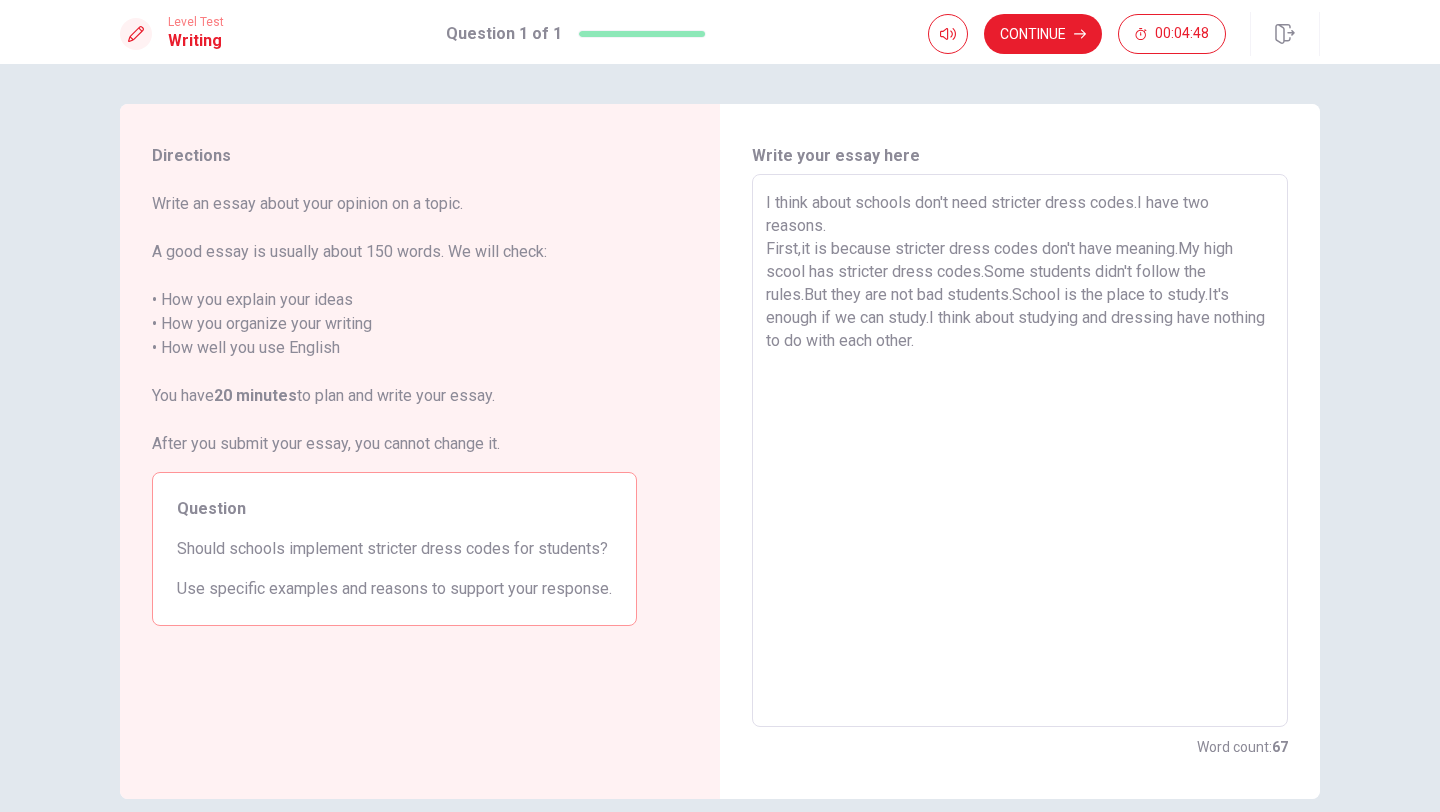 click on "I think about schools don't need stricter dress codes.I have two reasons.
First,it is because stricter dress codes don't have meaning.My high scool has stricter dress codes.Some students didn't follow the rules.But they are not bad students.School is the place to study.It's enough if we can study.I think about studying and dressing have nothing to do with each other." at bounding box center [1020, 451] 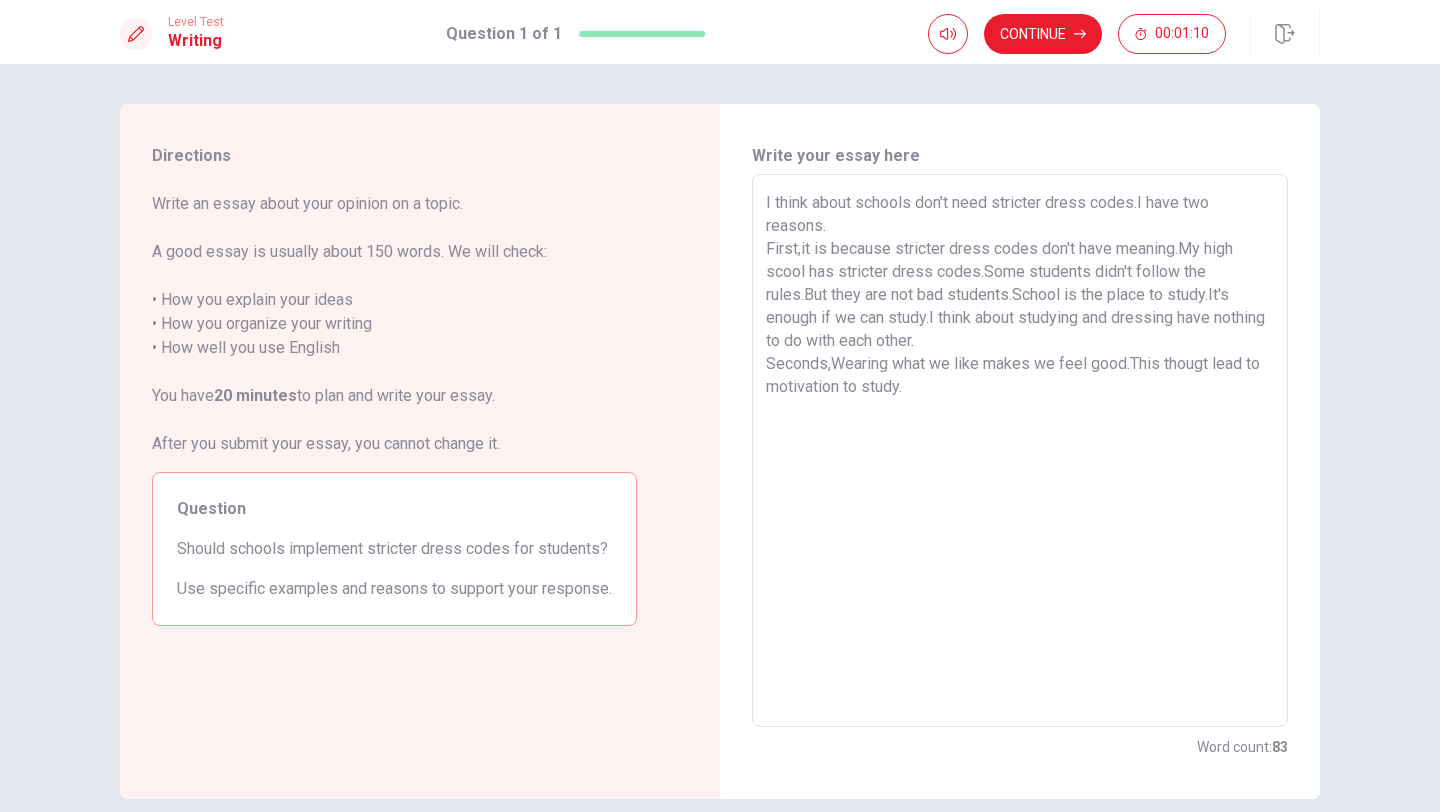 scroll, scrollTop: 13, scrollLeft: 0, axis: vertical 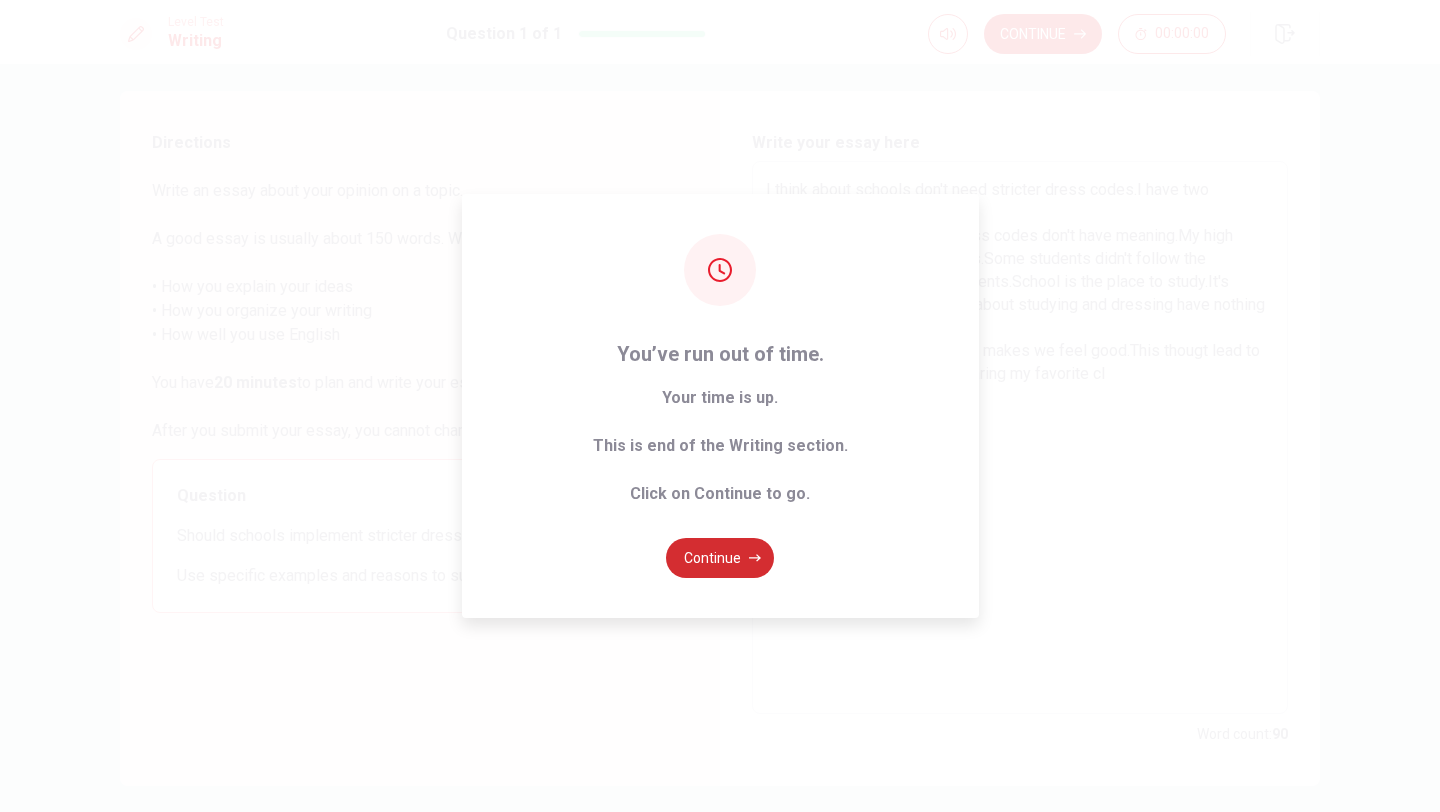 type on "I think about schools don't need stricter dress codes.I have two reasons.
First,it is because stricter dress codes don't have meaning.My high scool has stricter dress codes.Some students didn't follow the rules.But they are not bad students.School is the place to study.It's enough if we can study.I think about studying and dressing have nothing to do with each other.
Seconds,Wearing what we like makes we feel good.This thougt lead to motivation to study.If I am wearing my favorite cl" 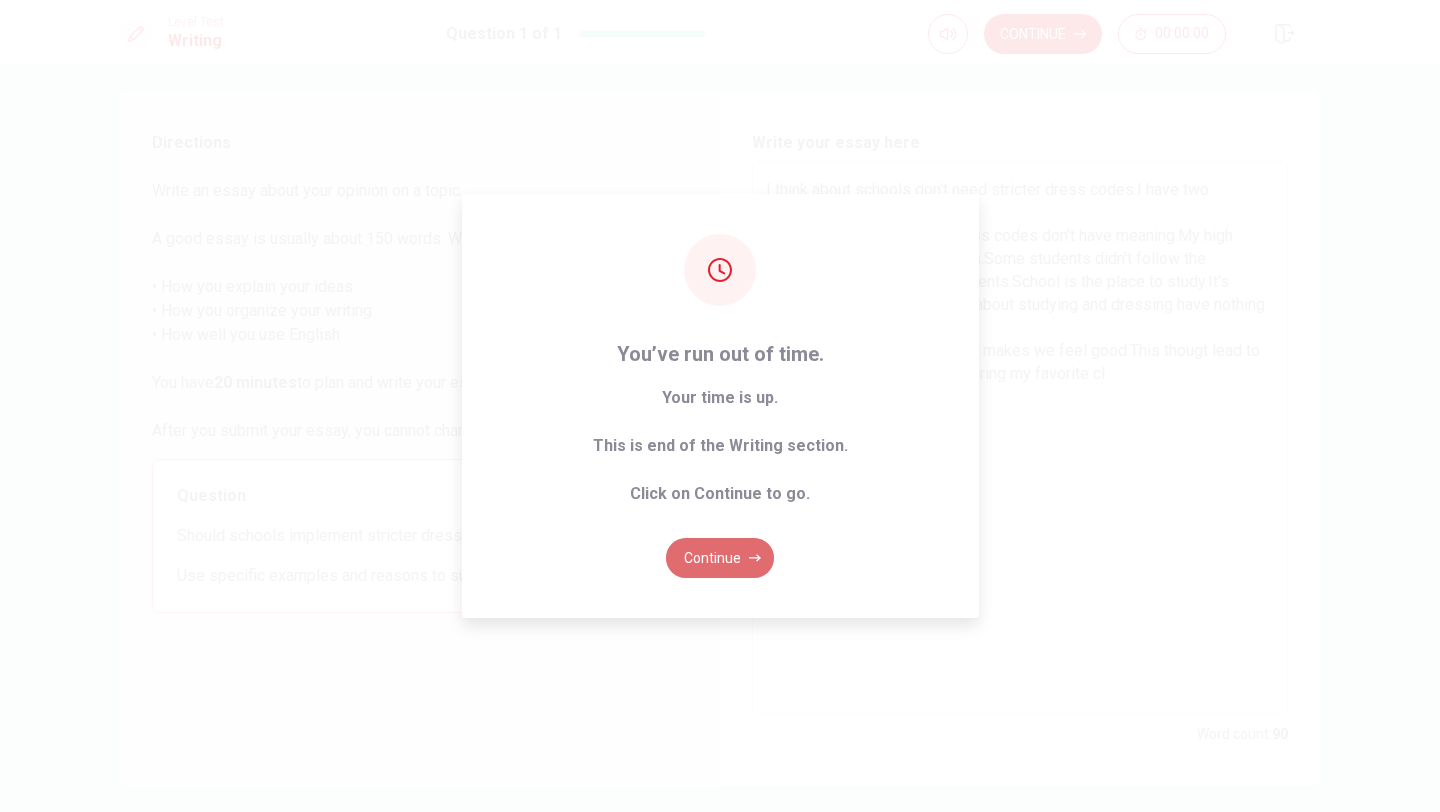 click on "Continue" at bounding box center (720, 558) 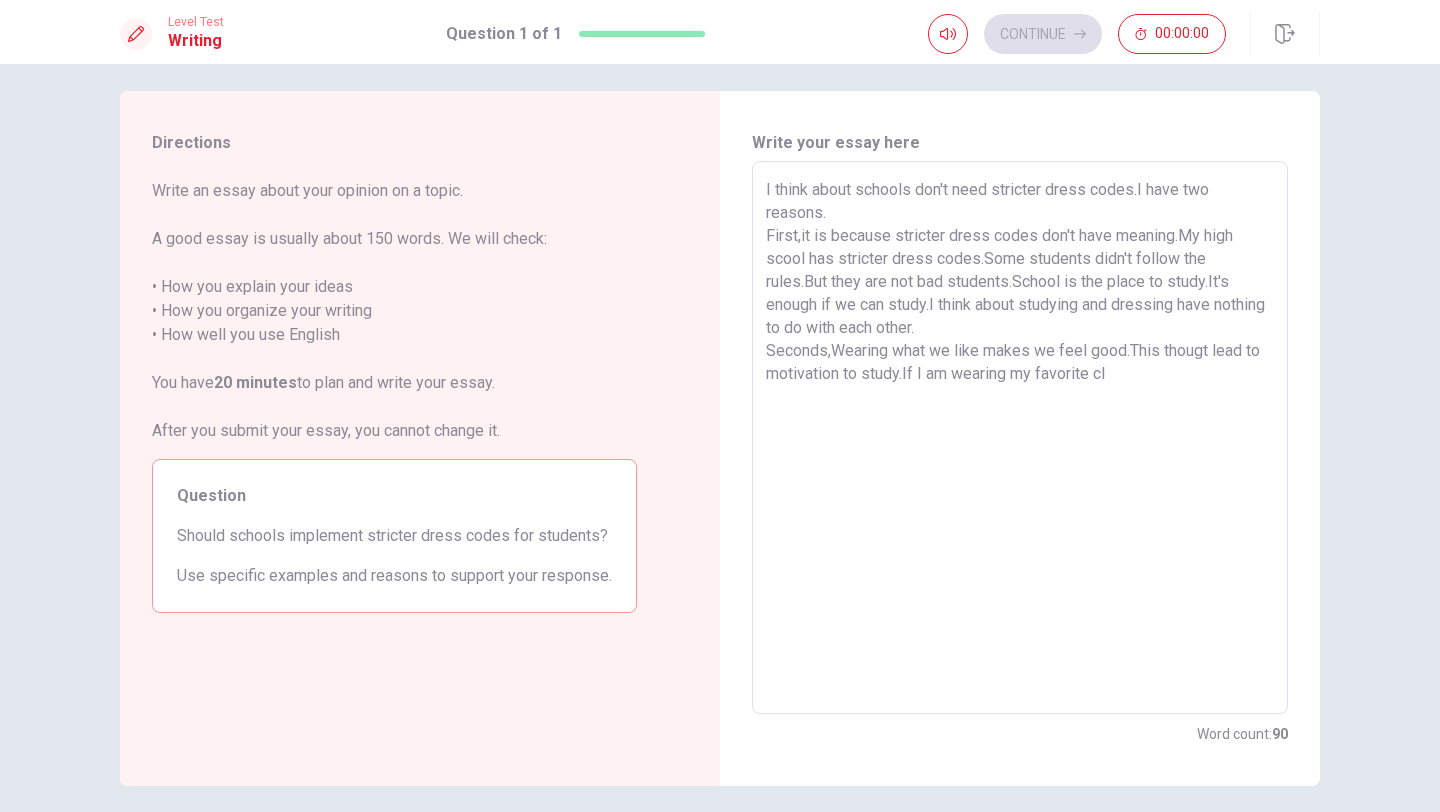 scroll, scrollTop: 0, scrollLeft: 0, axis: both 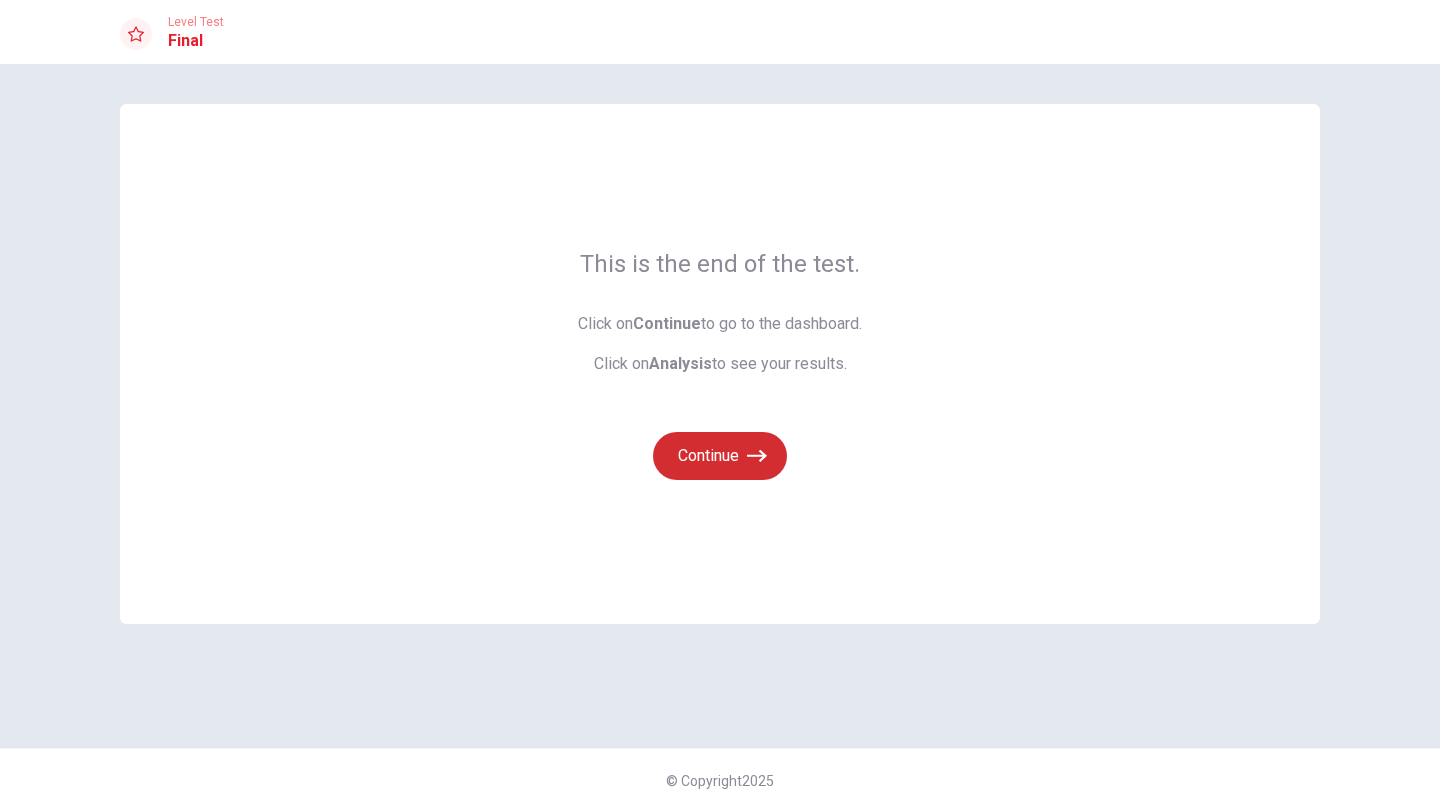 click on "Continue" at bounding box center [720, 456] 